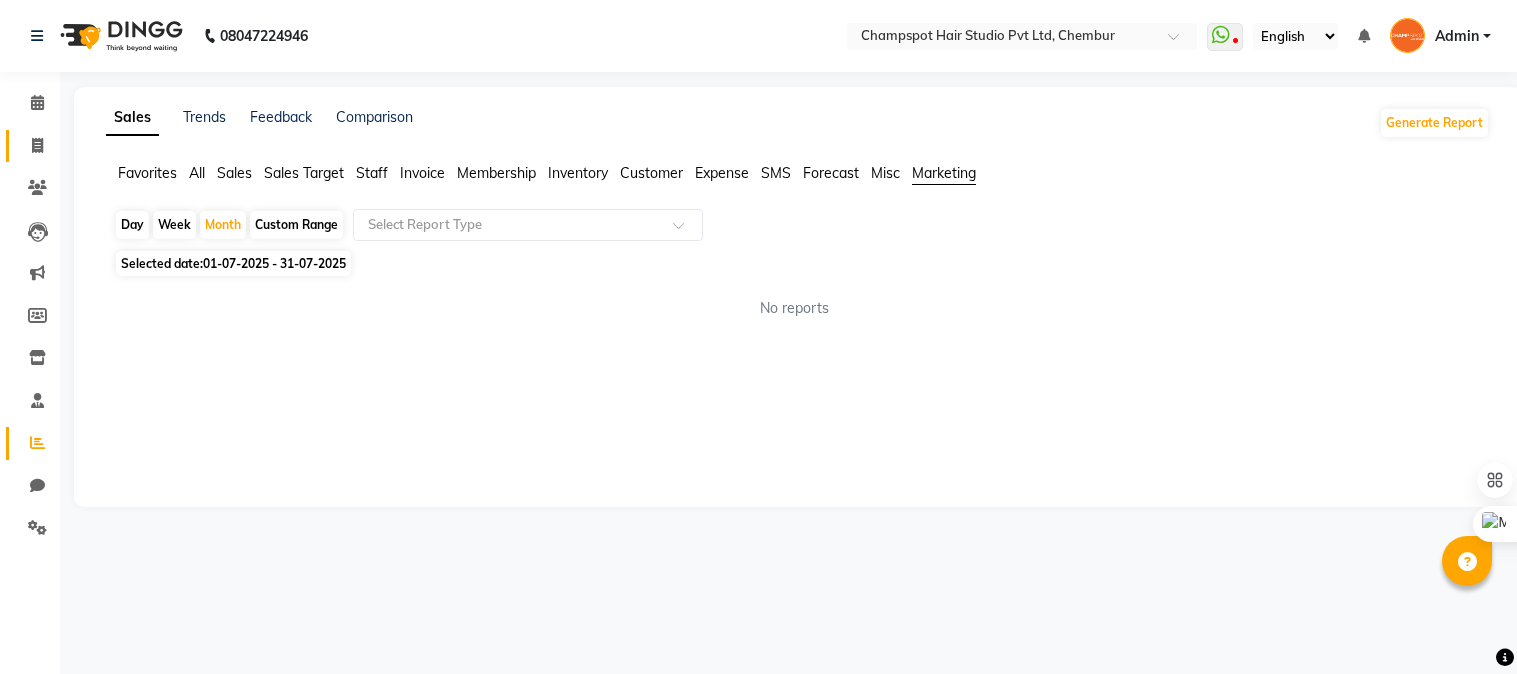 click 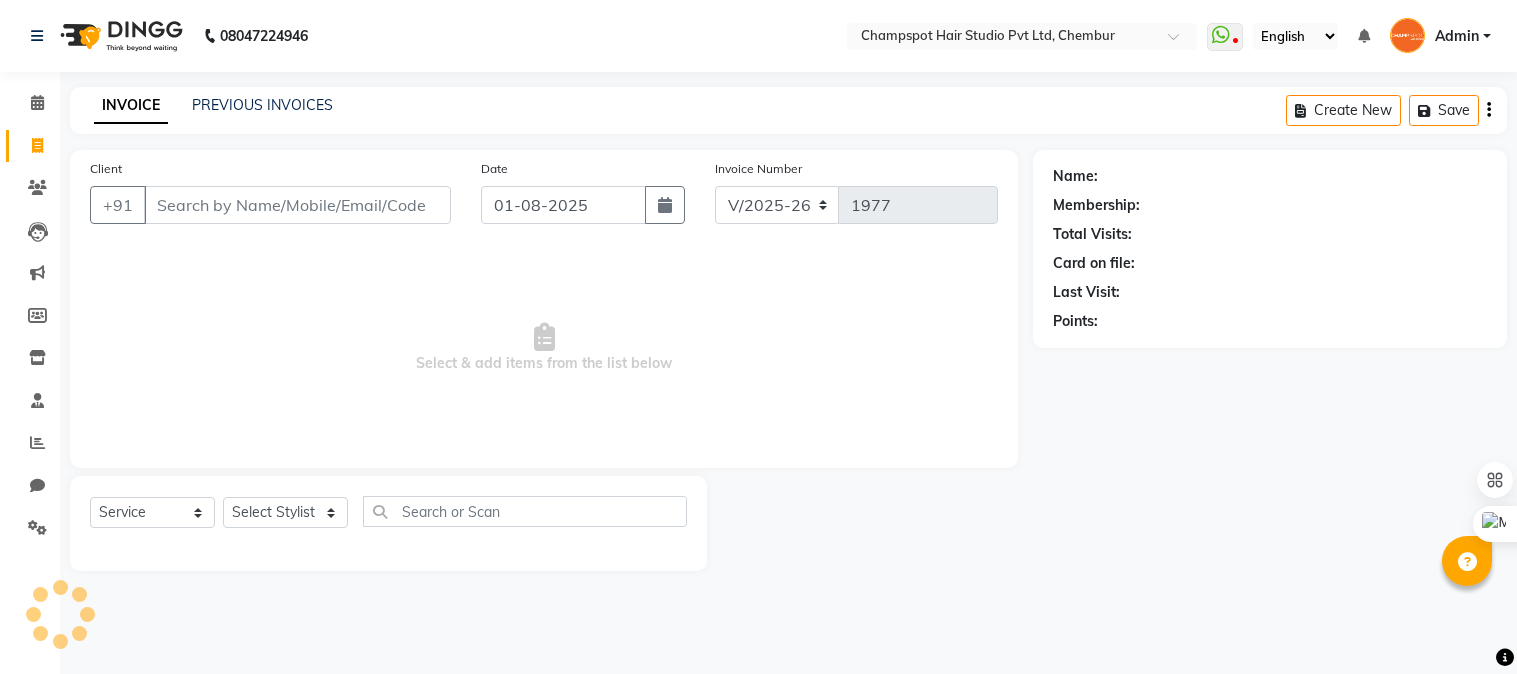 scroll, scrollTop: 0, scrollLeft: 0, axis: both 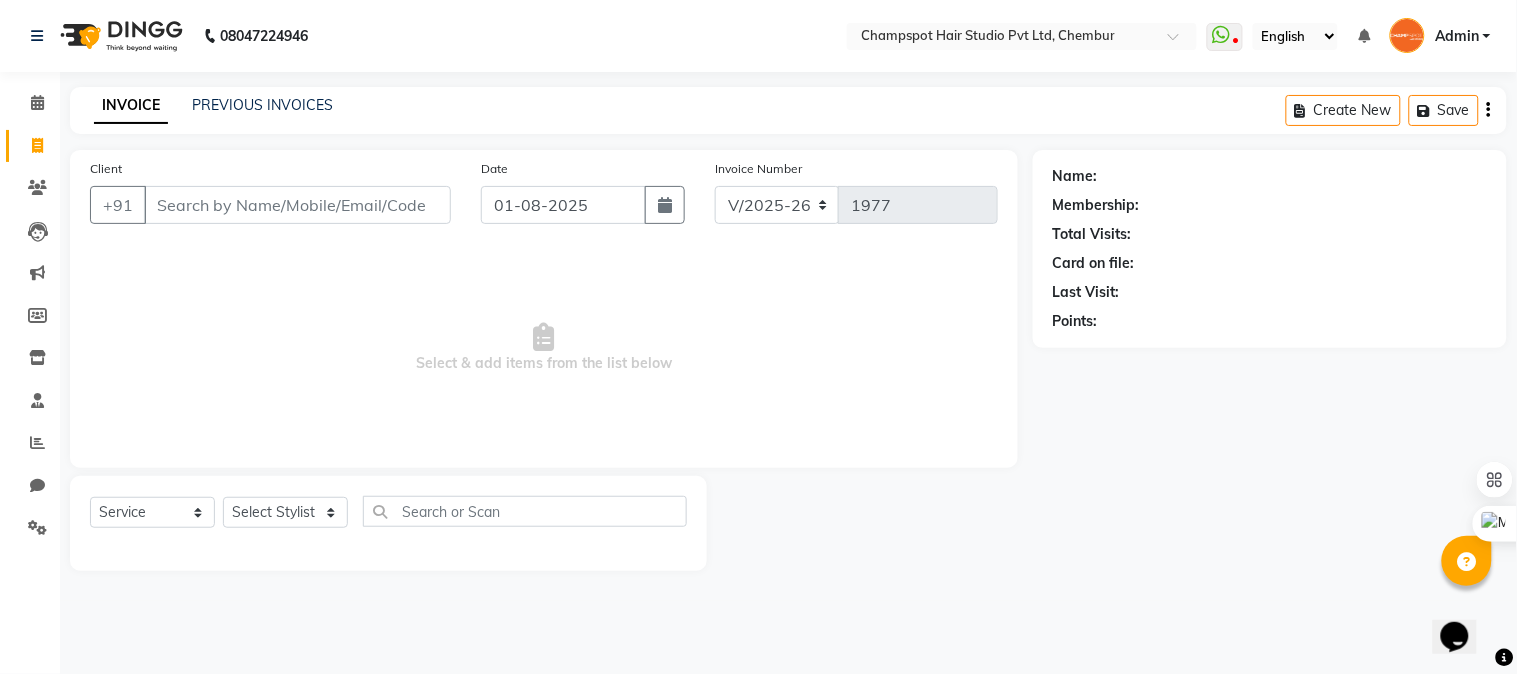 drag, startPoint x: 213, startPoint y: 210, endPoint x: 57, endPoint y: 157, distance: 164.7574 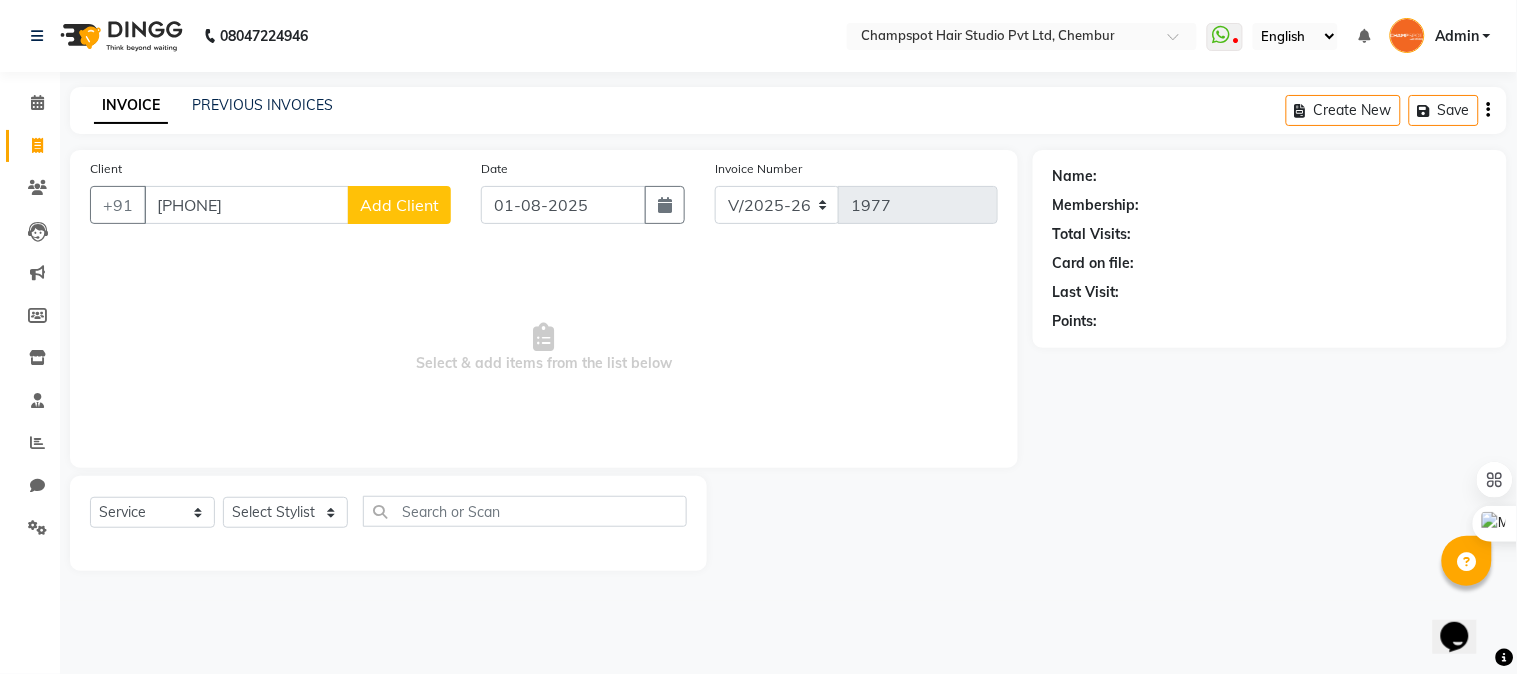 type on "[PHONE]" 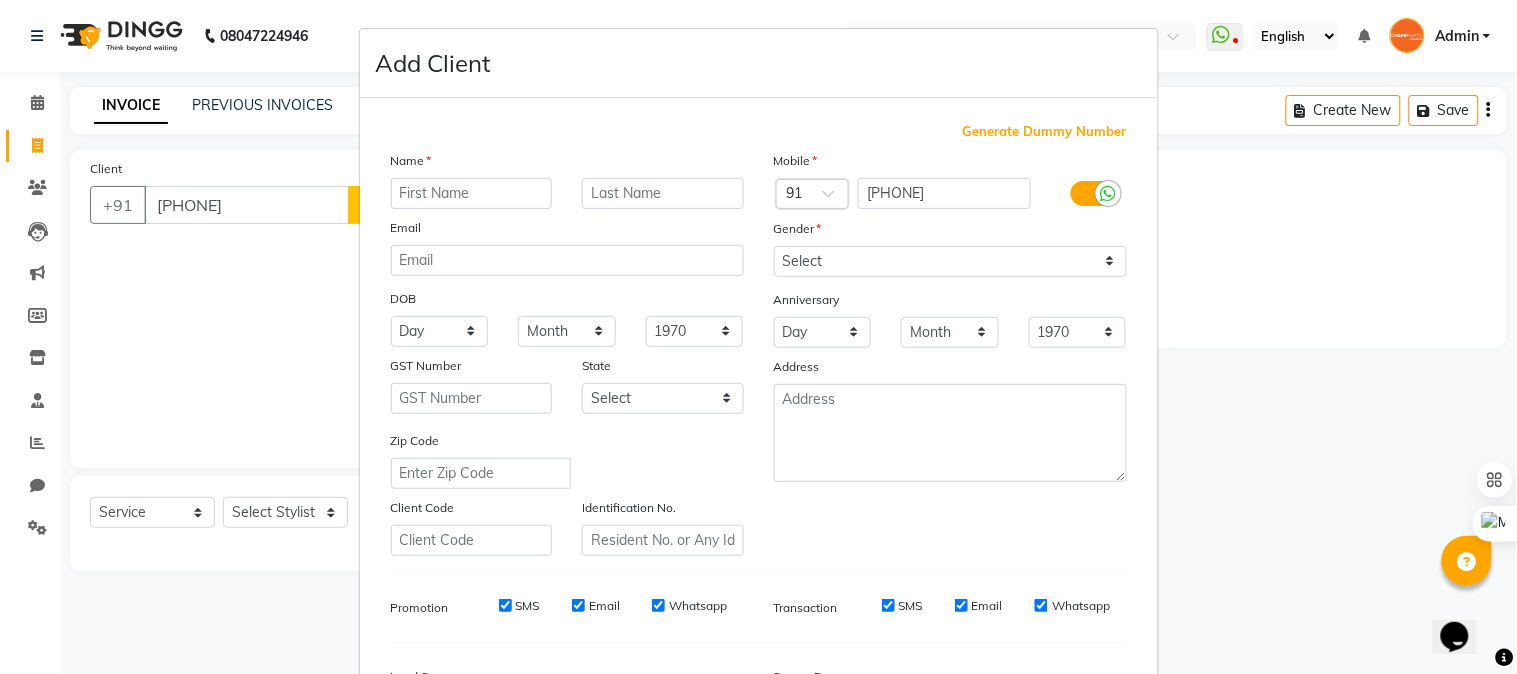 click at bounding box center [472, 193] 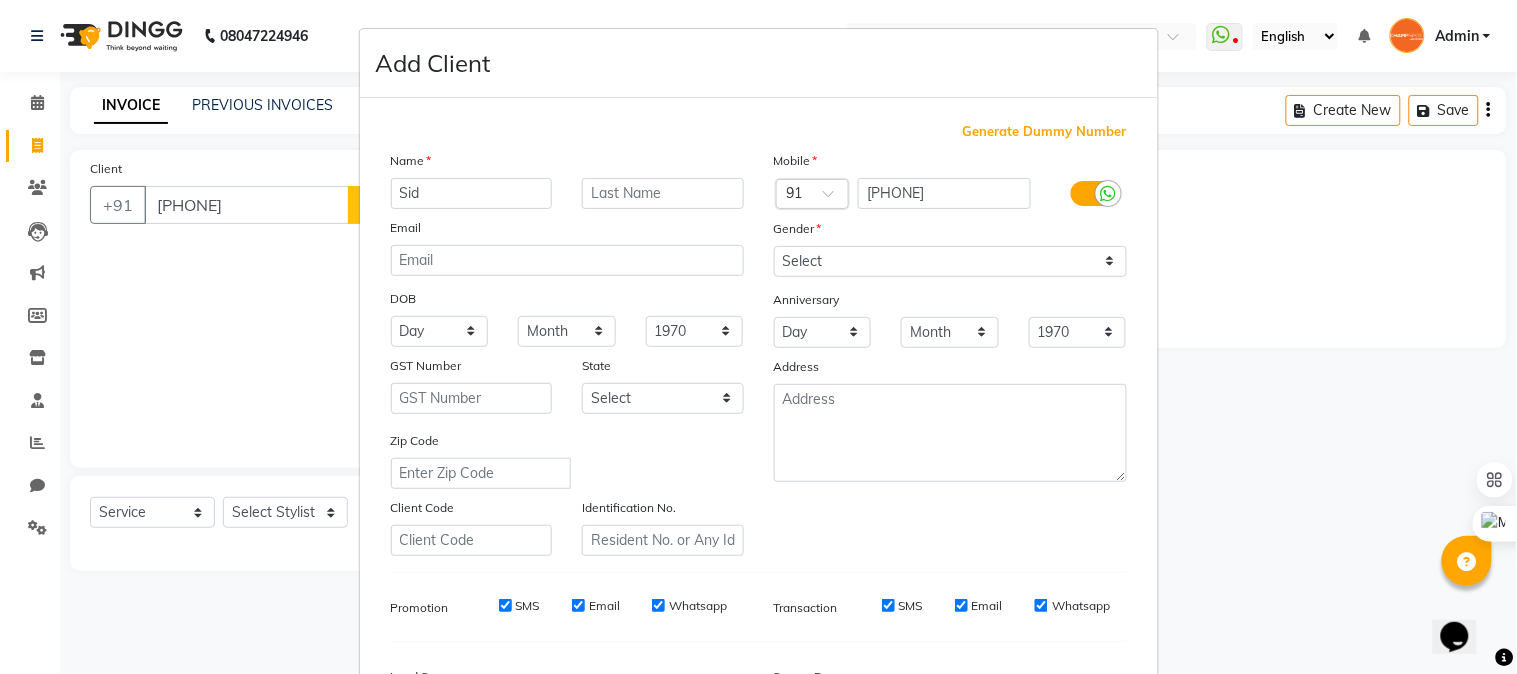 type on "Sid" 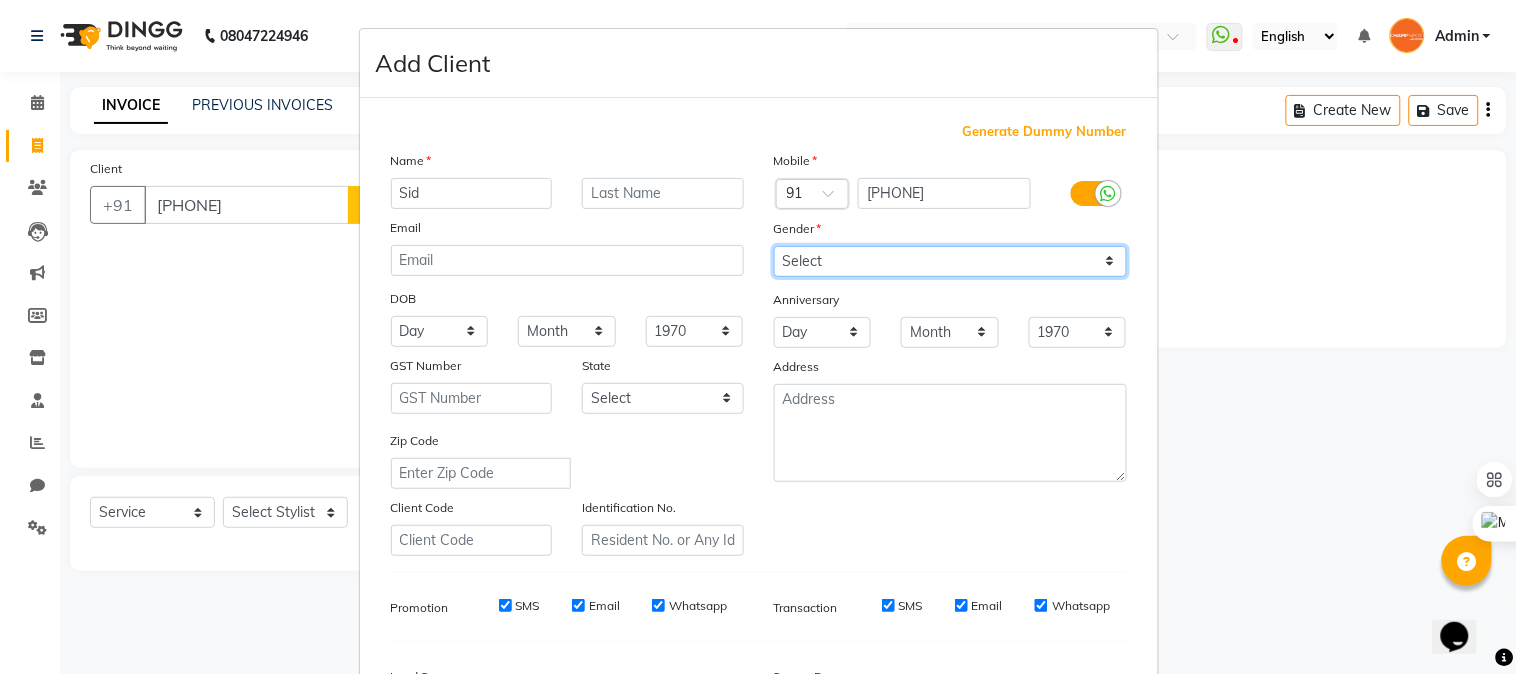 click on "Select Male Female Other Prefer Not To Say" at bounding box center (950, 261) 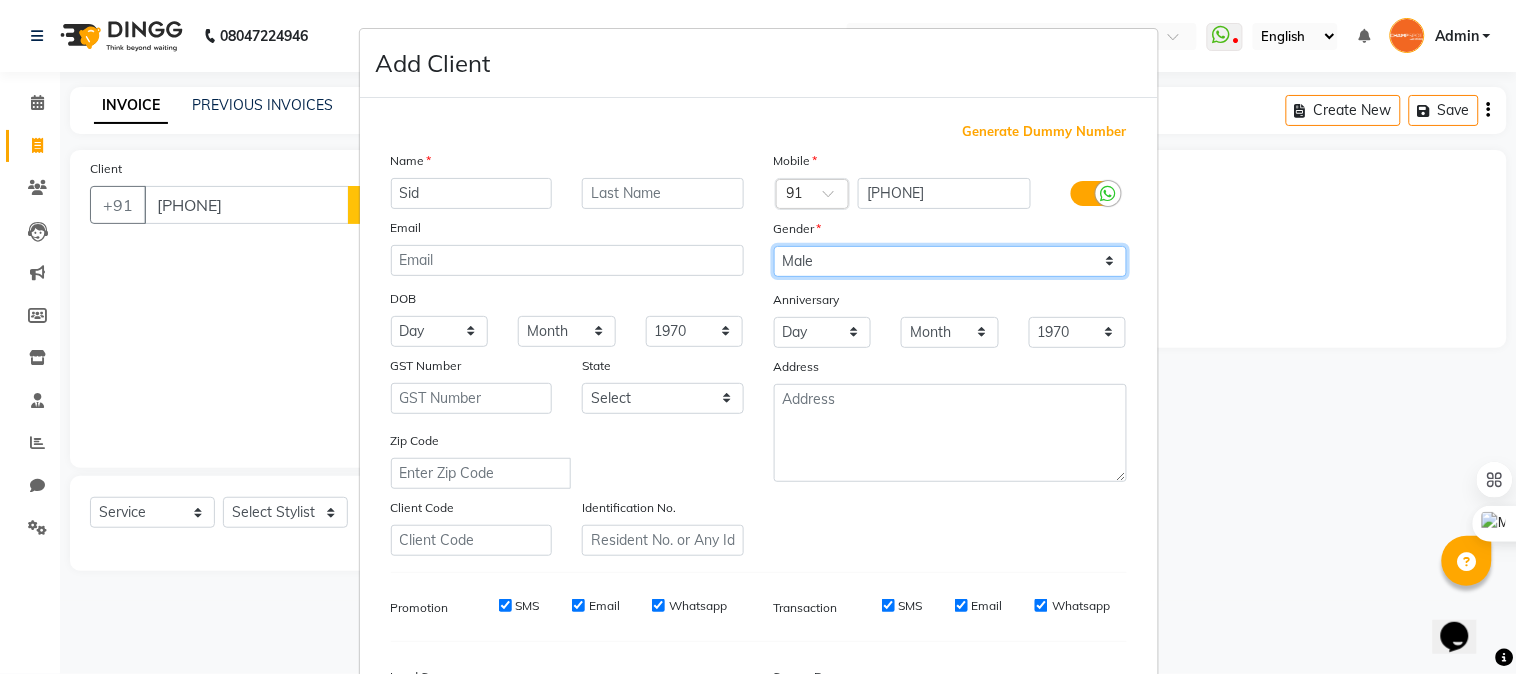 click on "Select Male Female Other Prefer Not To Say" at bounding box center (950, 261) 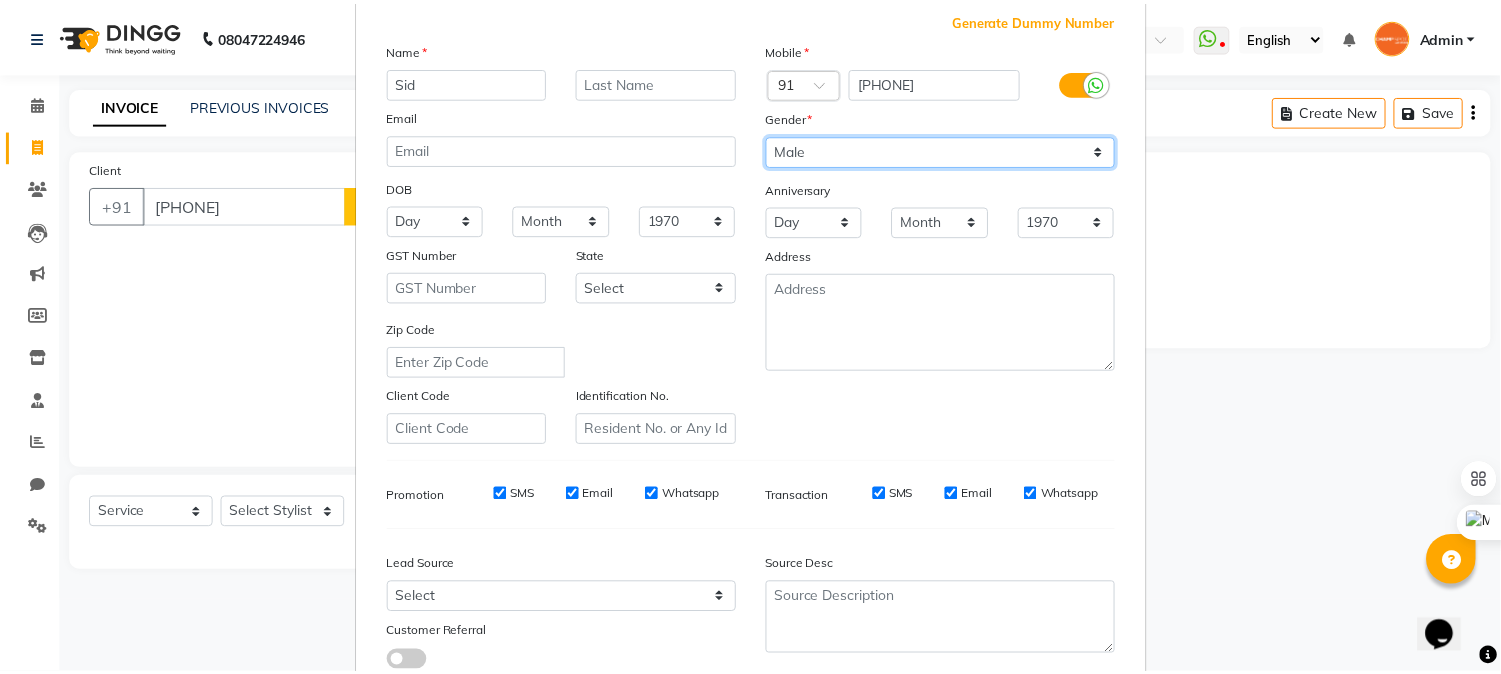 scroll, scrollTop: 250, scrollLeft: 0, axis: vertical 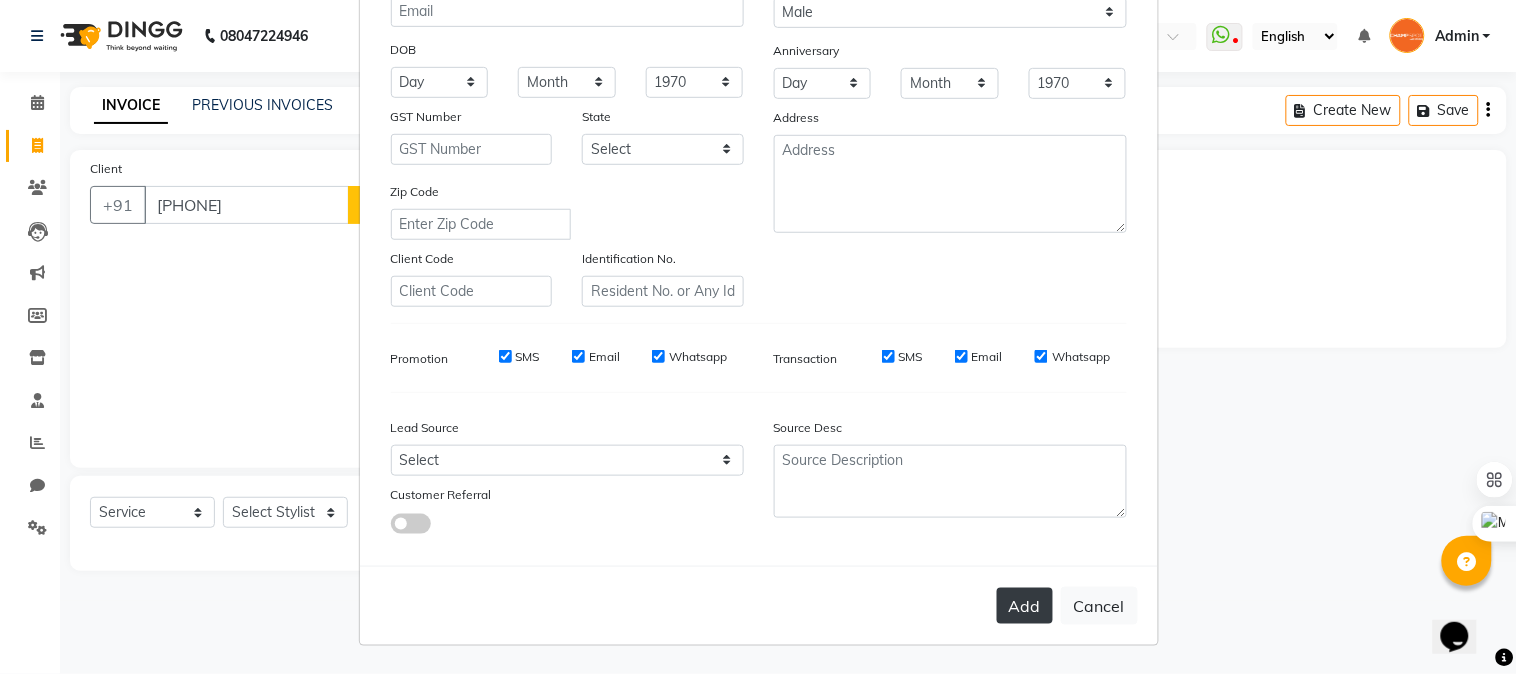 click on "Add" at bounding box center [1025, 606] 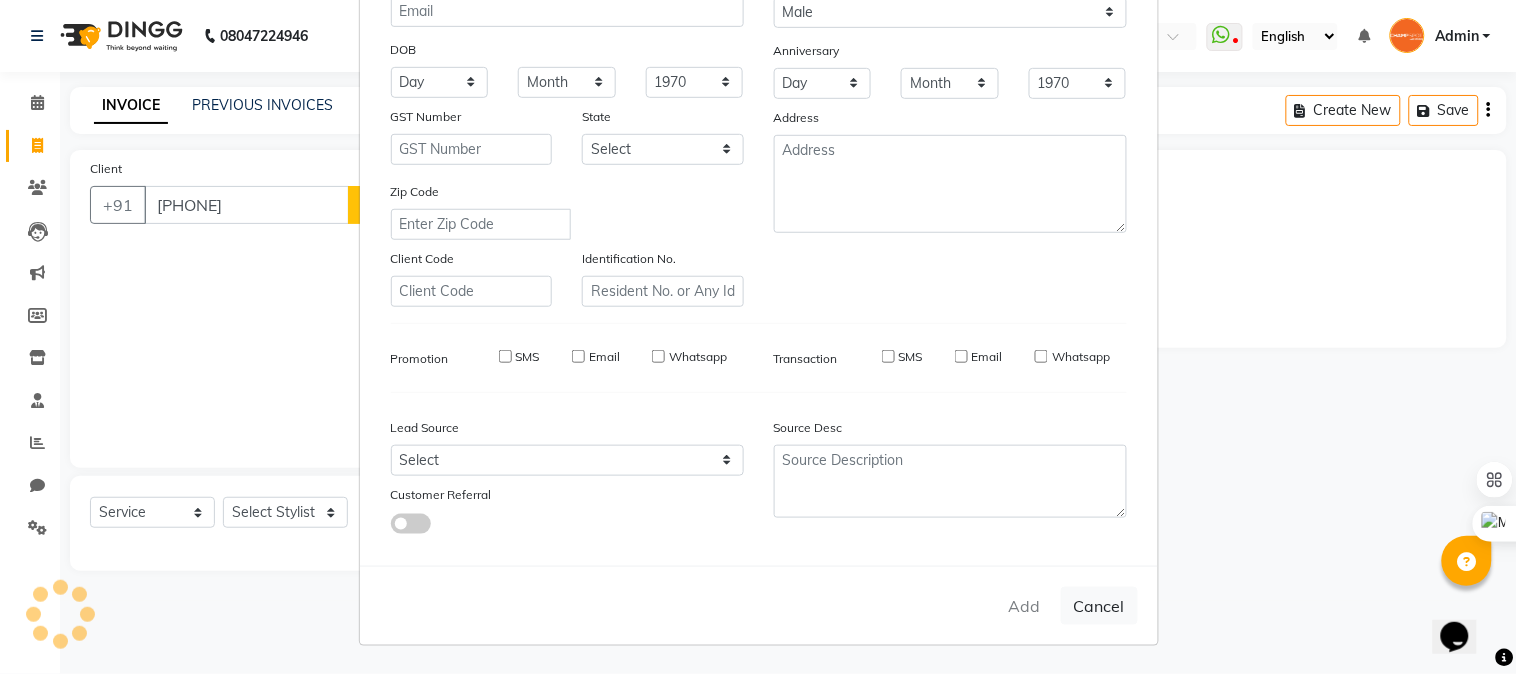 type 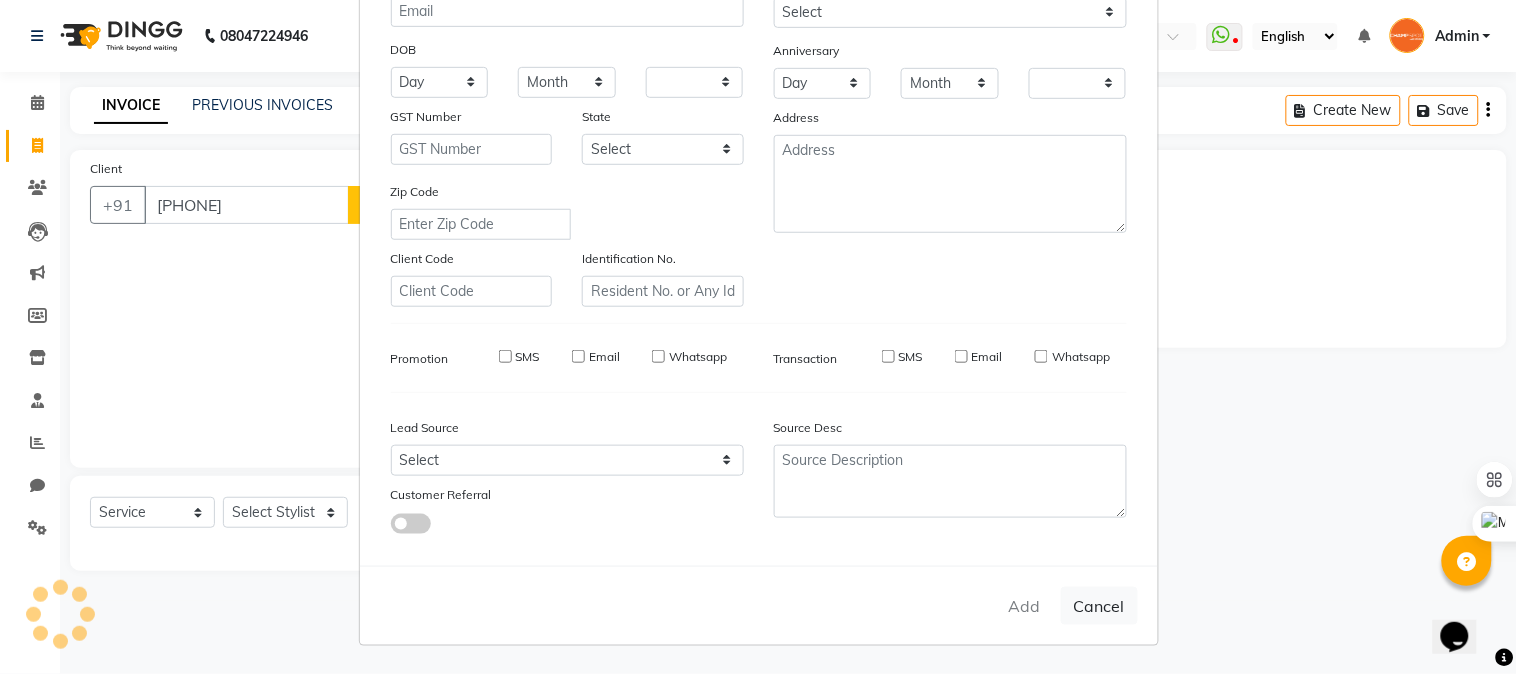 checkbox on "false" 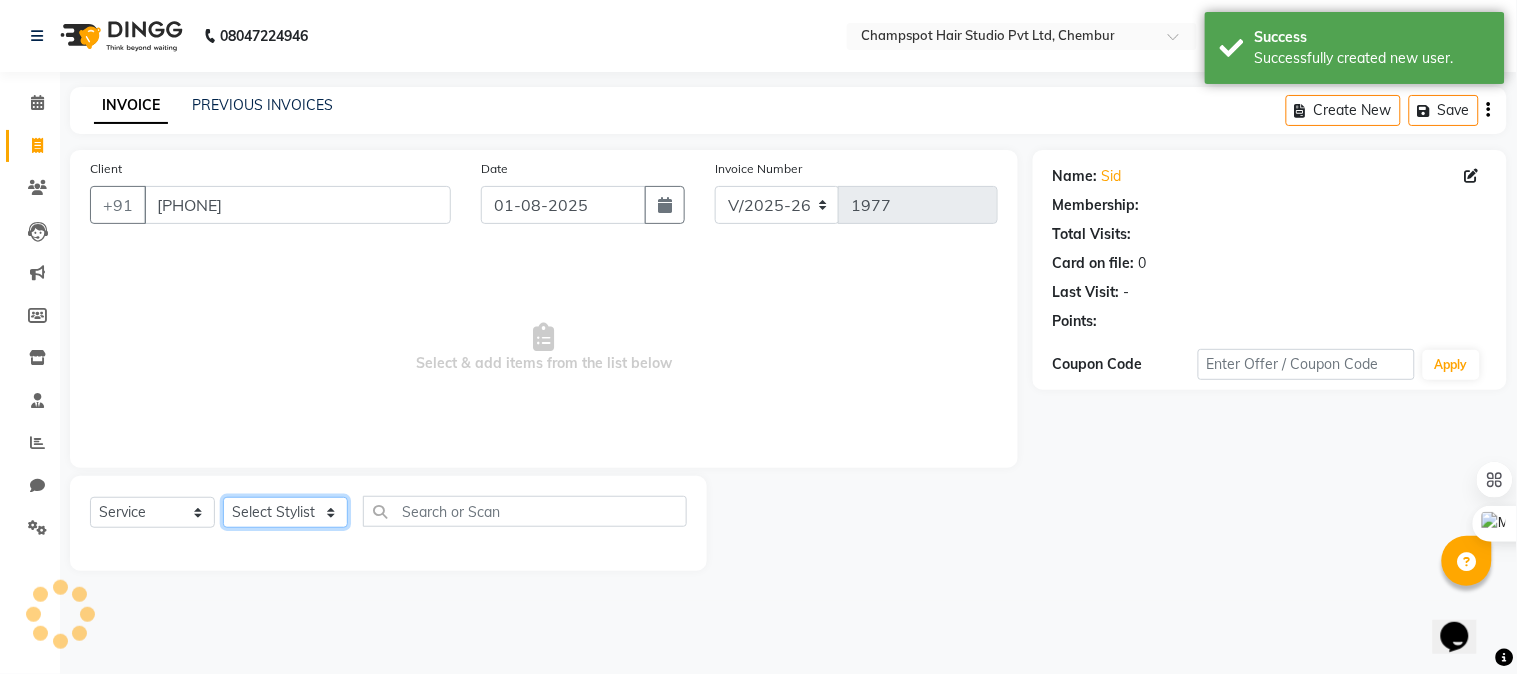 select on "1: Object" 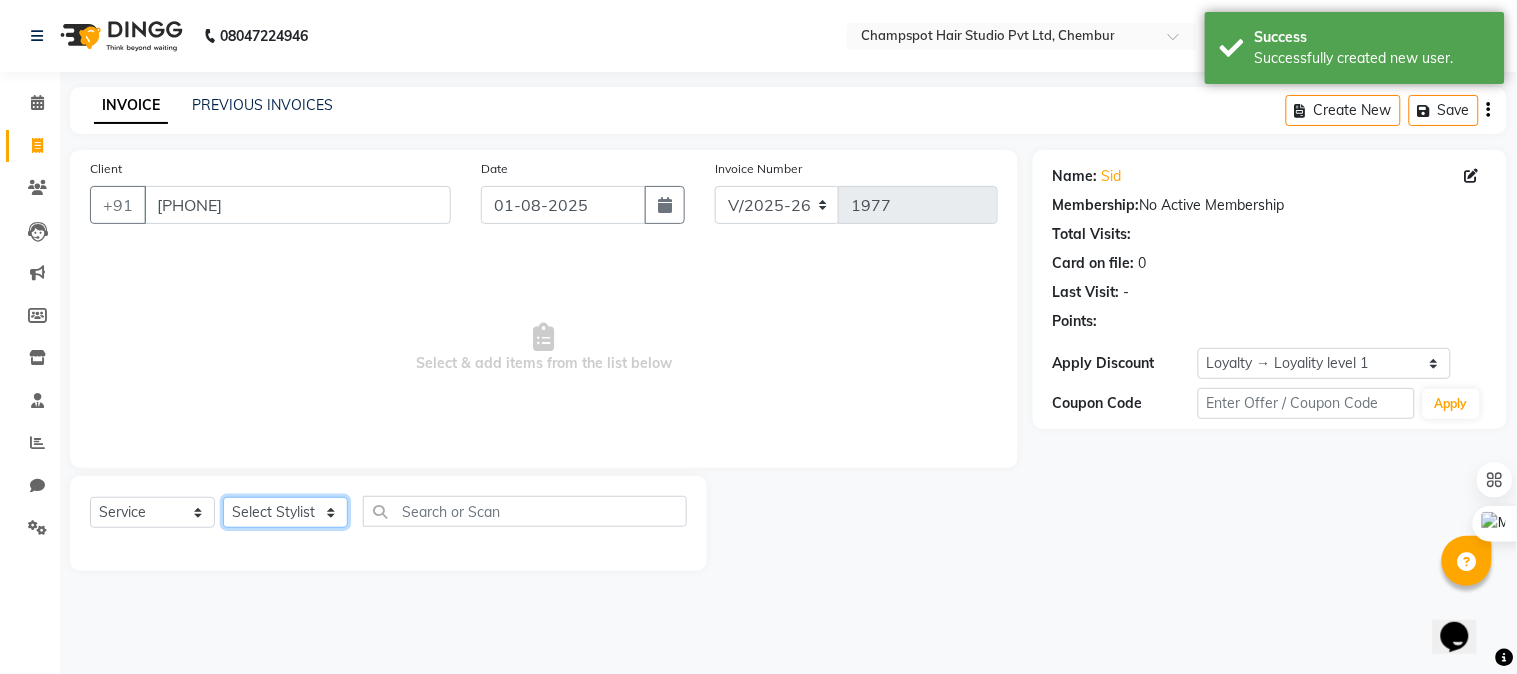 click on "Select Stylist Admin [NAME] [NAME] [NAME] [NAME] [NAME] [NAME]" 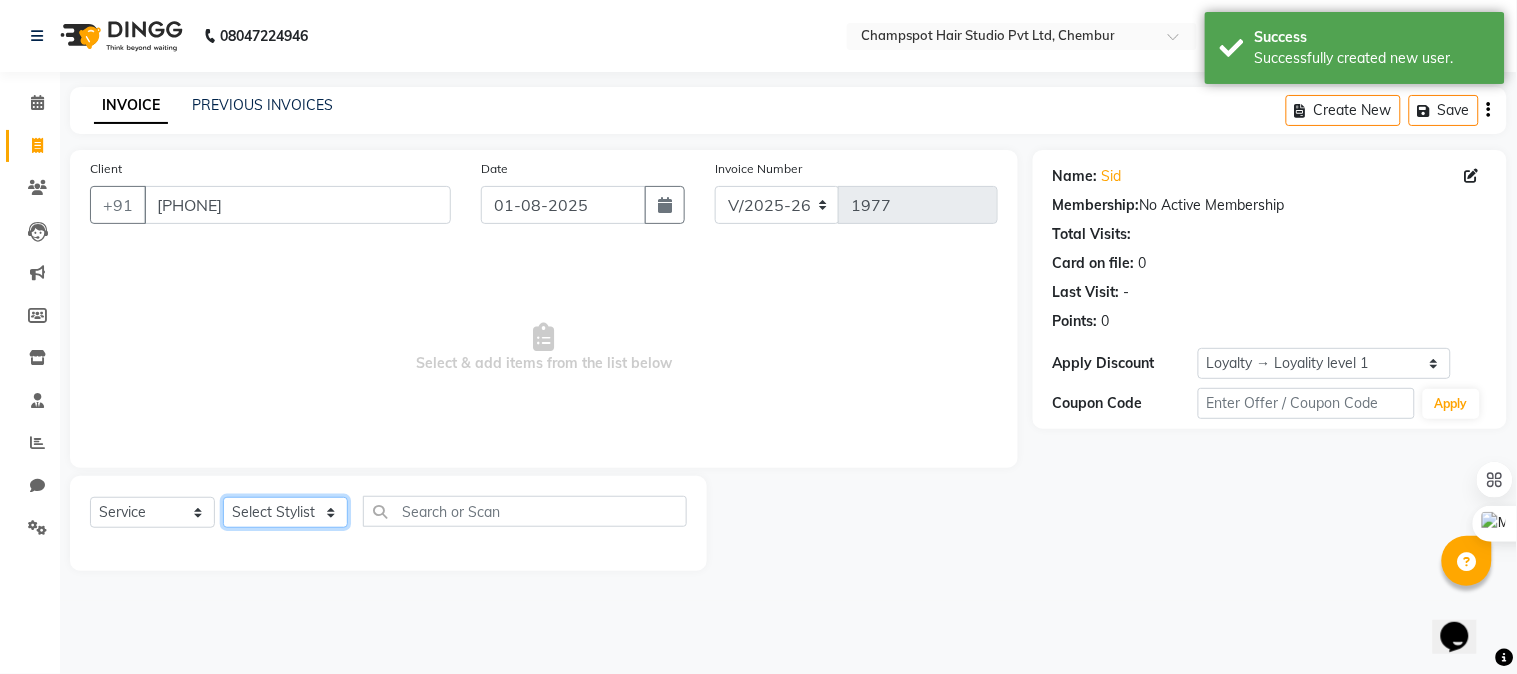 select on "69005" 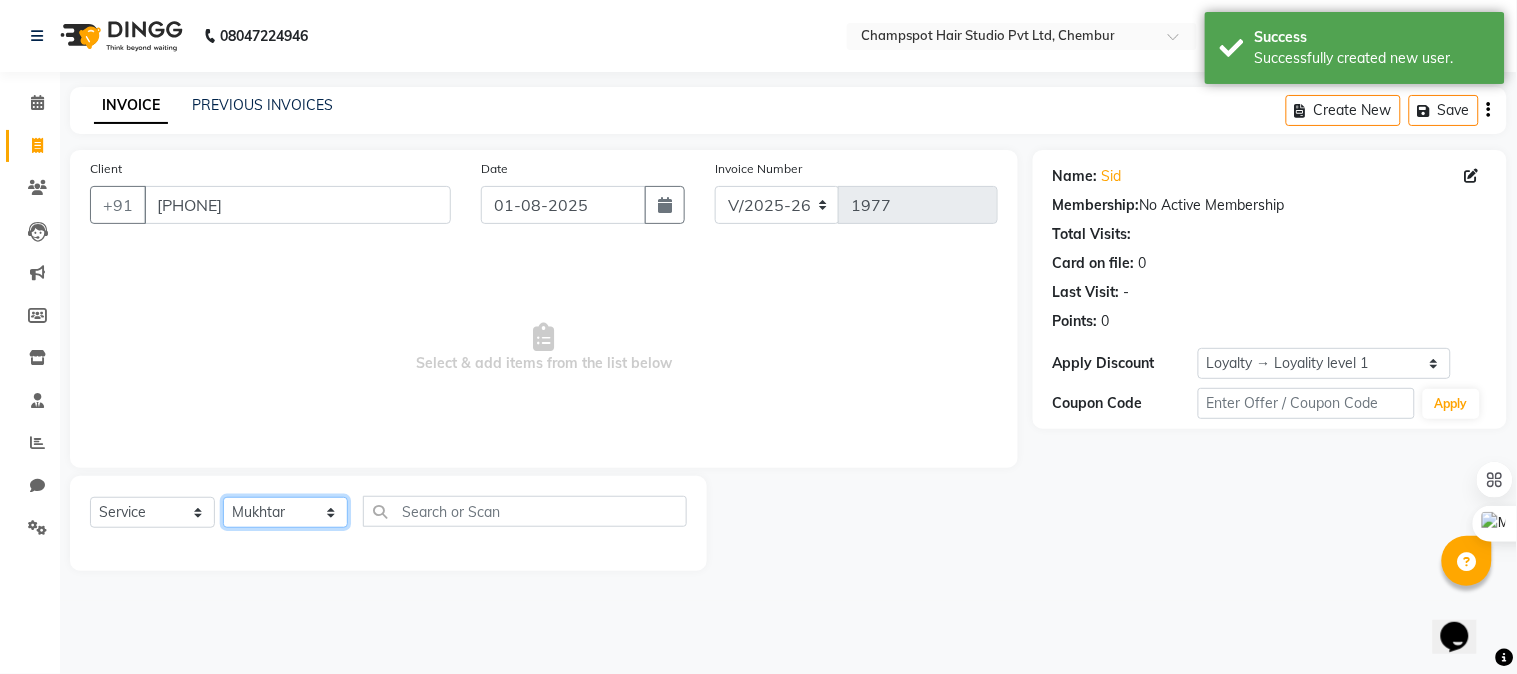 click on "Select Stylist Admin [NAME] [NAME] [NAME] [NAME] [NAME] [NAME]" 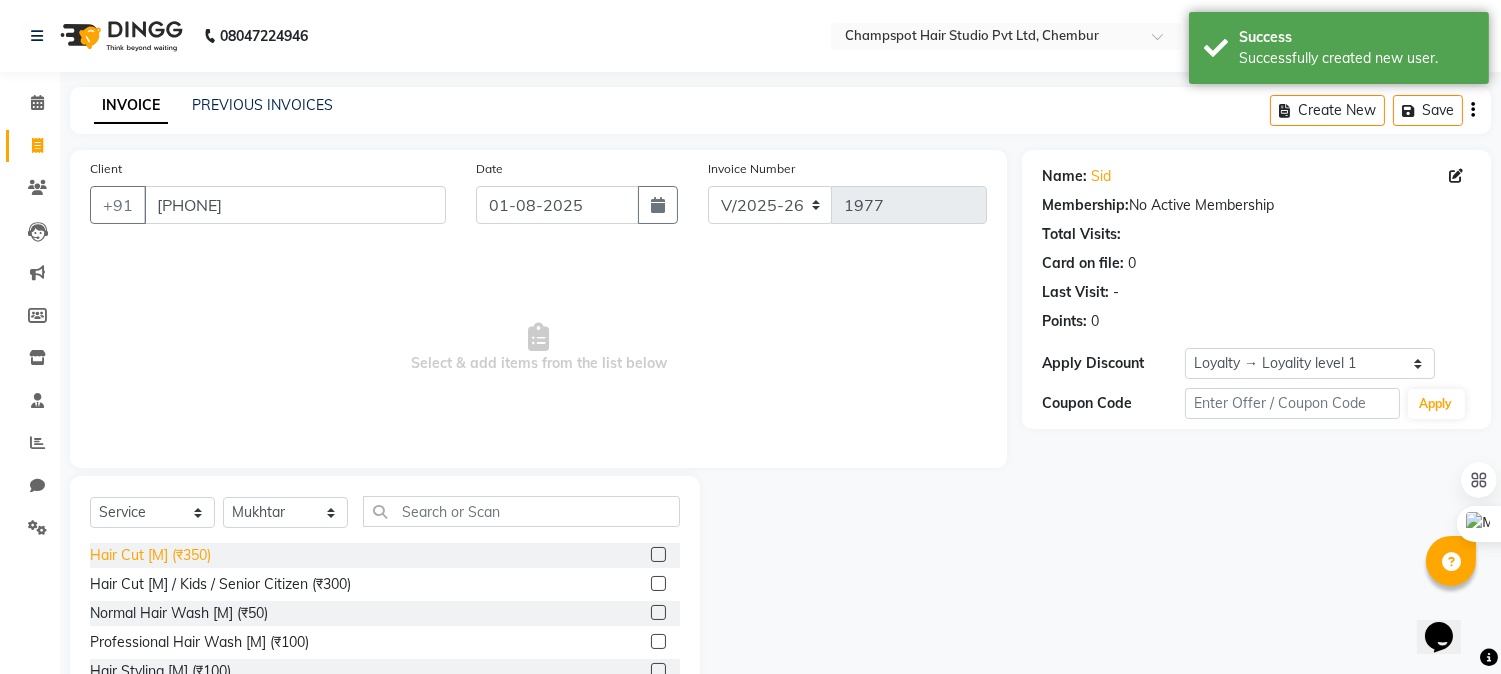 click on "Hair Cut [M] (₹350)" 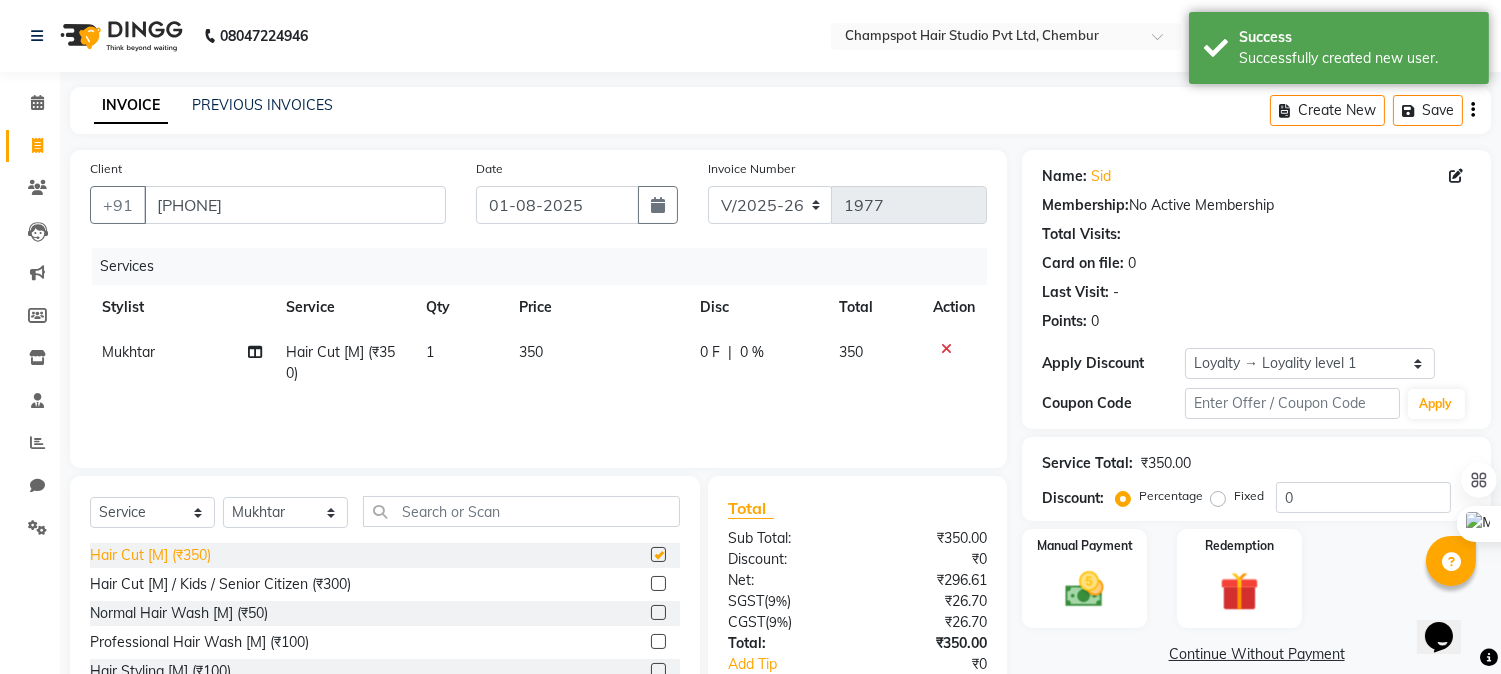 checkbox on "false" 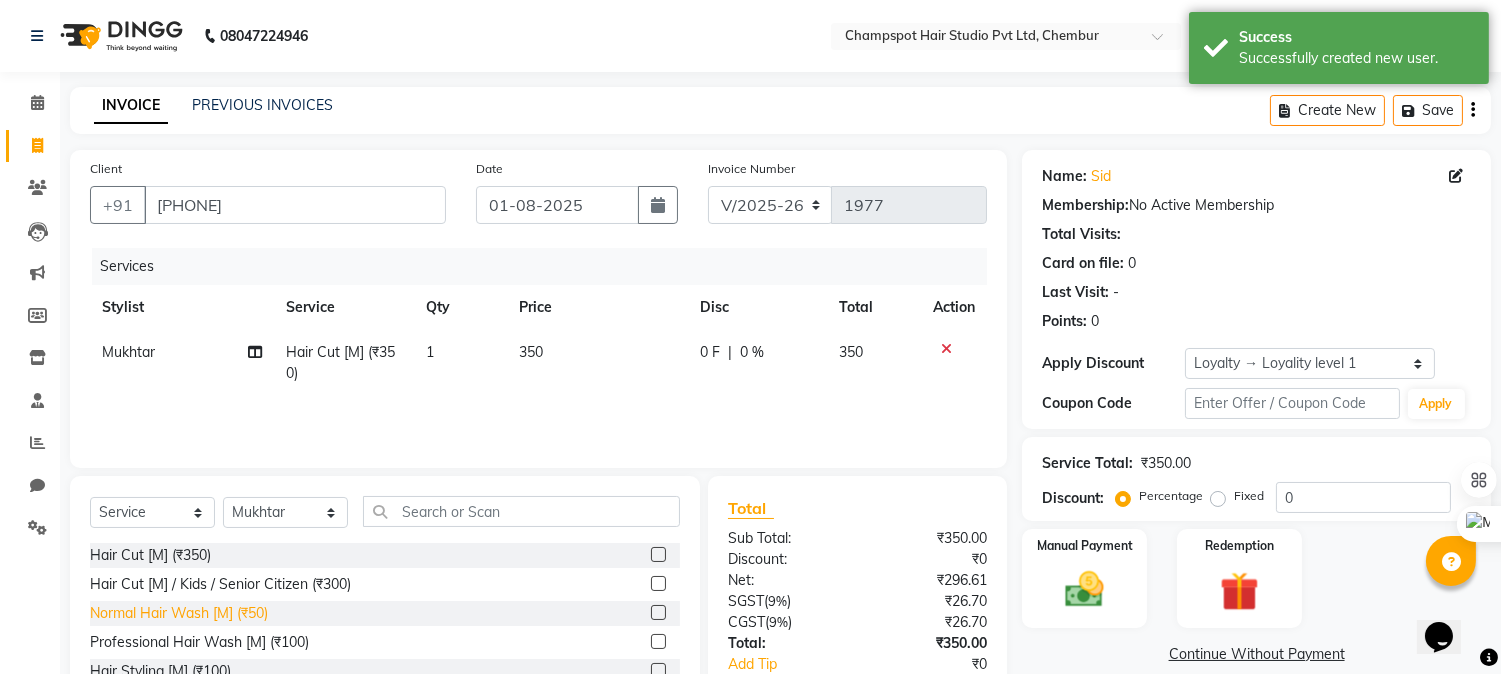 click on "Normal Hair Wash [M] (₹50)" 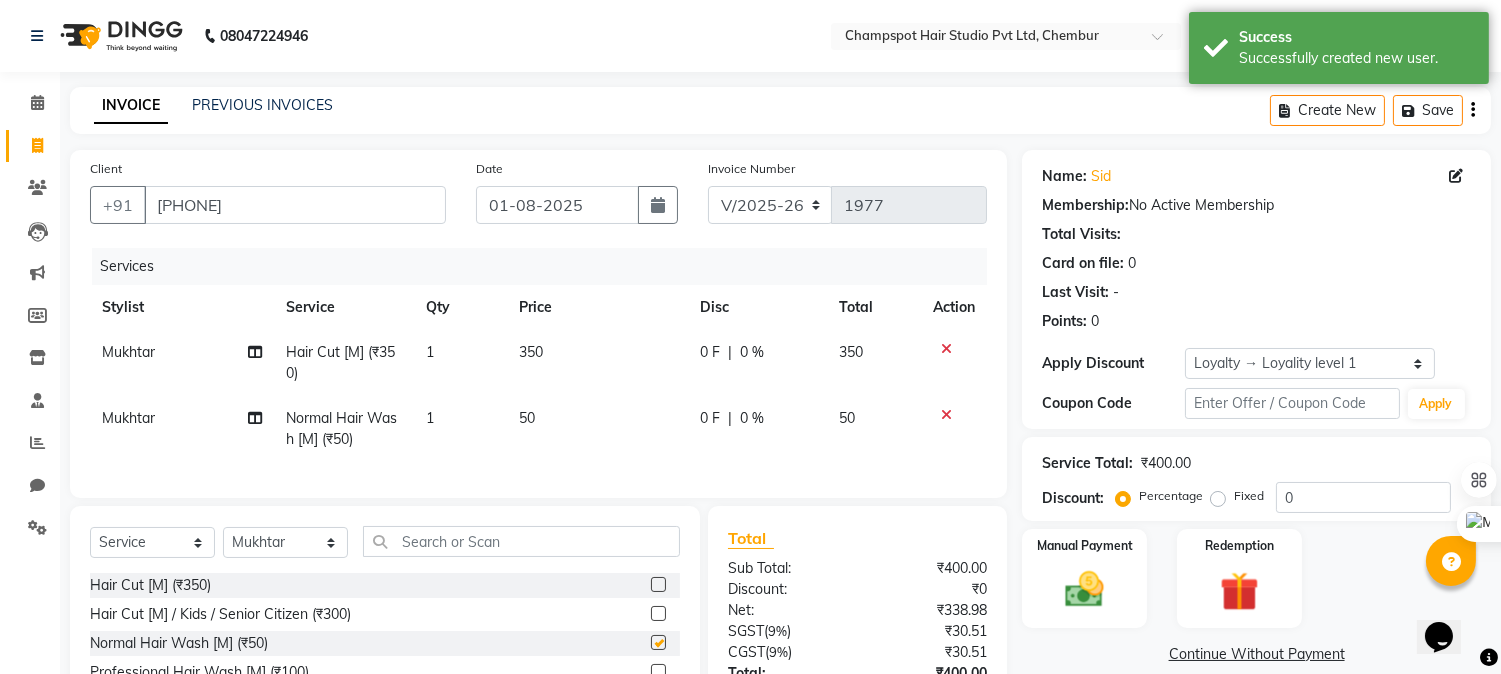 checkbox on "false" 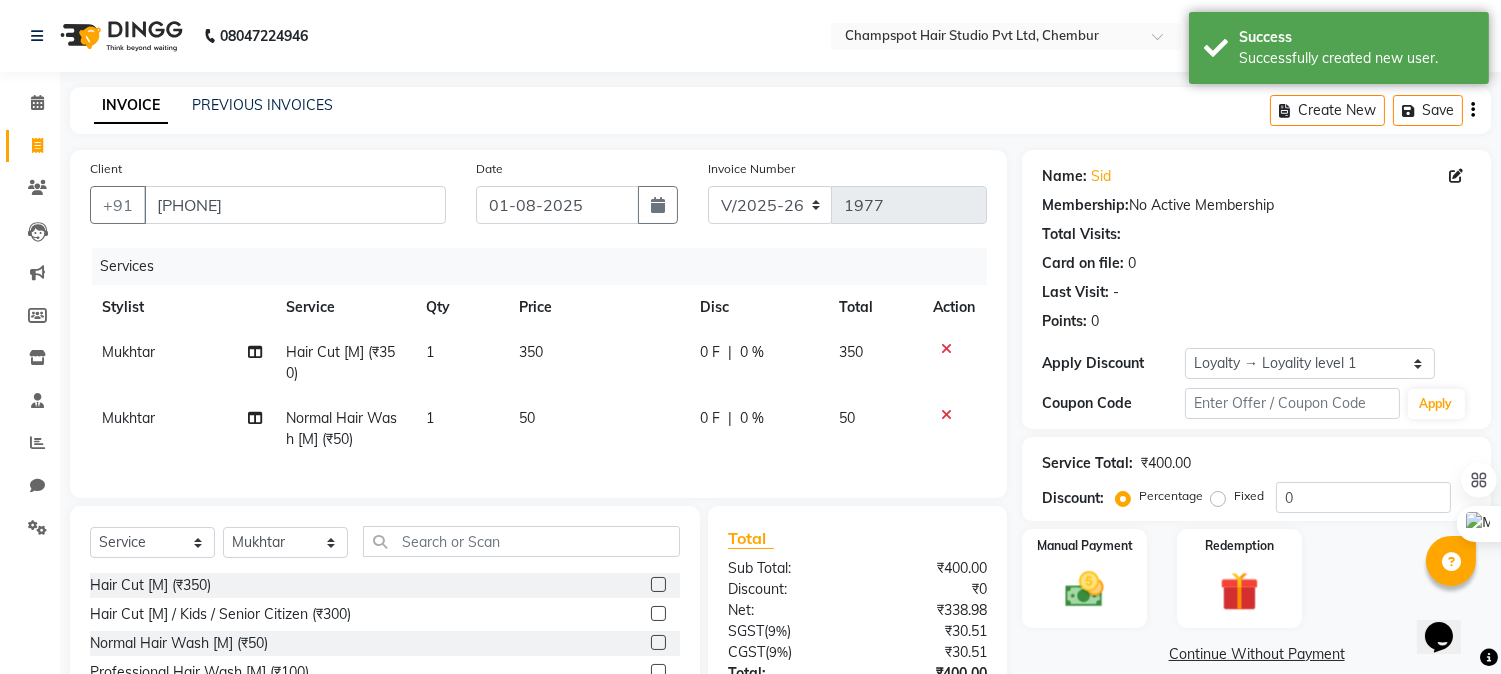 scroll, scrollTop: 173, scrollLeft: 0, axis: vertical 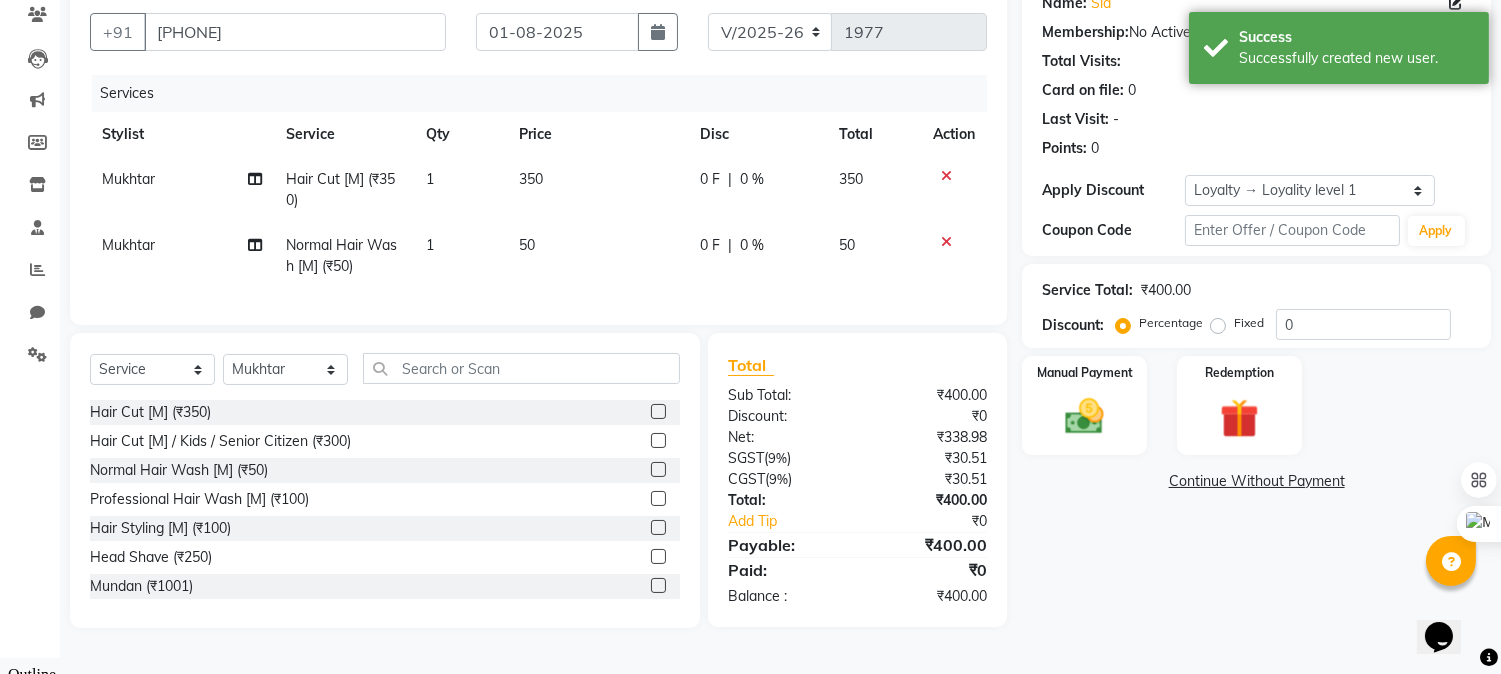 click on "₹400.00" 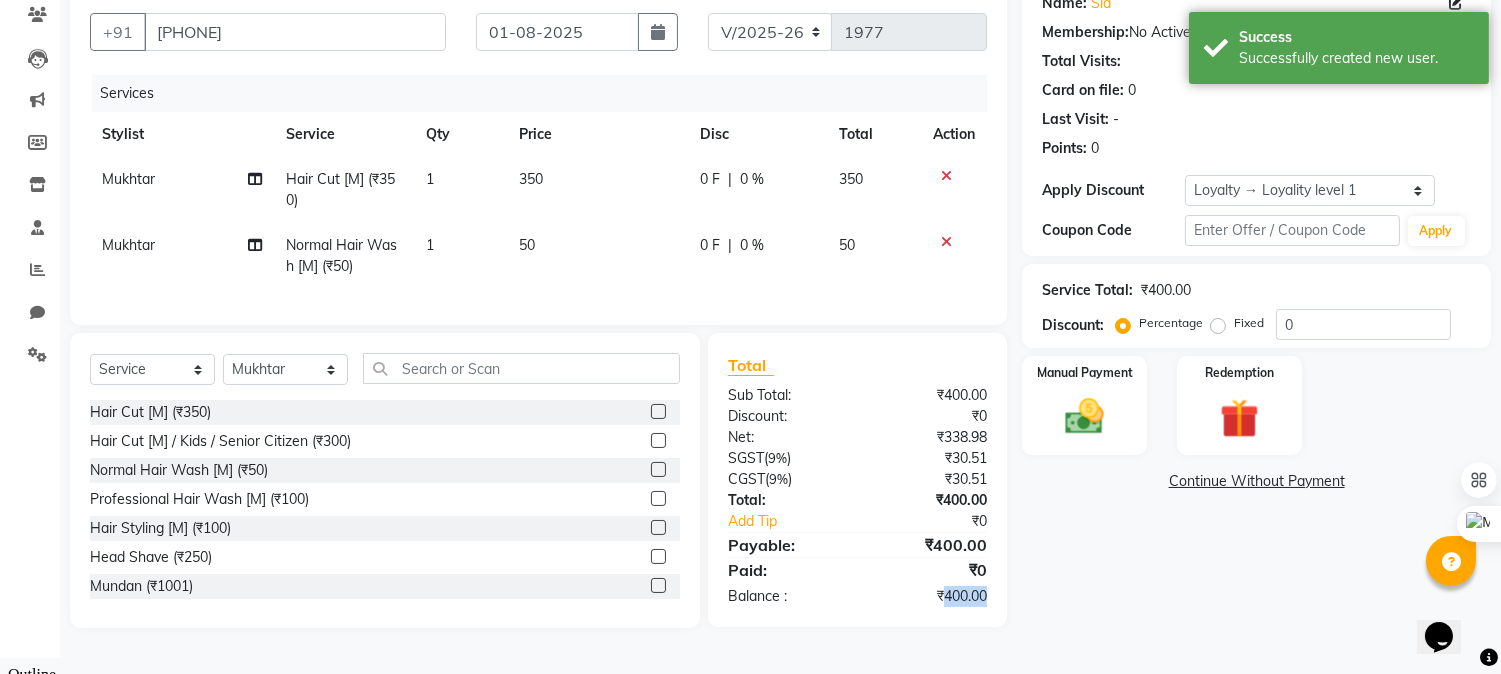 click on "₹400.00" 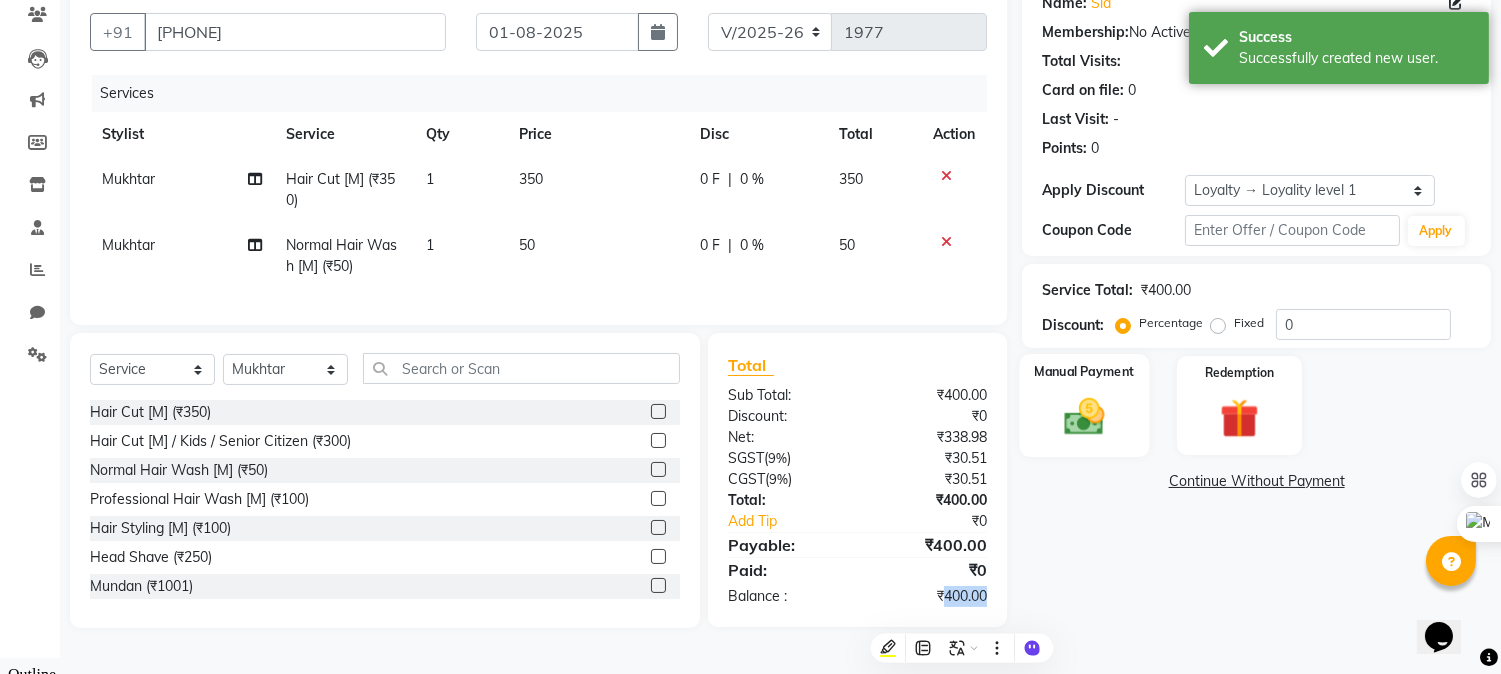 click 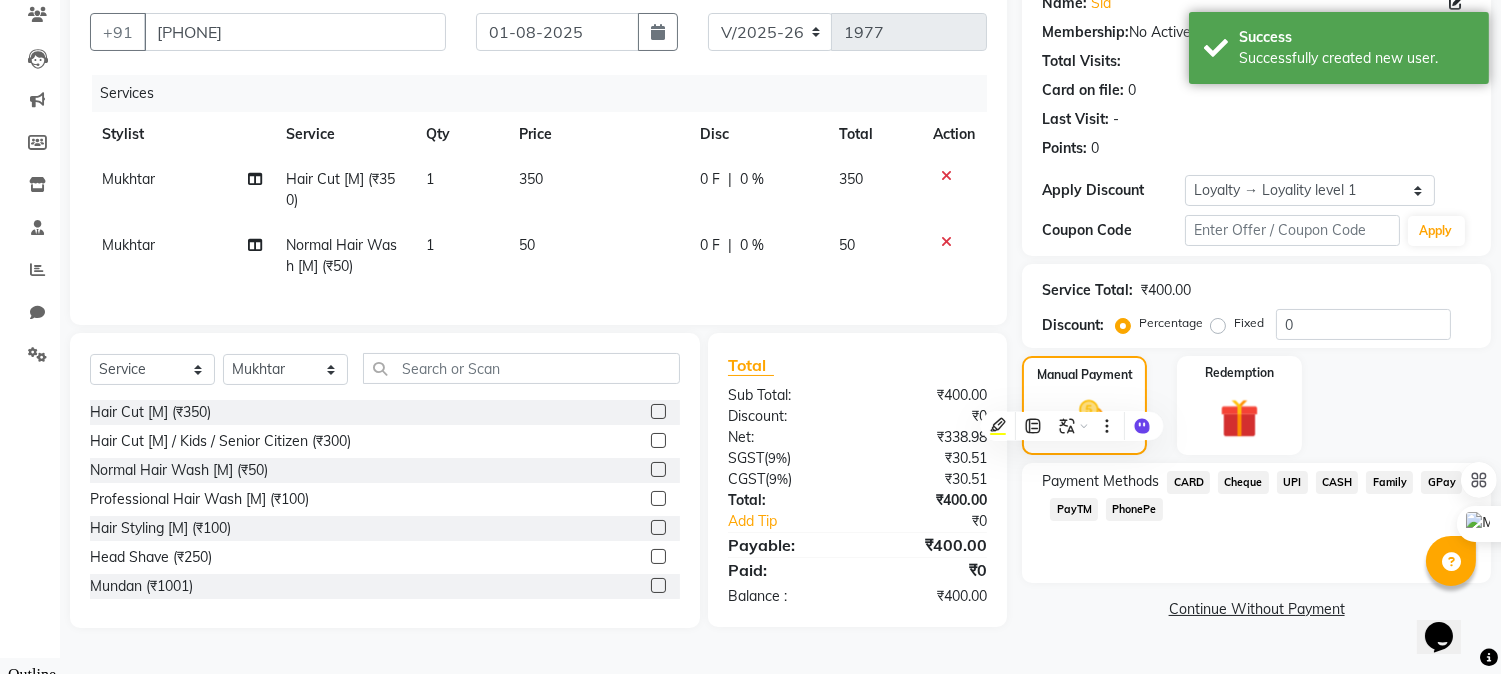 click on "Payment Methods  CARD   Cheque   UPI   CASH   Family   GPay   PayTM   PhonePe" 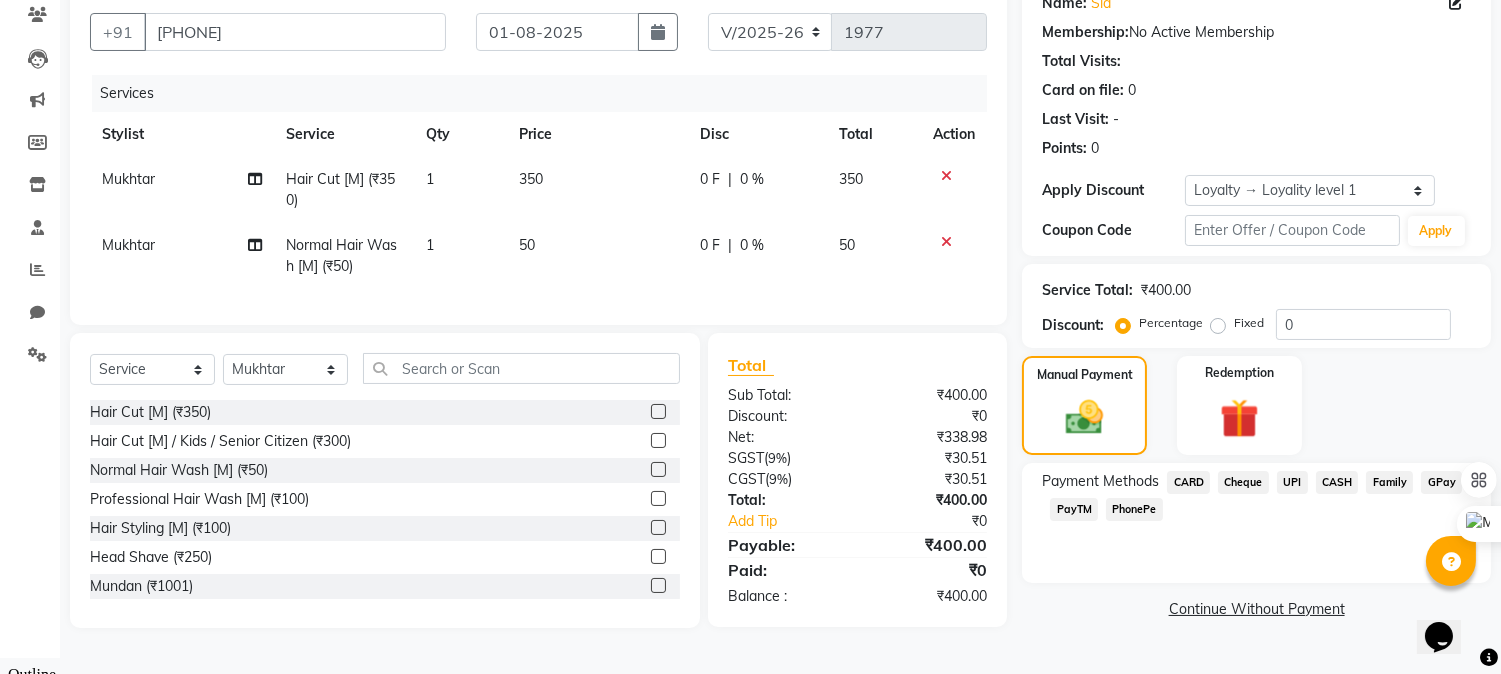 click on "UPI" 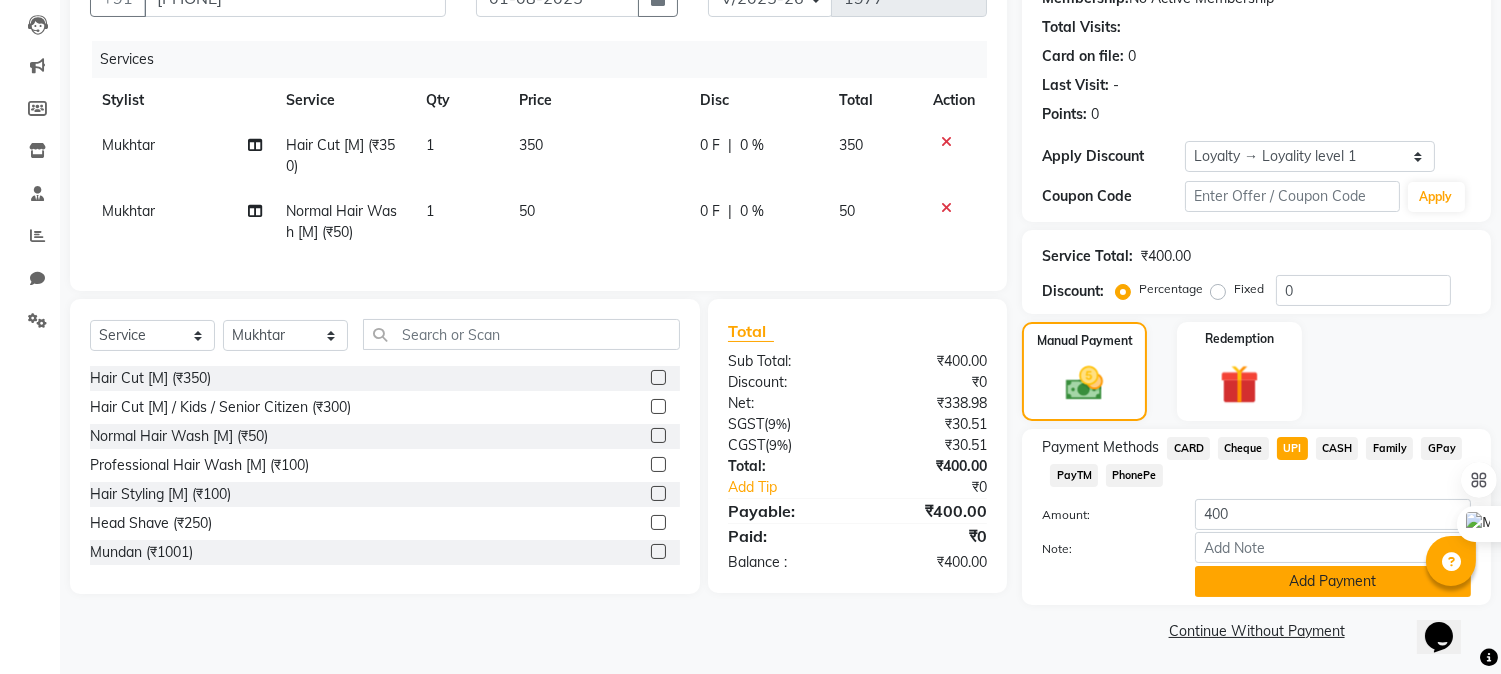 scroll, scrollTop: 208, scrollLeft: 0, axis: vertical 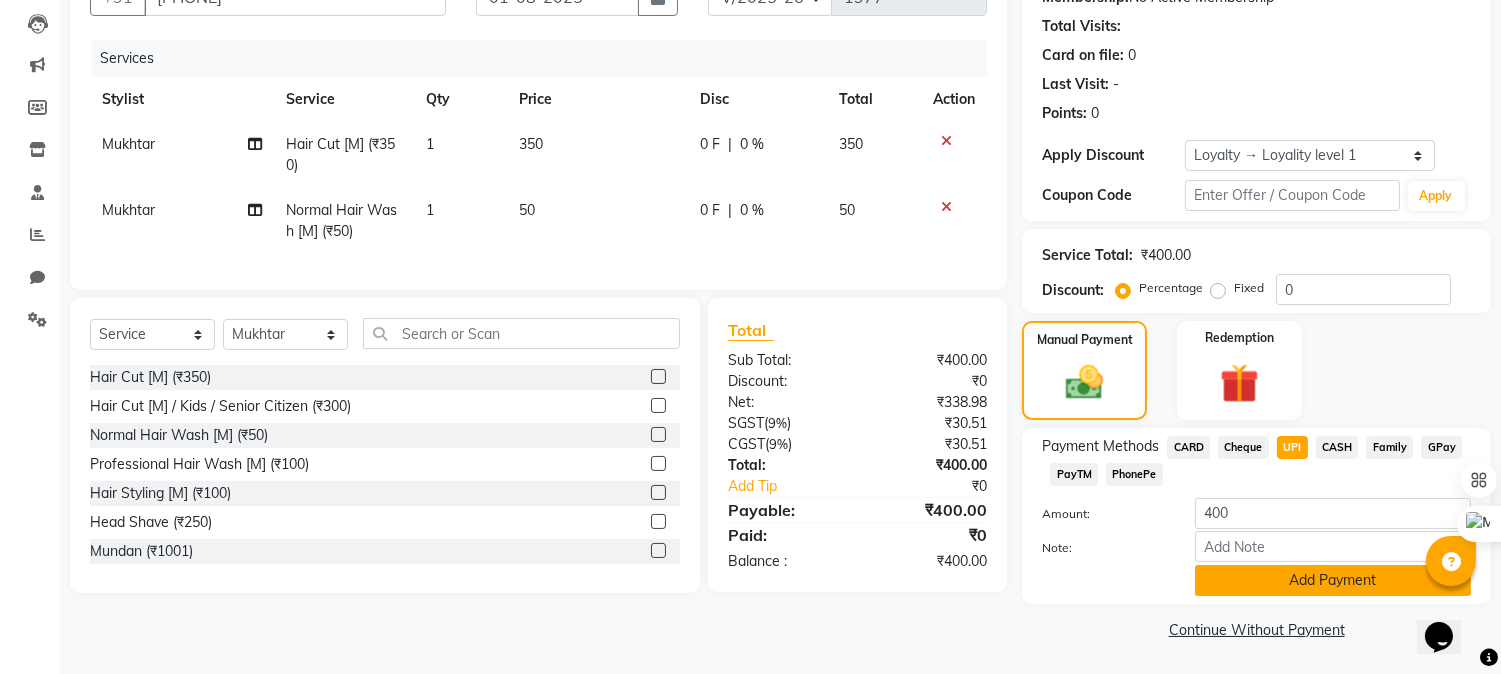 click on "Add Payment" 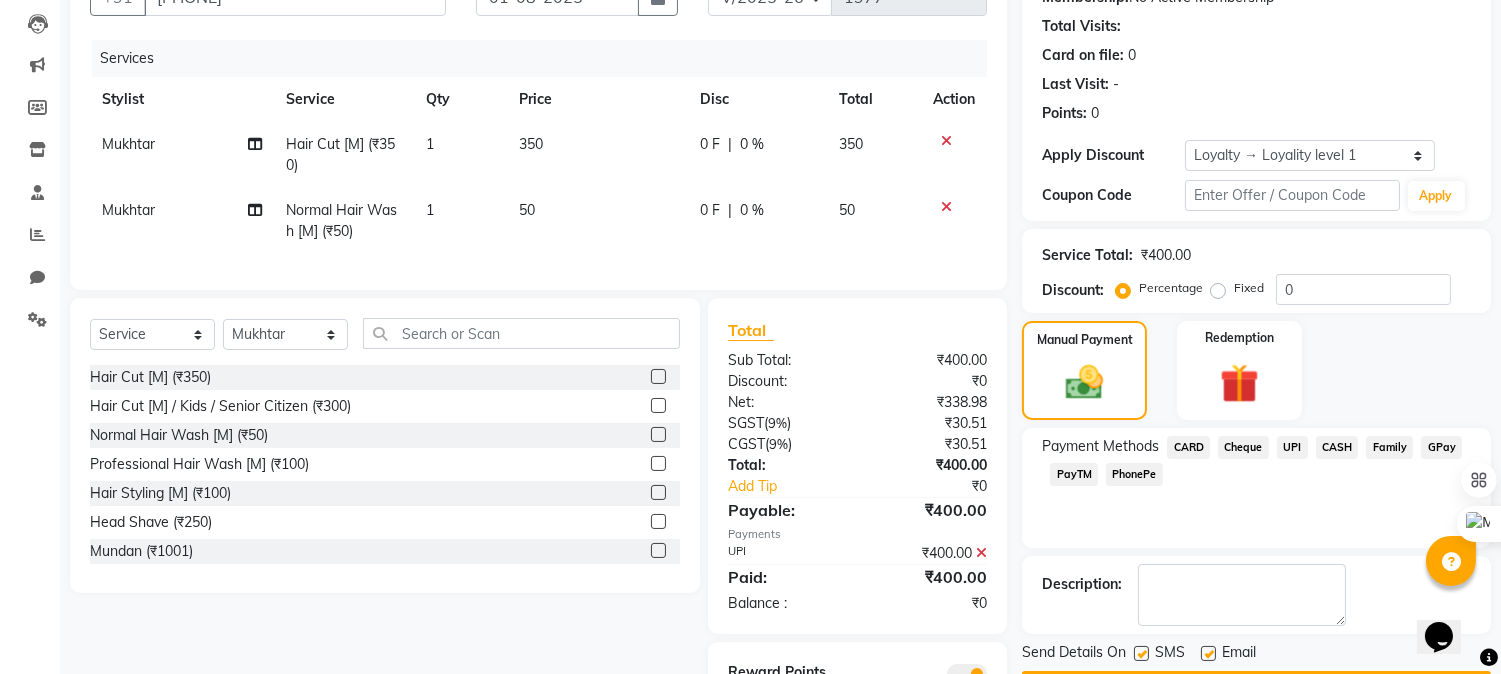 scroll, scrollTop: 313, scrollLeft: 0, axis: vertical 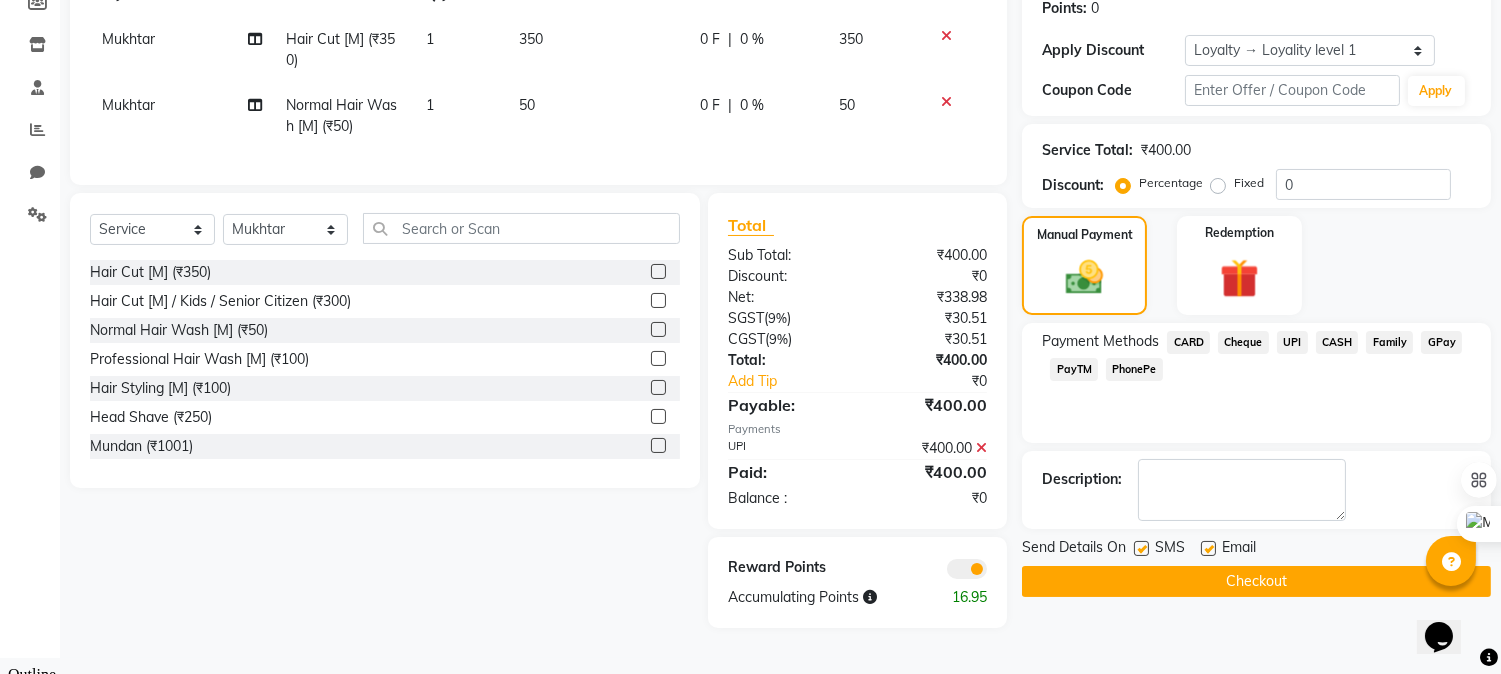 click on "Checkout" 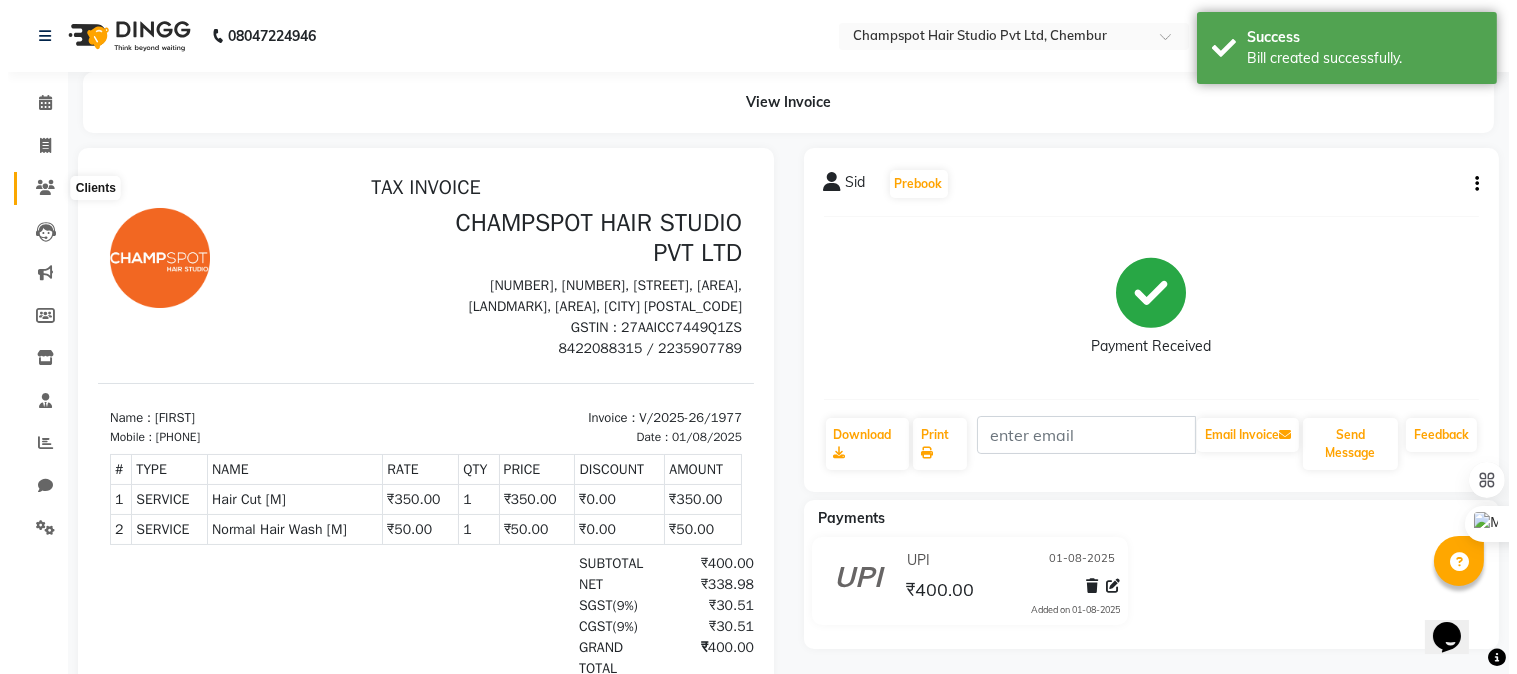 scroll, scrollTop: 0, scrollLeft: 0, axis: both 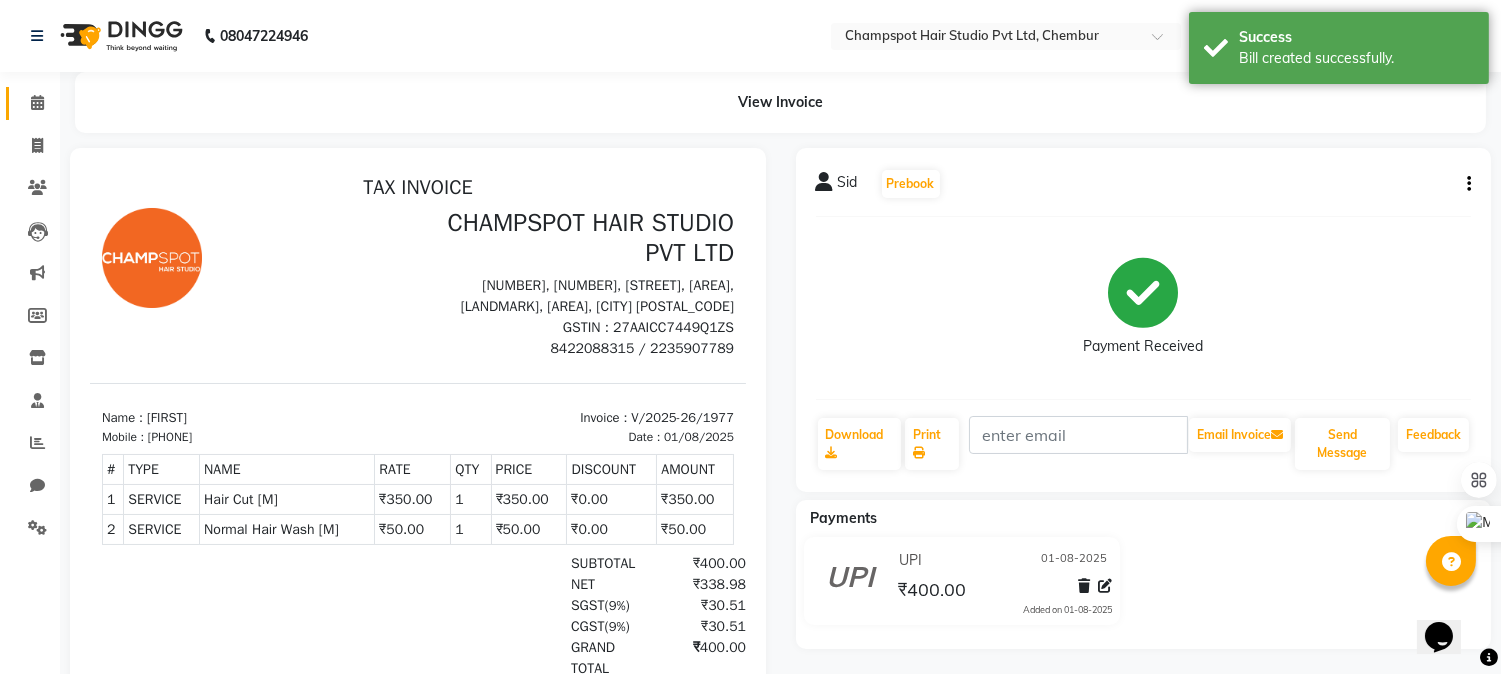click on "Calendar" 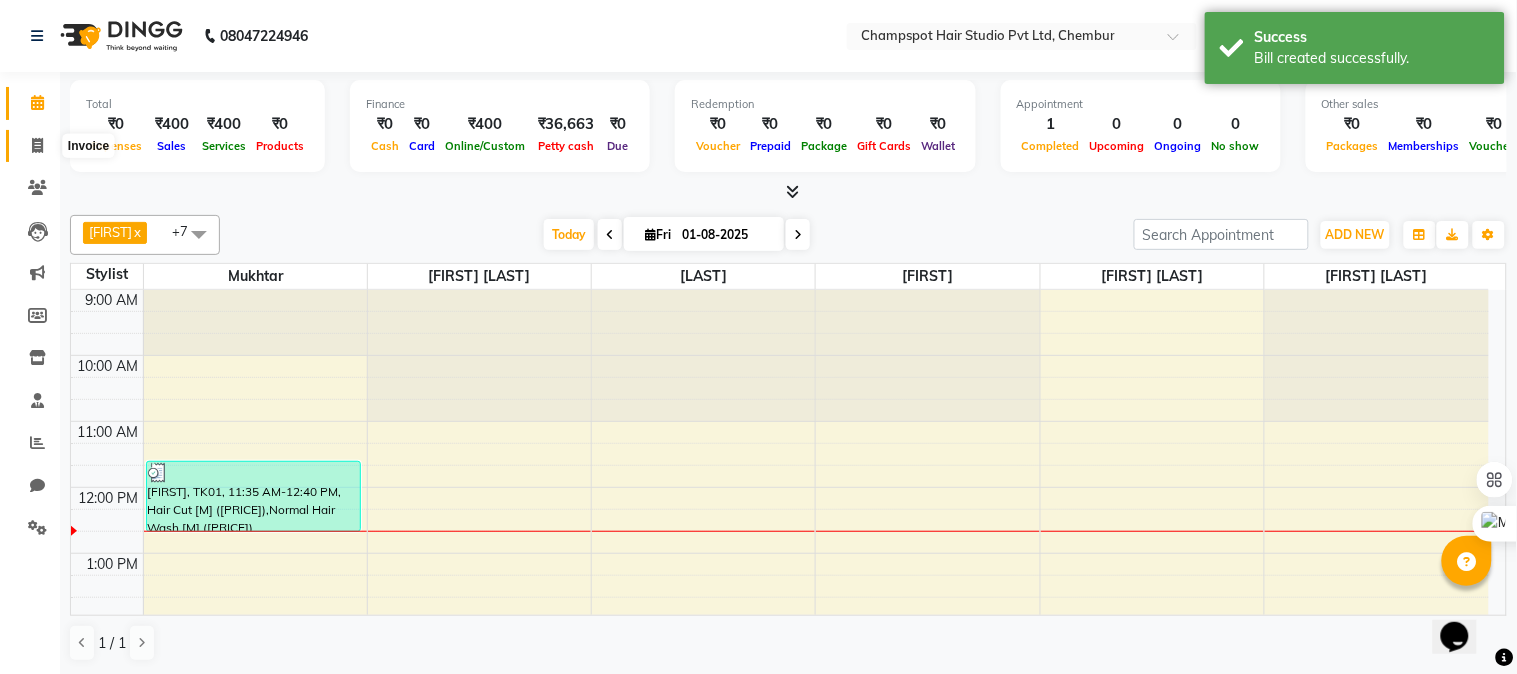 click 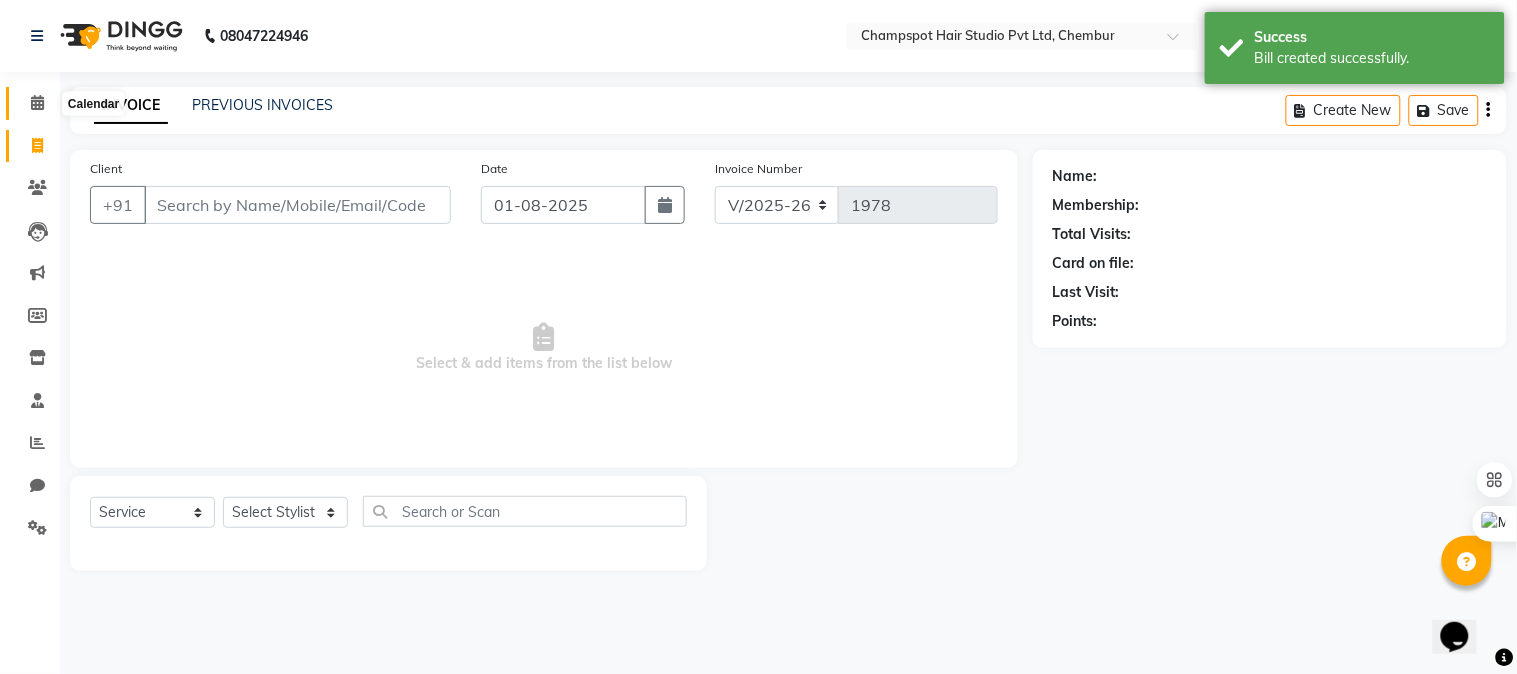 click 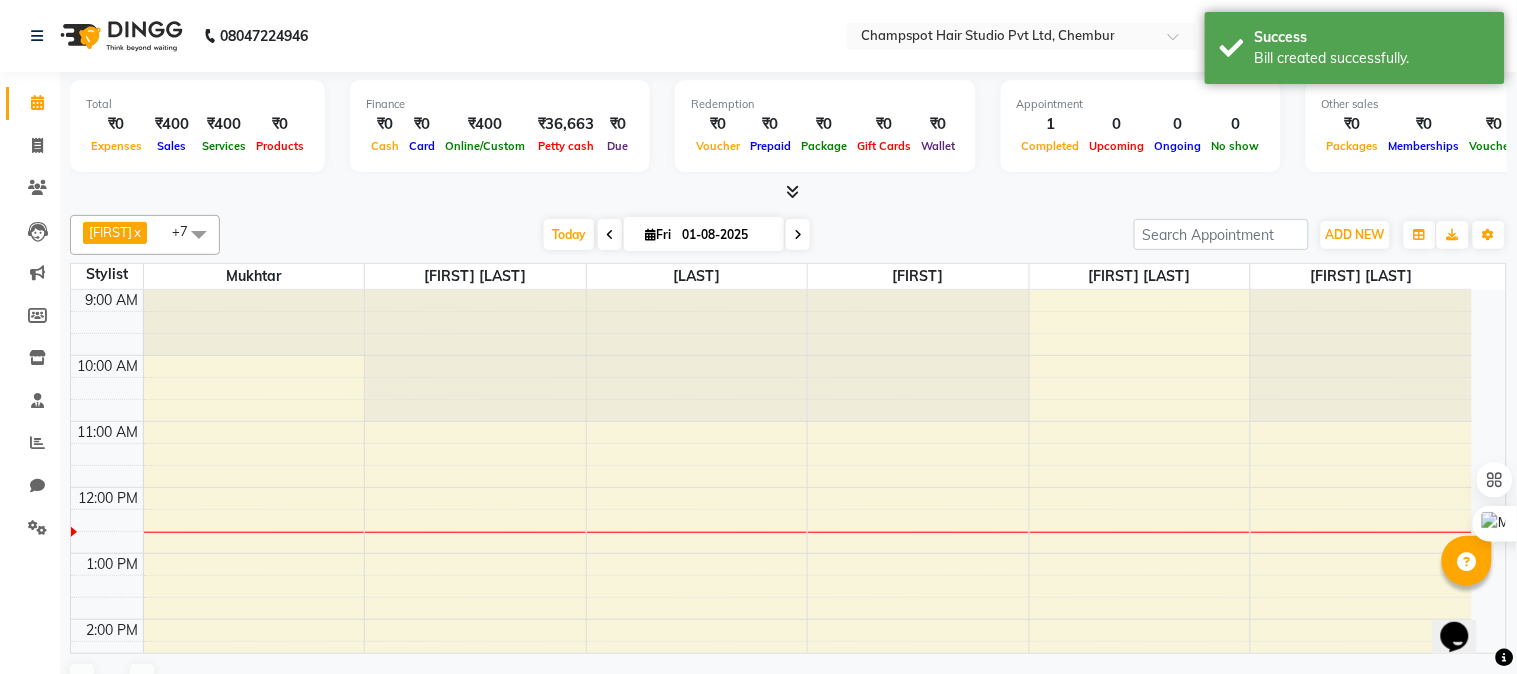 scroll, scrollTop: 0, scrollLeft: 0, axis: both 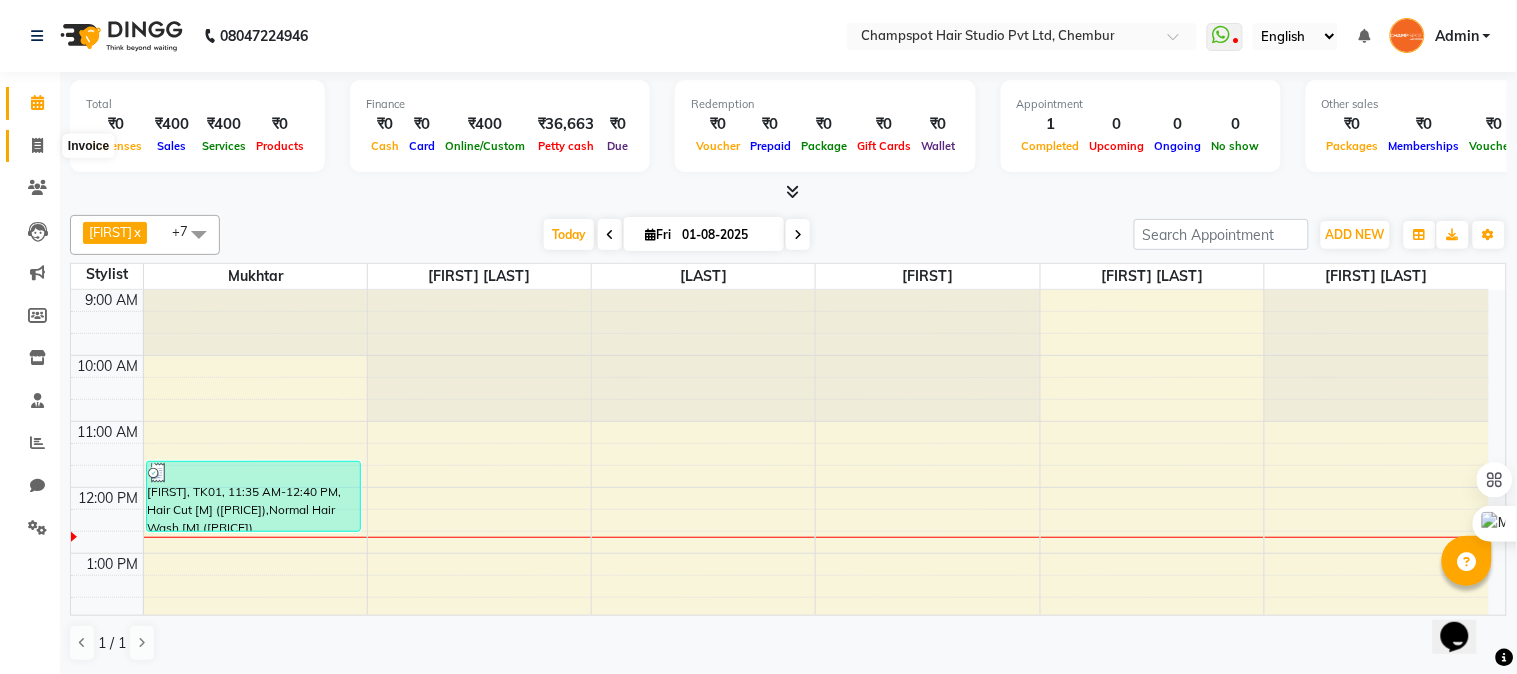 click 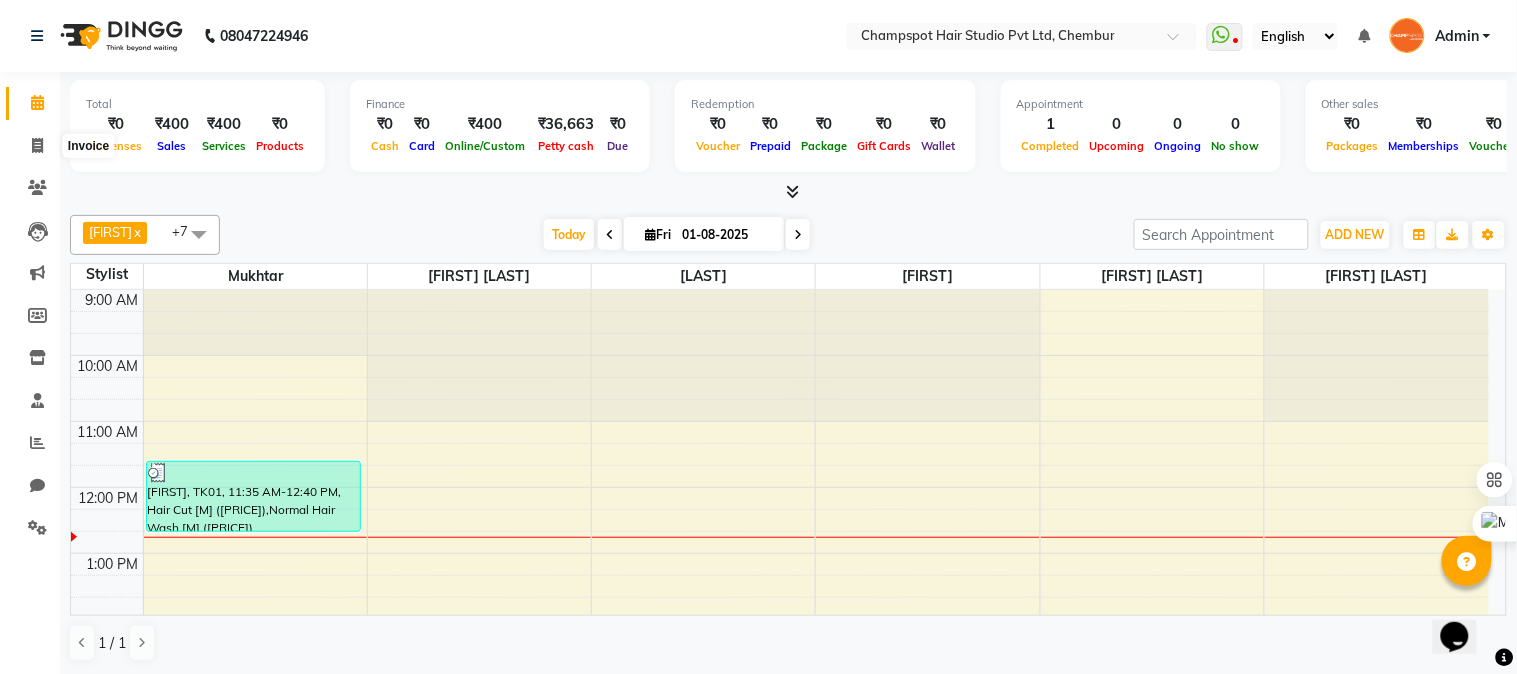 select on "service" 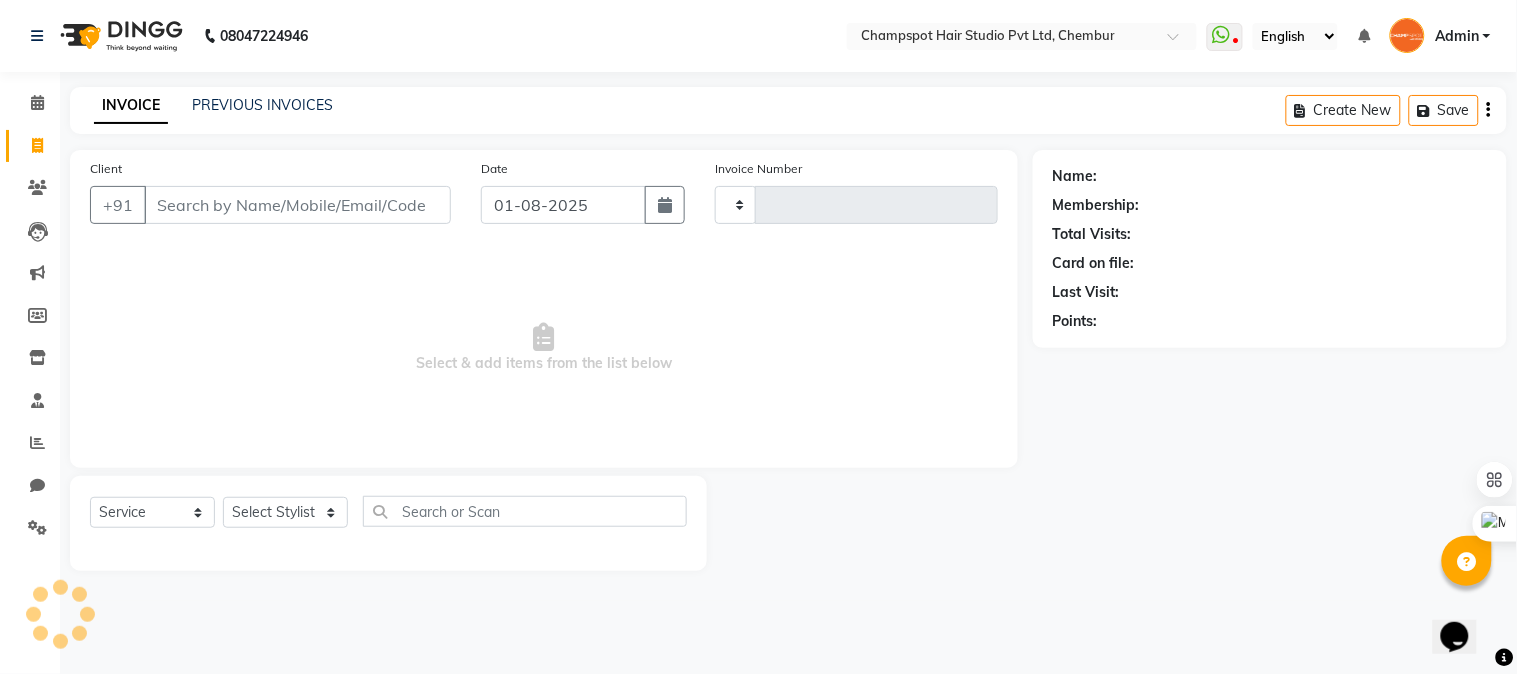 type on "1978" 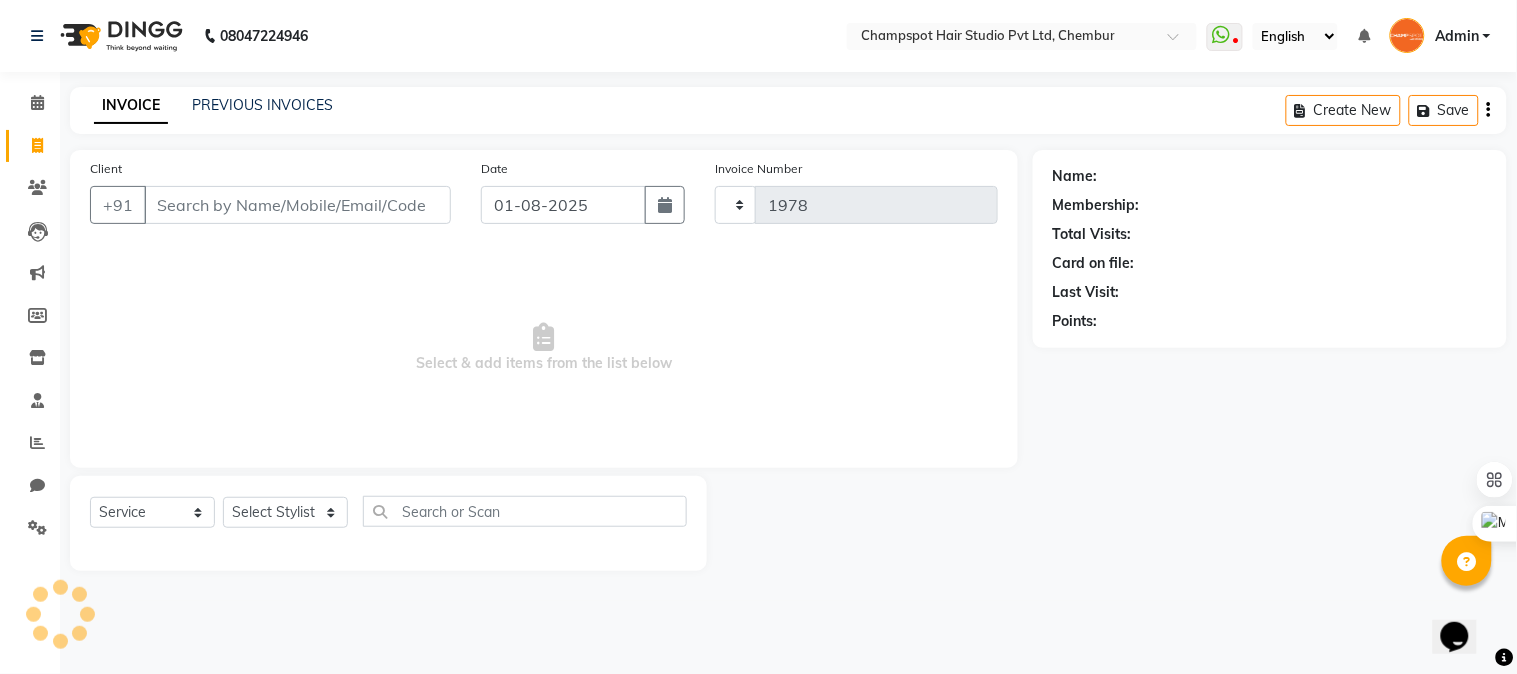 select on "7690" 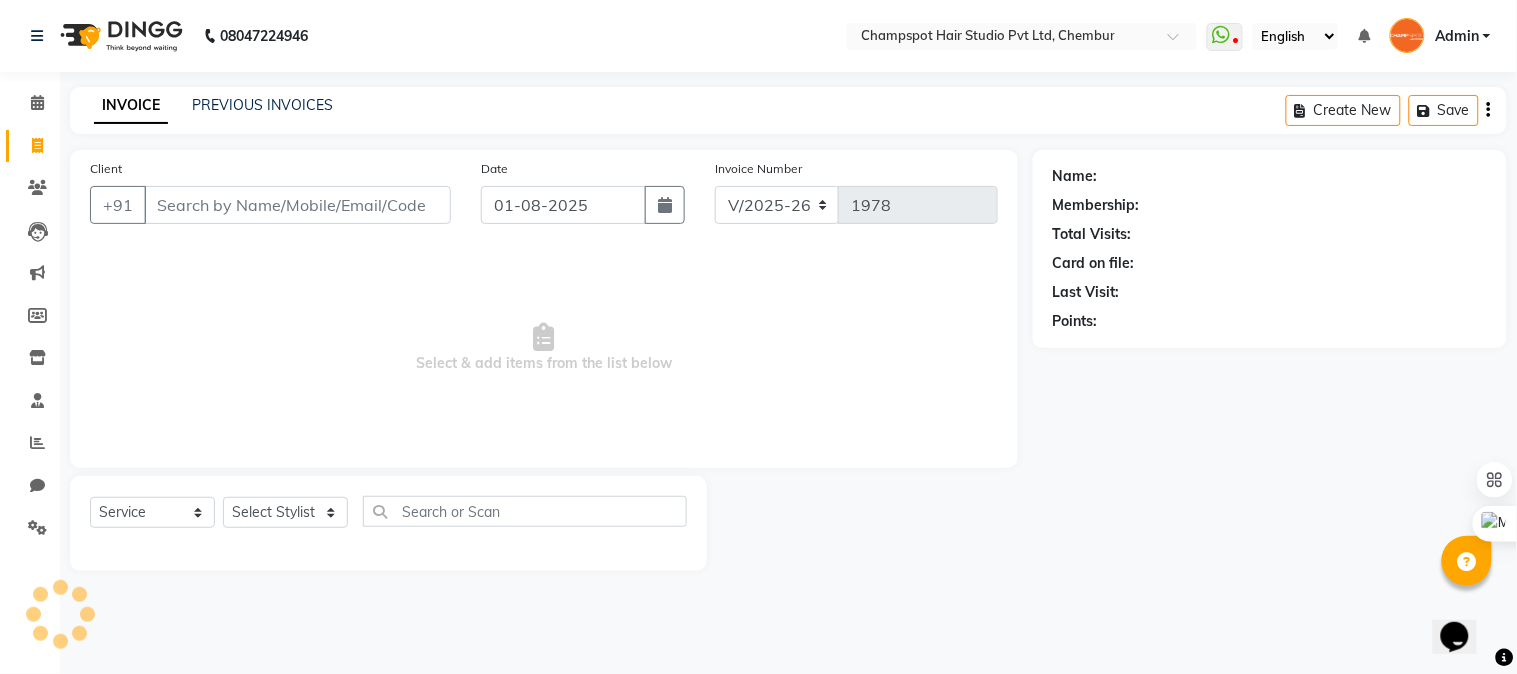 drag, startPoint x: 208, startPoint y: 210, endPoint x: 120, endPoint y: 96, distance: 144.01389 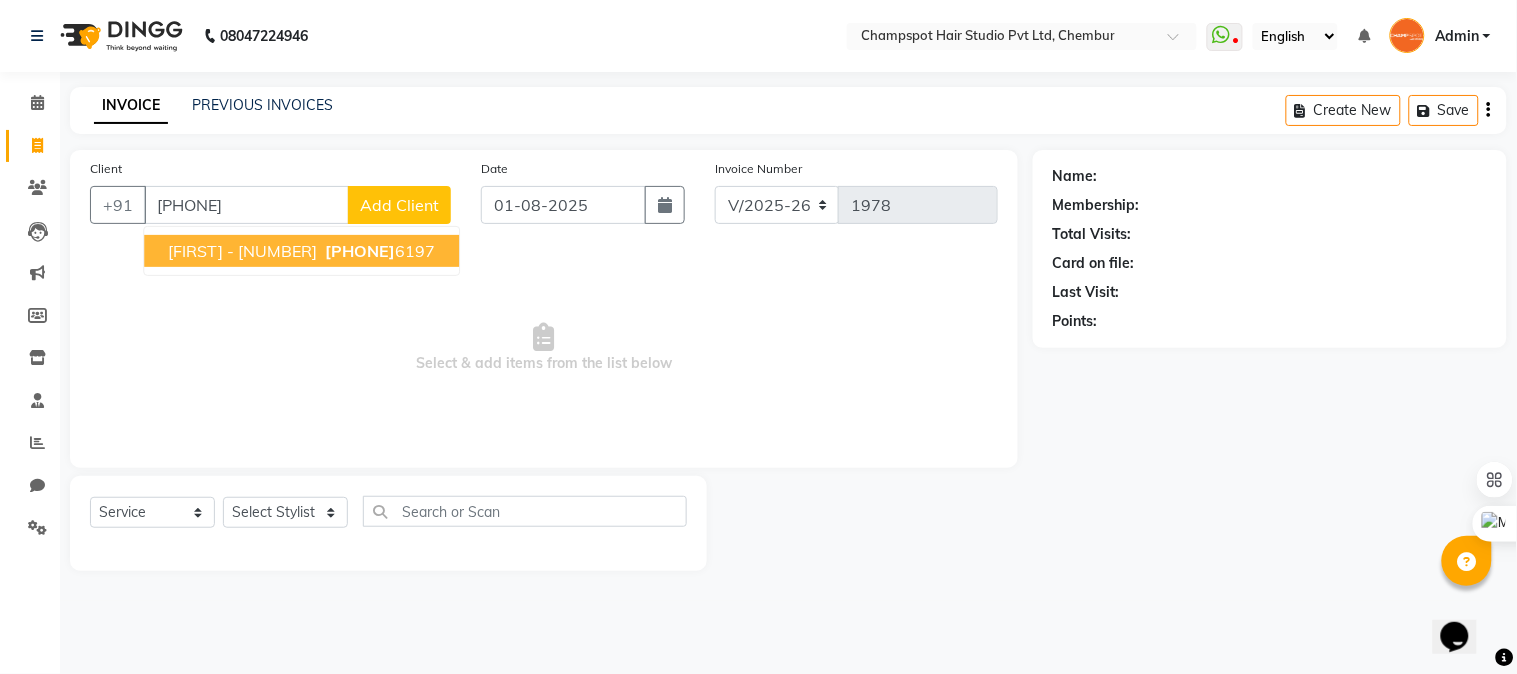 click on "PRATIK - 6197   730427 6197" at bounding box center [301, 251] 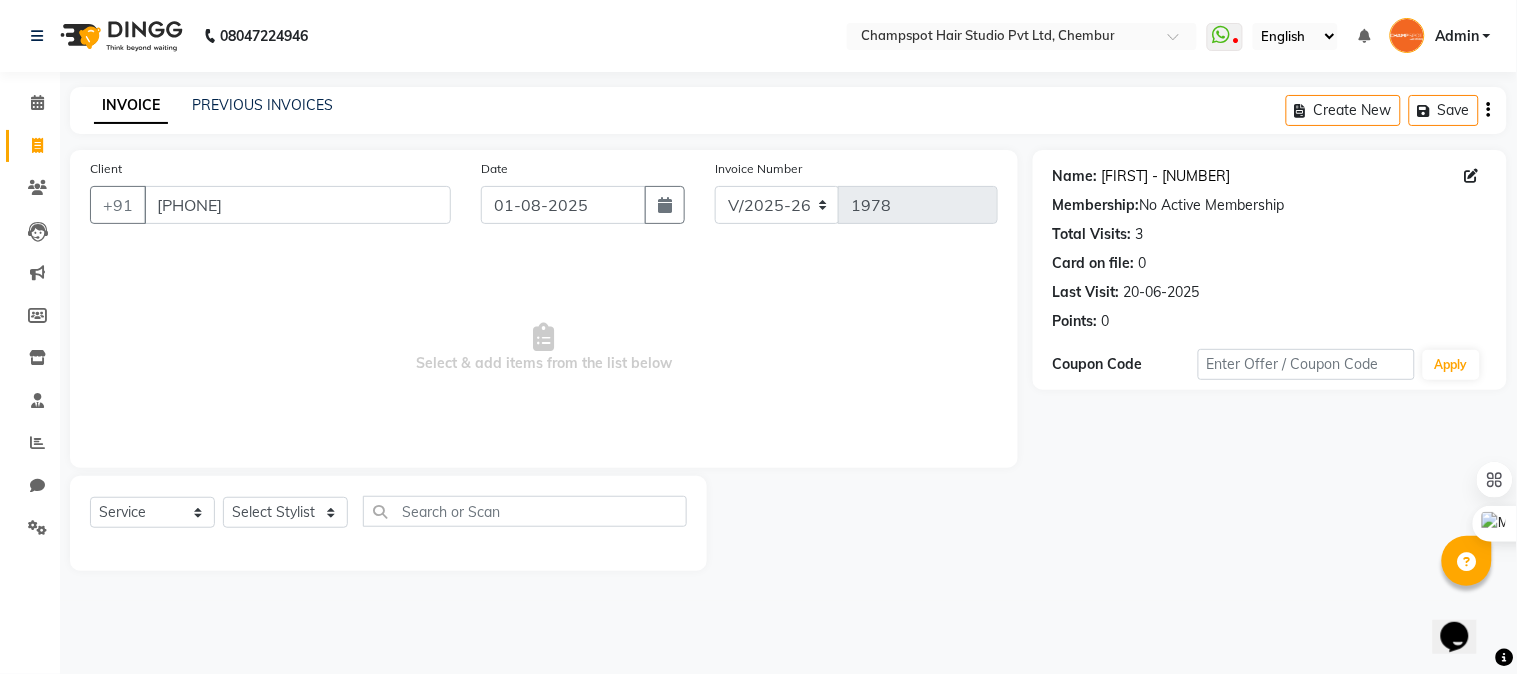 click on "Pratik - 6197" 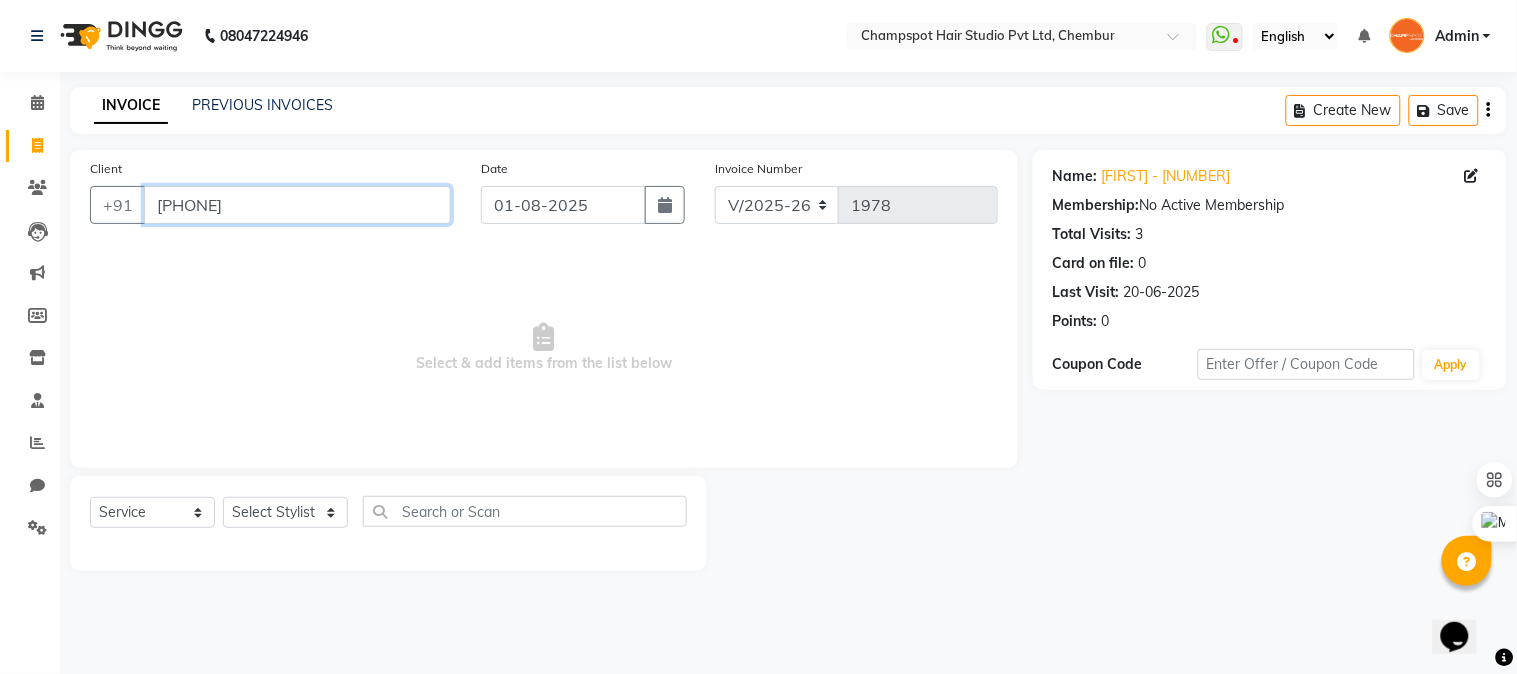 drag, startPoint x: 314, startPoint y: 203, endPoint x: 0, endPoint y: 174, distance: 315.33633 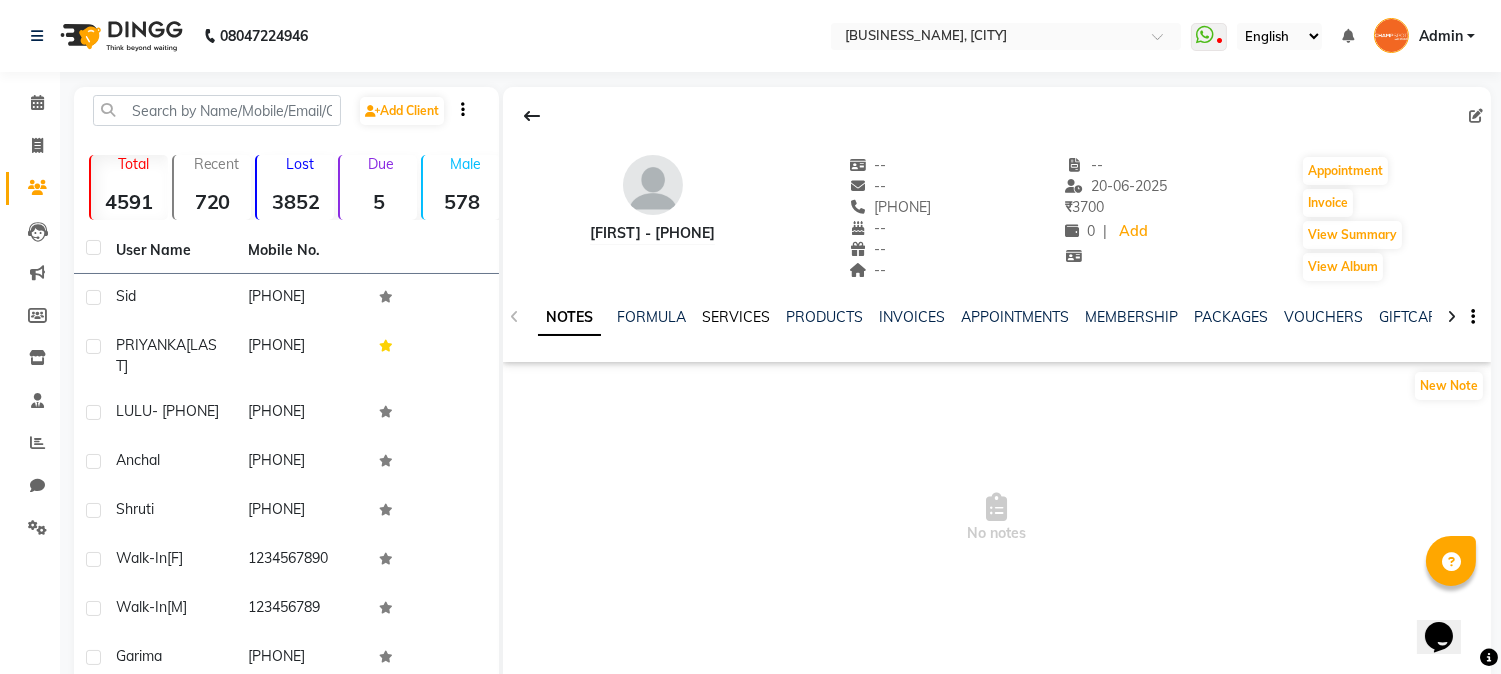 scroll, scrollTop: 0, scrollLeft: 0, axis: both 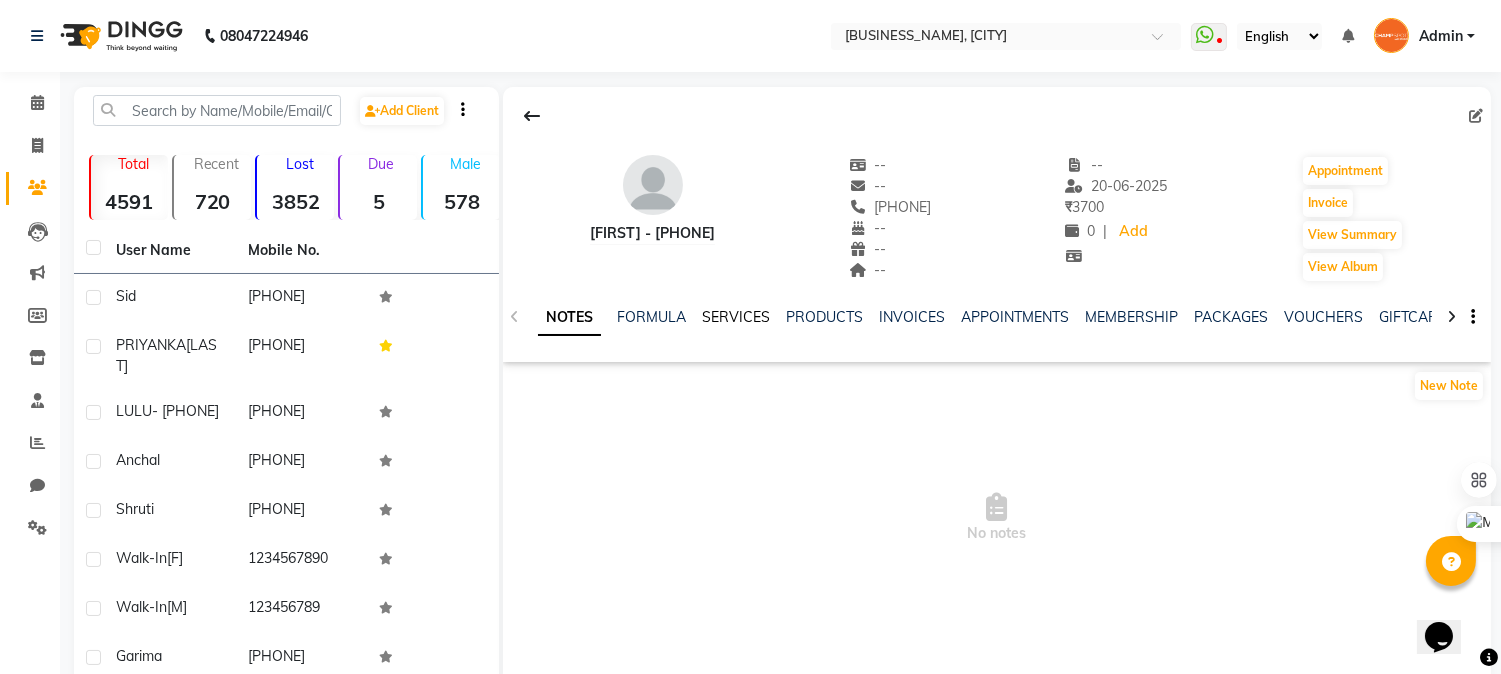 click on "SERVICES" 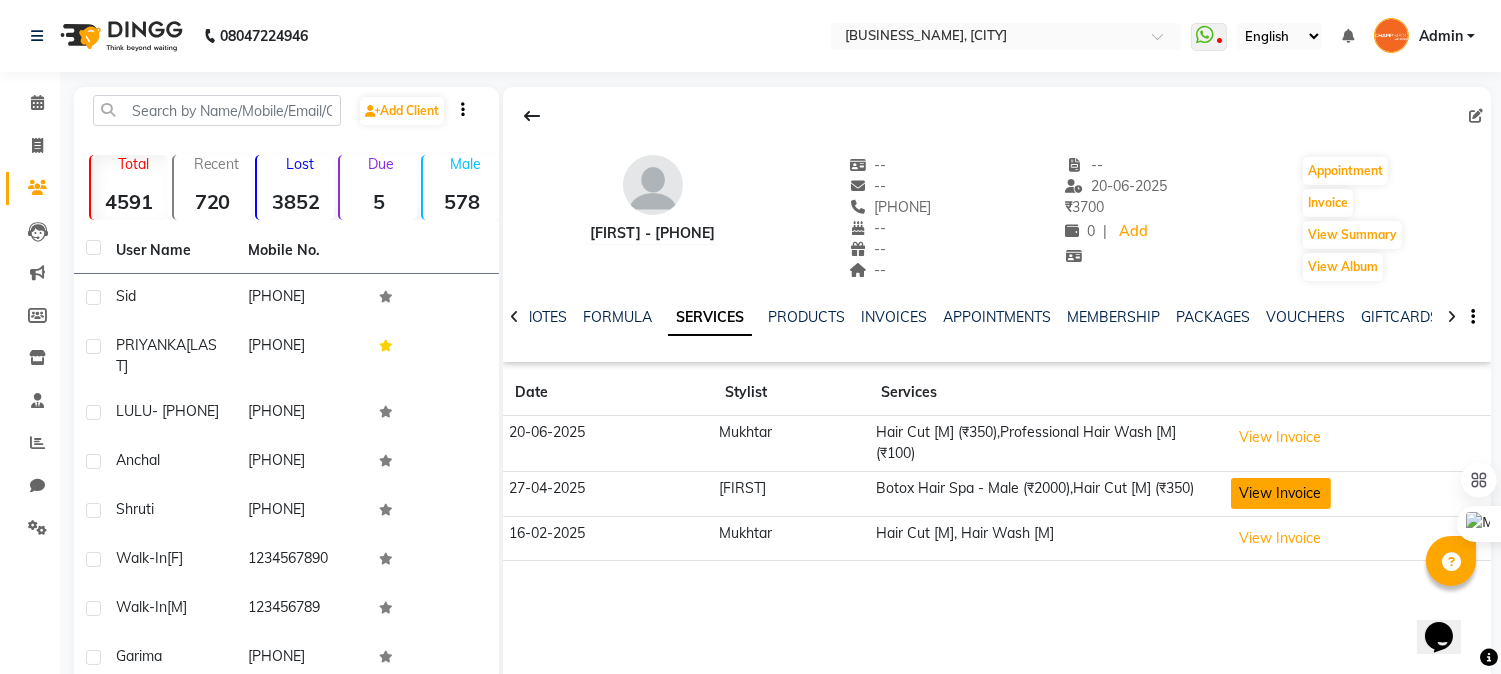 click on "View Invoice" 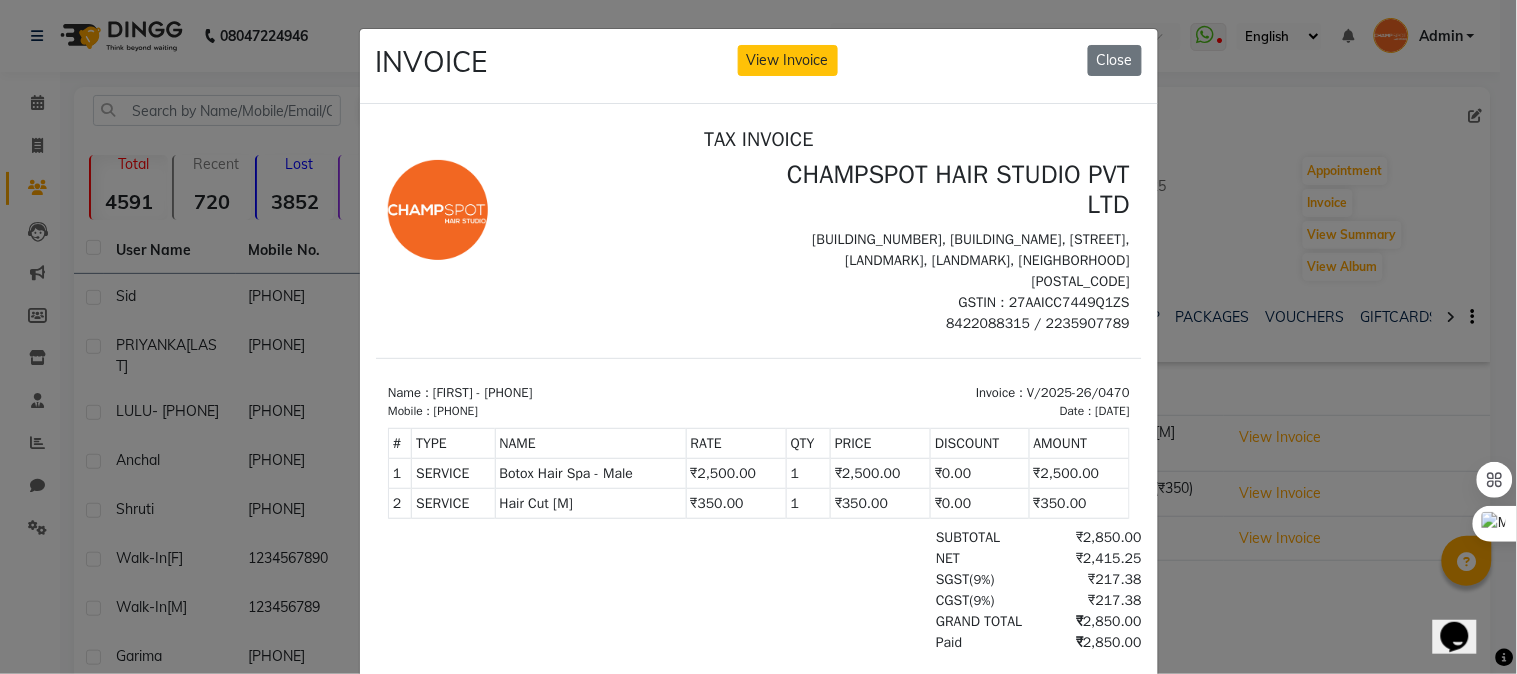scroll, scrollTop: 15, scrollLeft: 0, axis: vertical 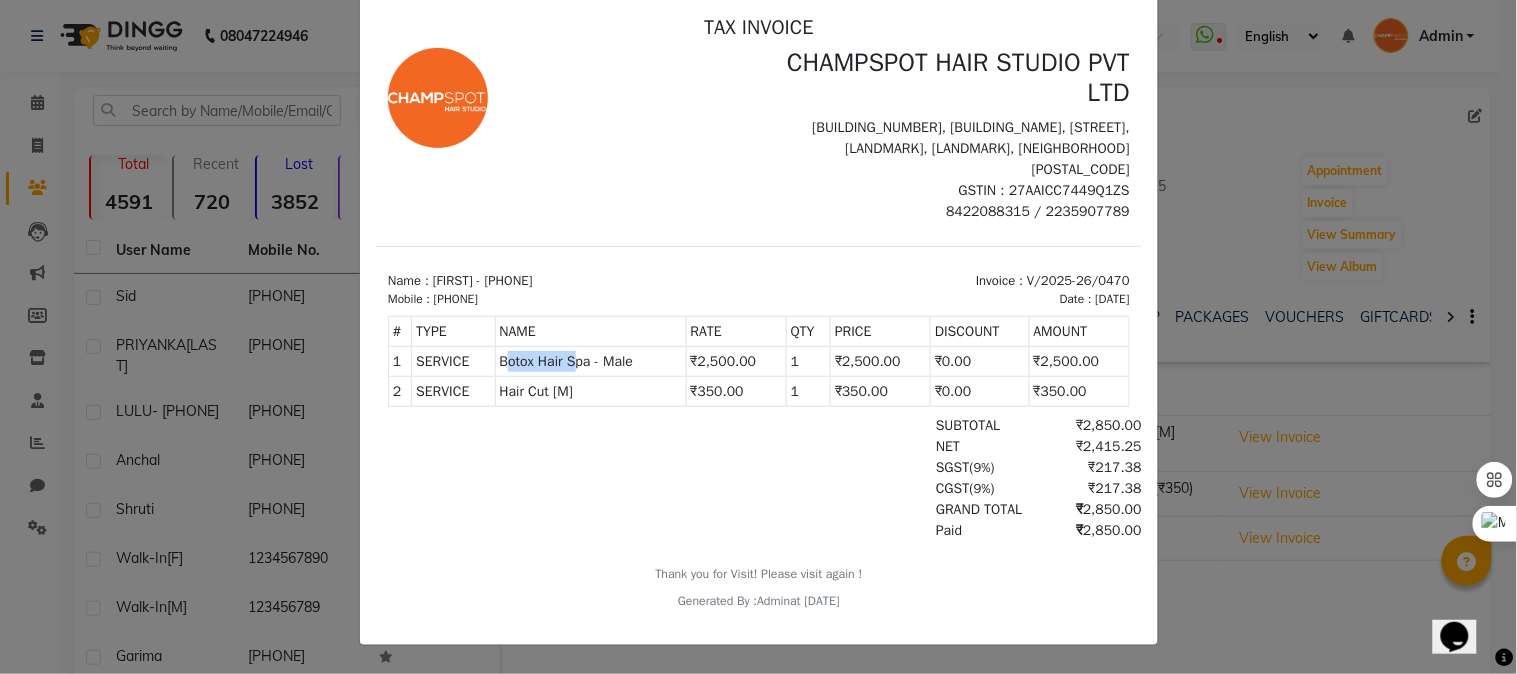 drag, startPoint x: 501, startPoint y: 348, endPoint x: 596, endPoint y: 398, distance: 107.35455 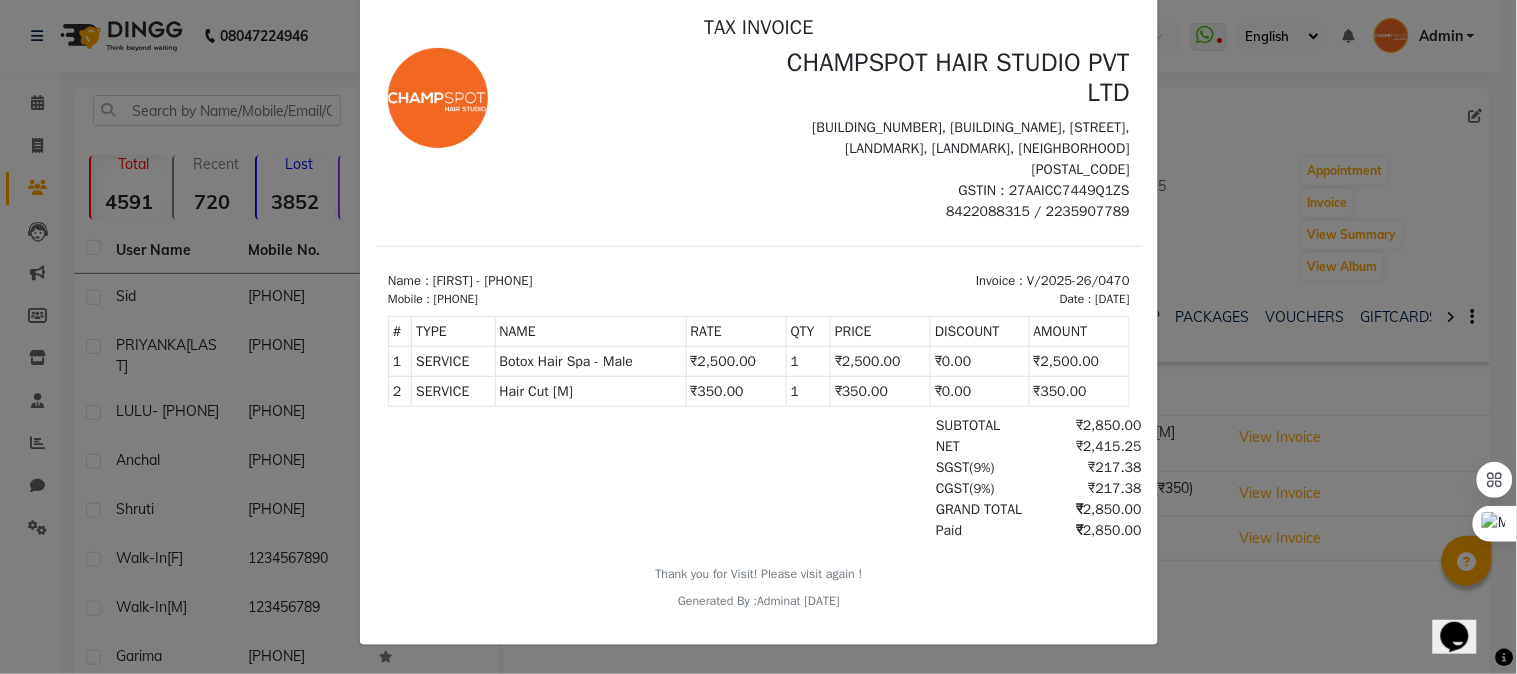 click on "₹2,850.00" at bounding box center (1086, 529) 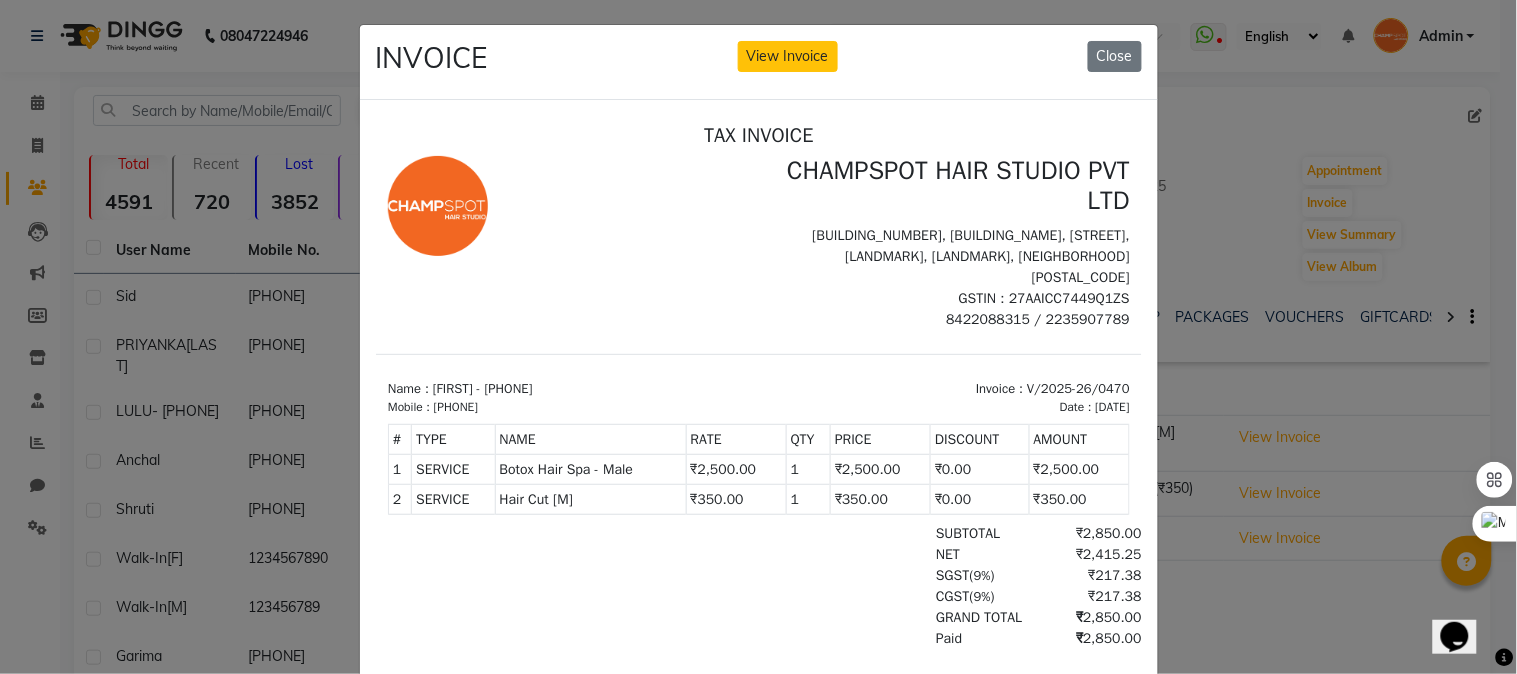 scroll, scrollTop: 0, scrollLeft: 0, axis: both 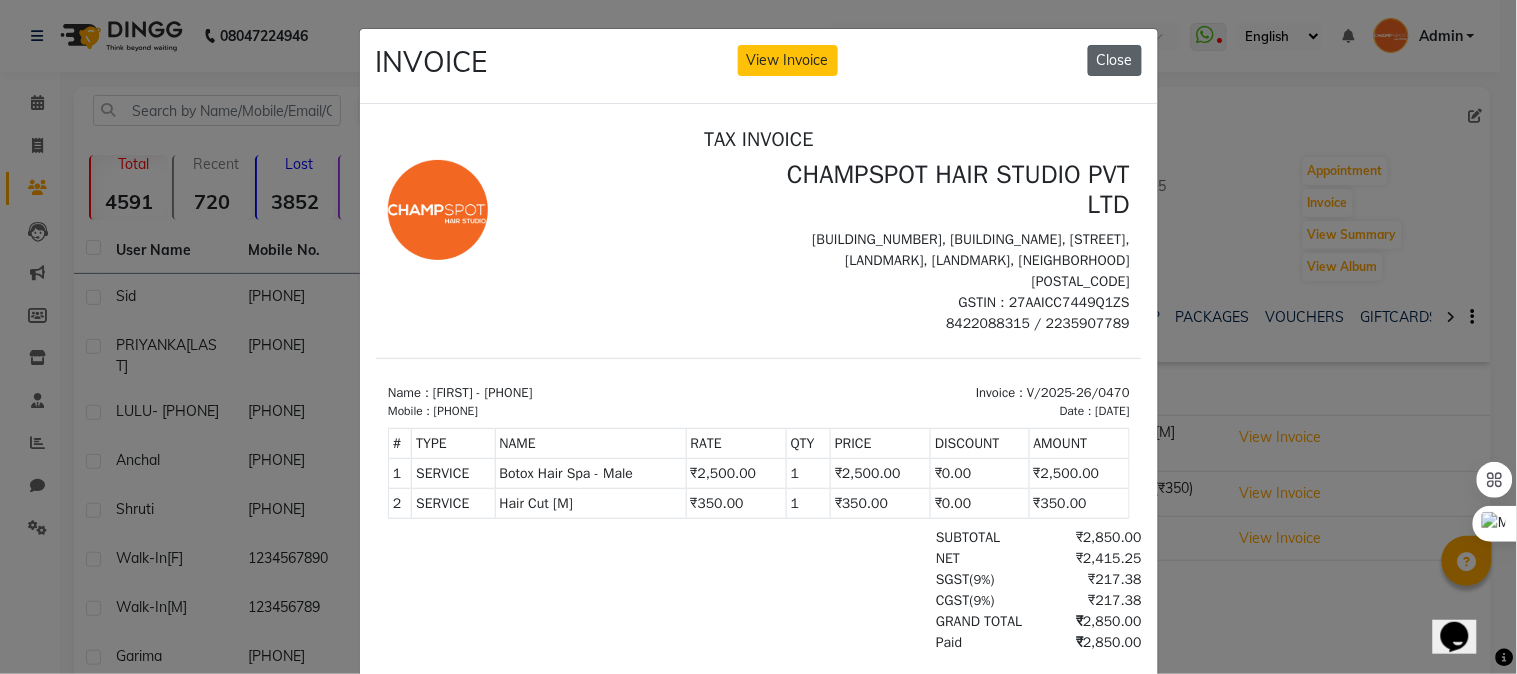 click on "Close" 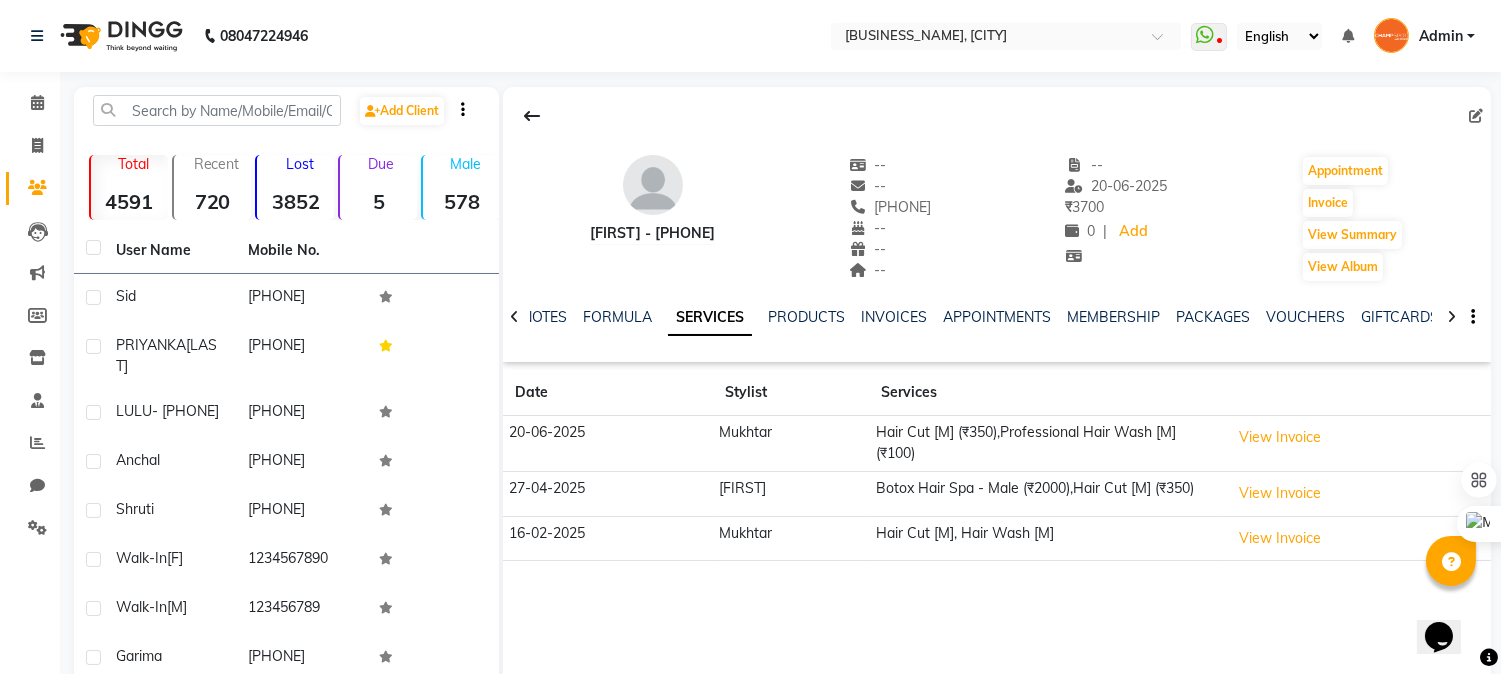 click on "PRATIK - 6197   --   --   7304276197  --  --  --  -- 20-06-2025 ₹    3700 0 |  Add   Appointment   Invoice  View Summary  View Album" 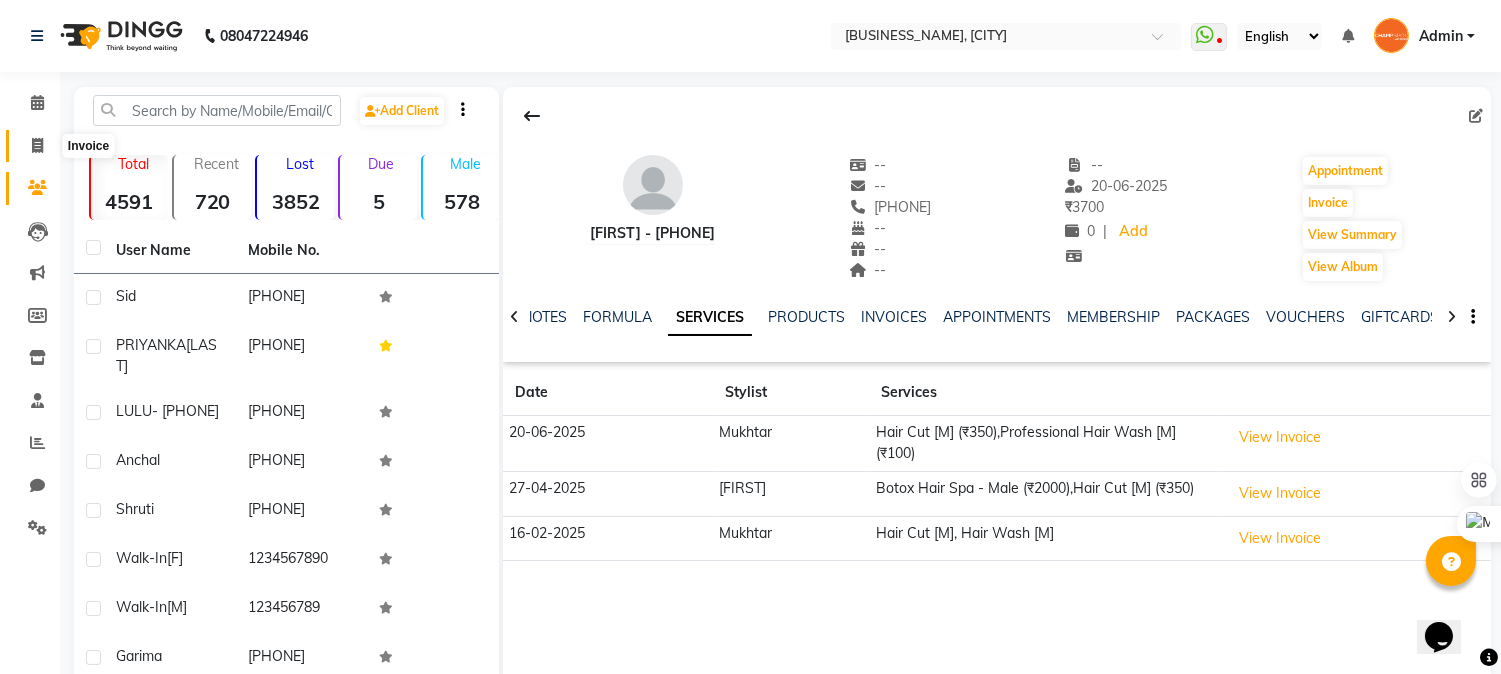 click 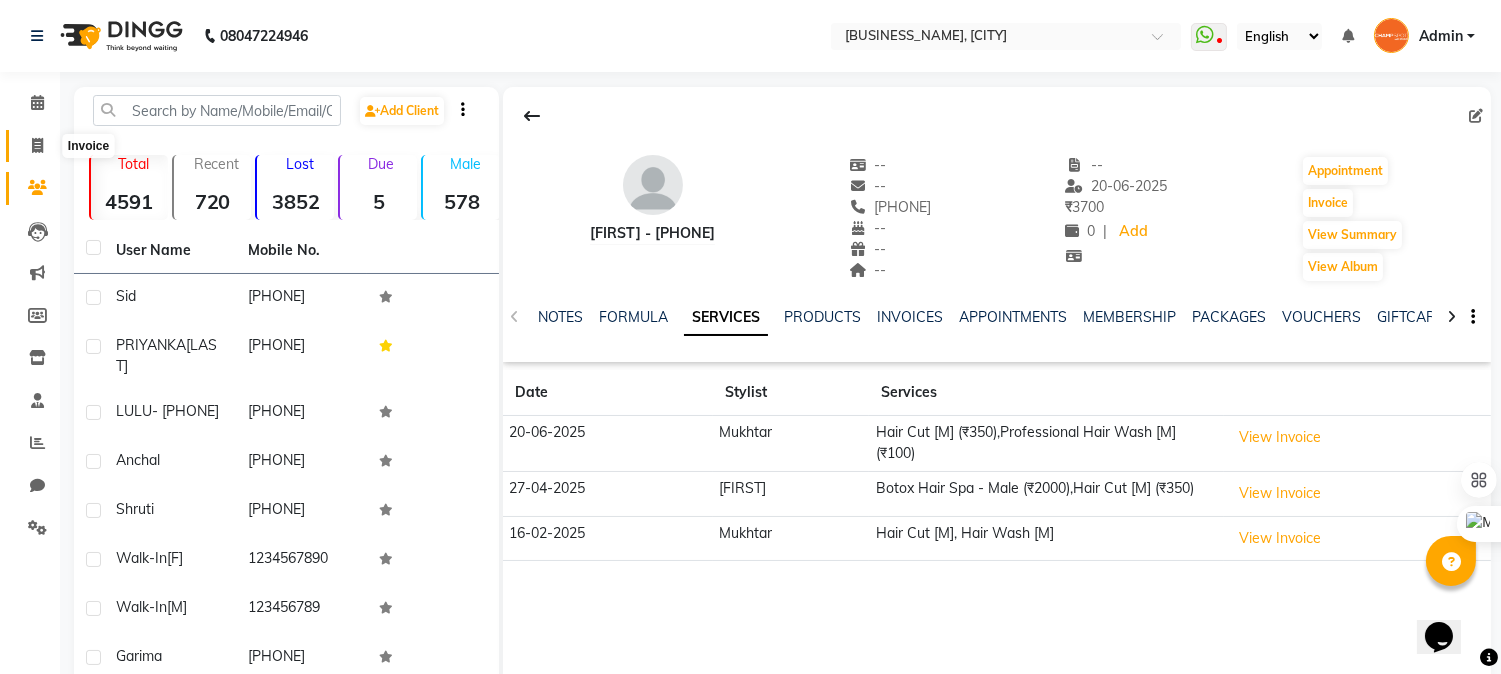 click 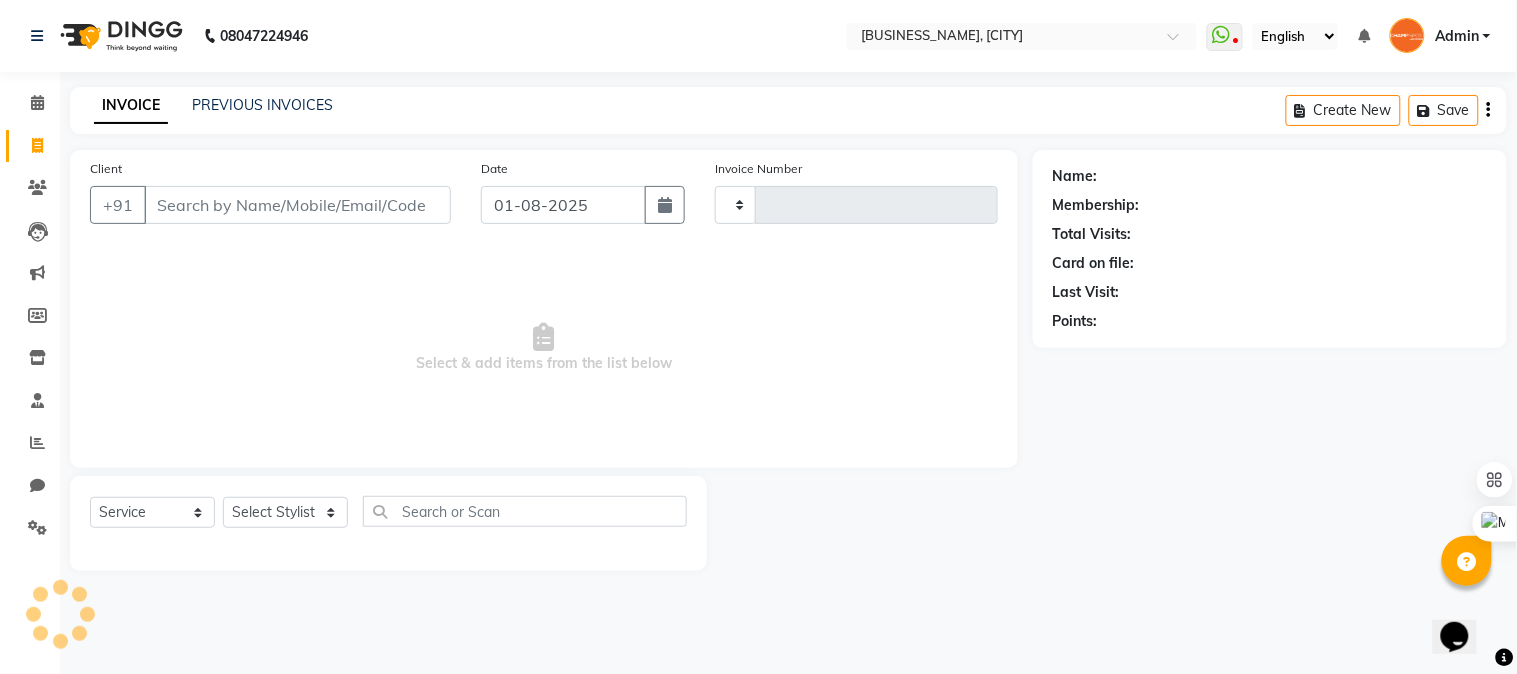 type on "1978" 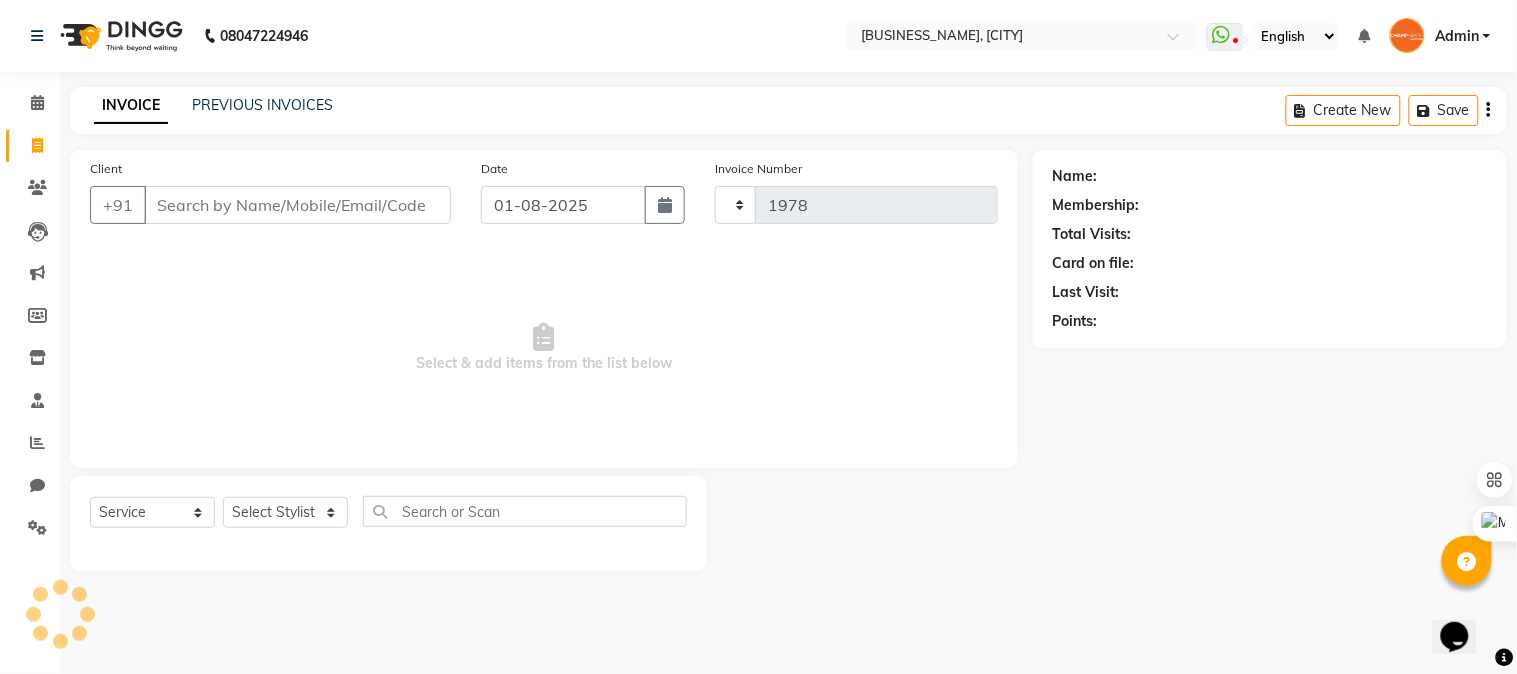 select on "7690" 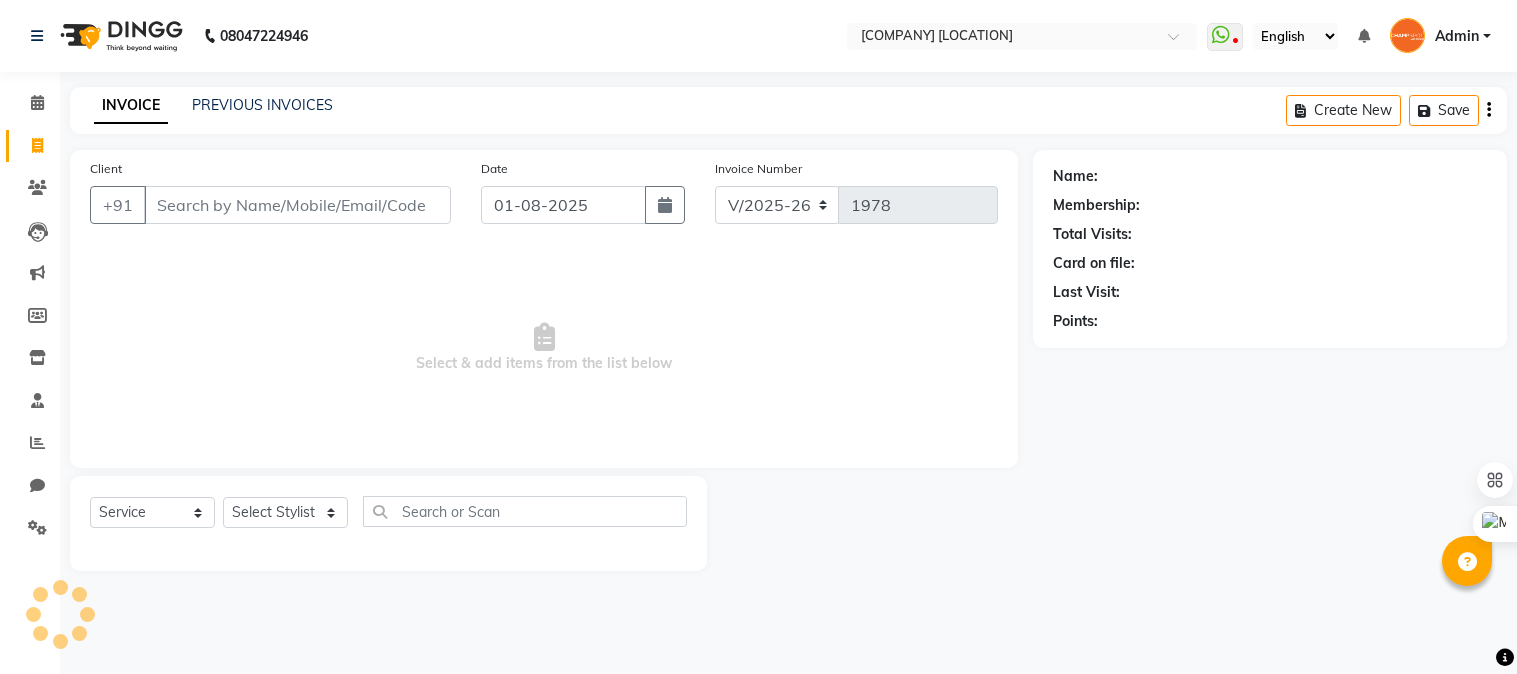 select on "7690" 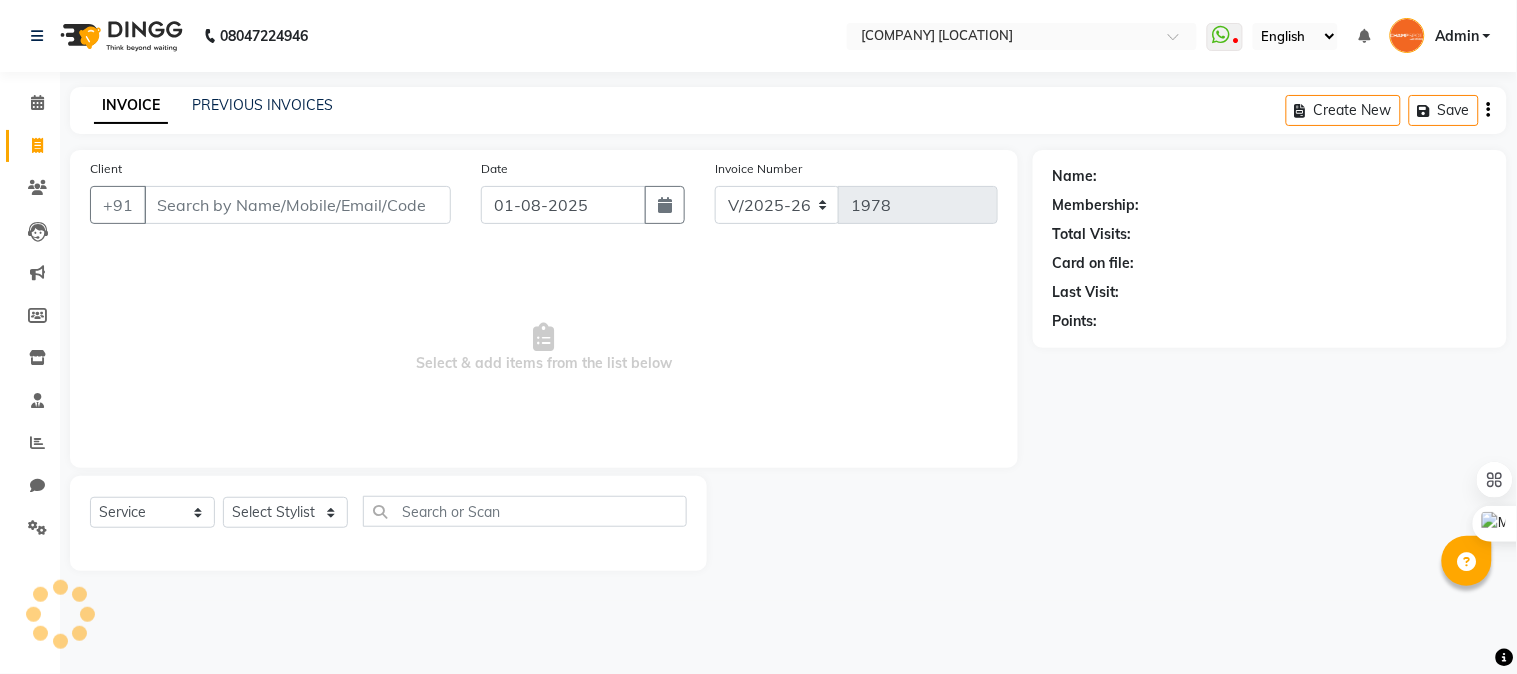 scroll, scrollTop: 0, scrollLeft: 0, axis: both 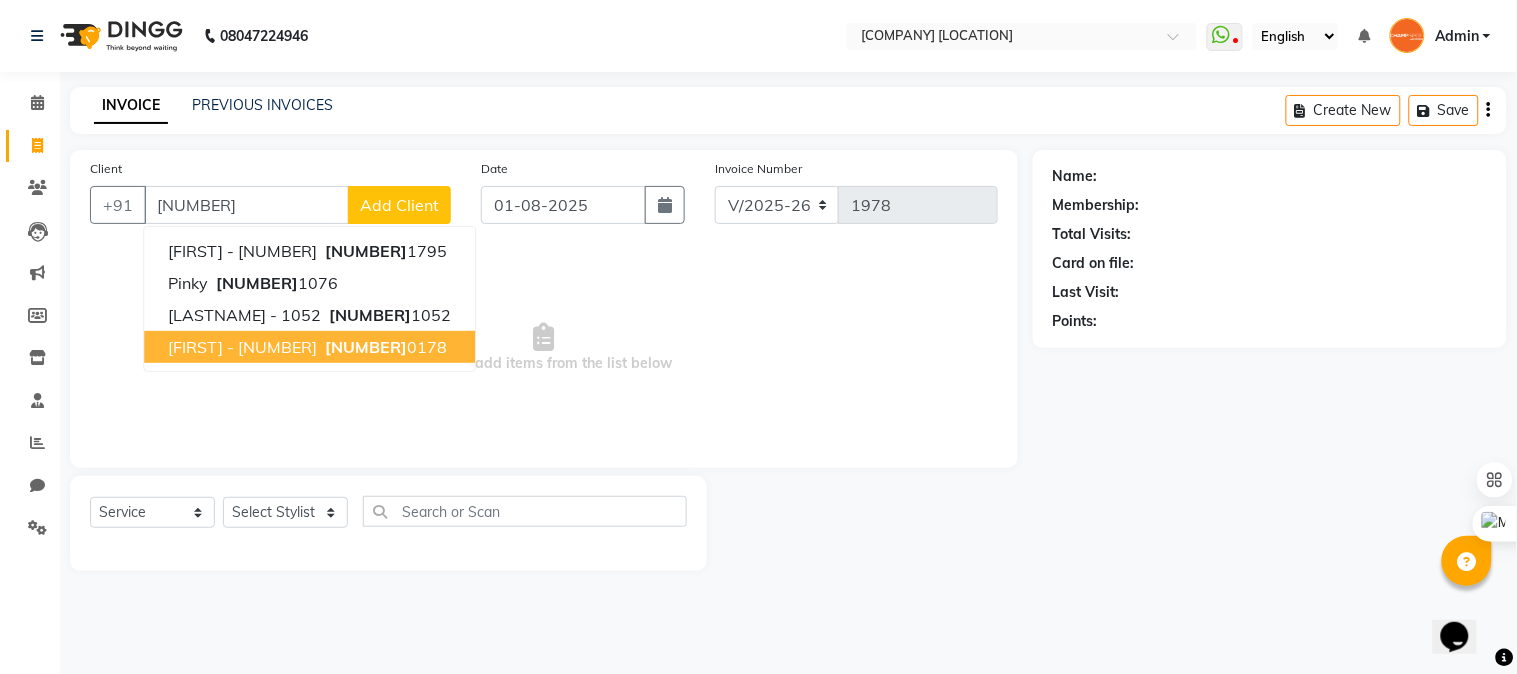 click on "[NUMBER]" at bounding box center [366, 347] 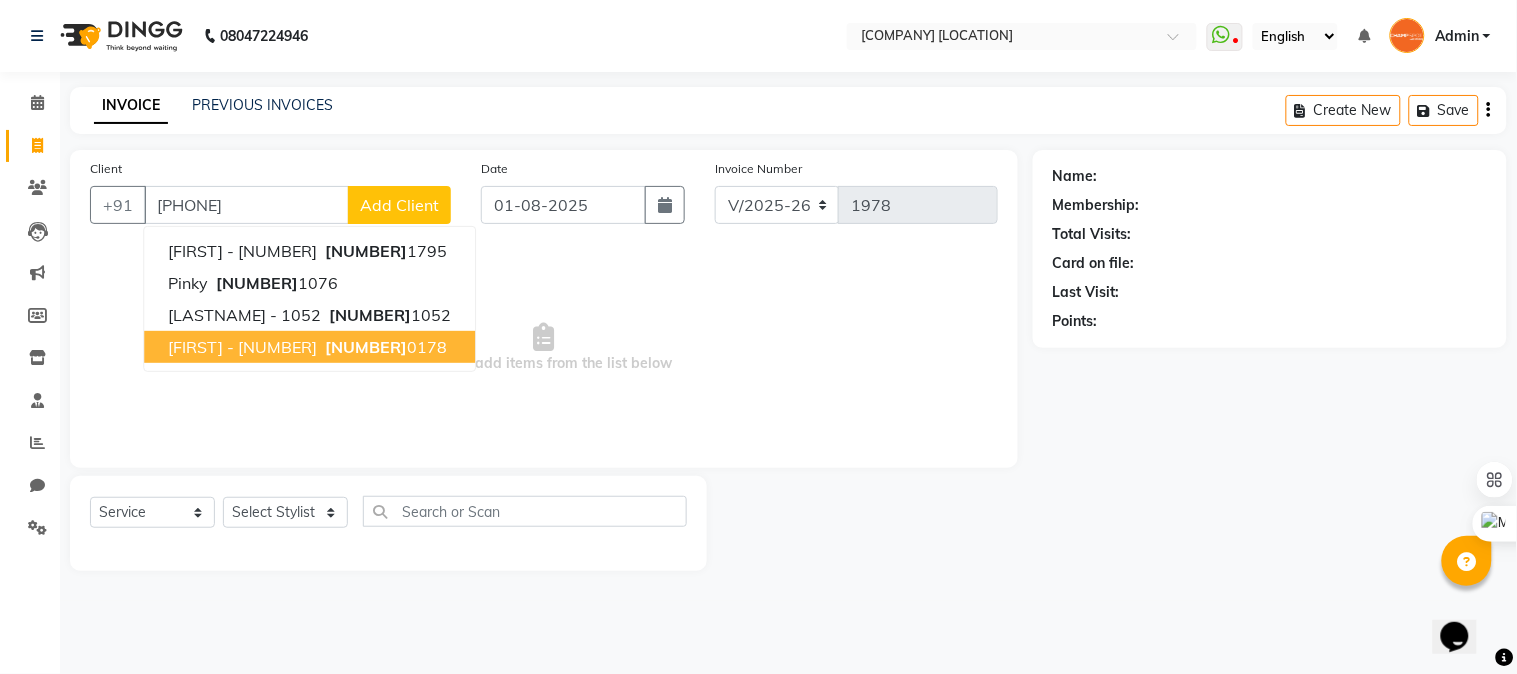 type on "[PHONE]" 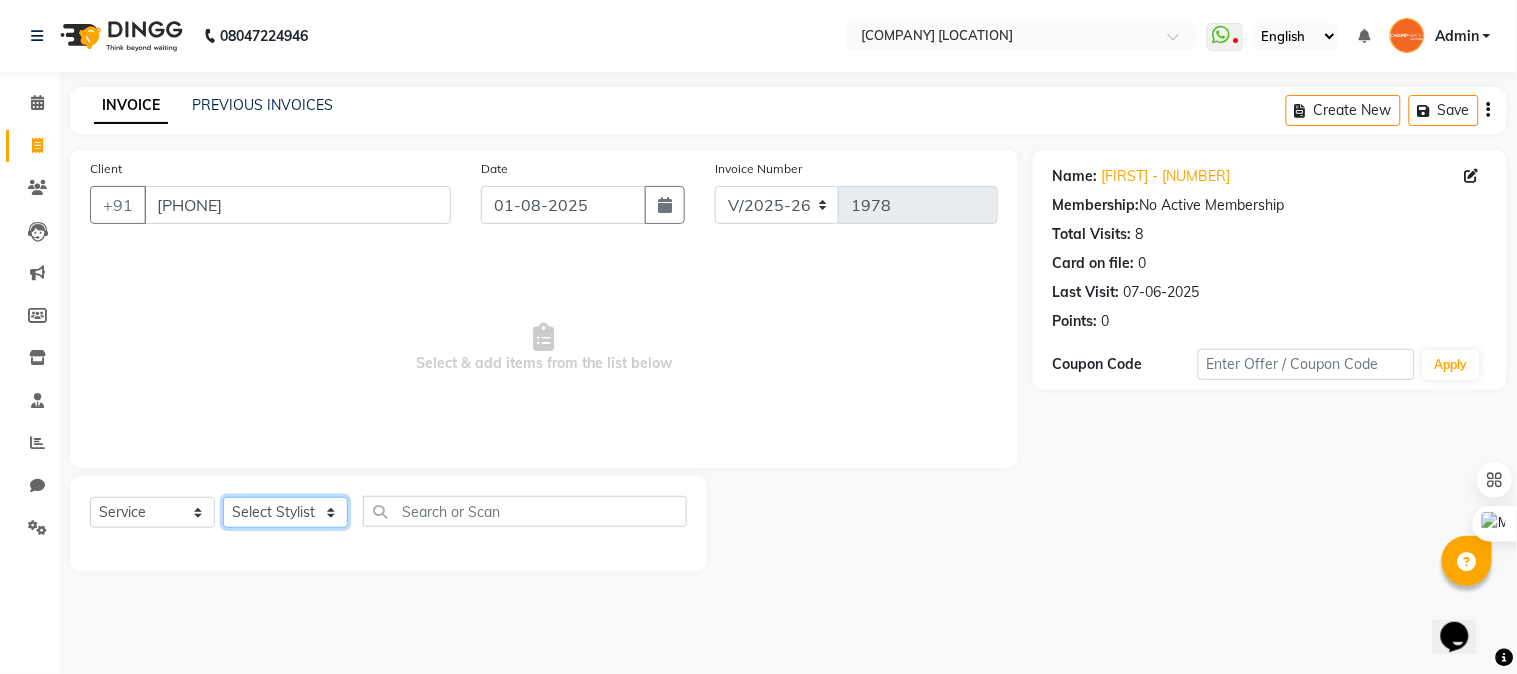 click on "Select Stylist Admin [NAME] [NAME] [NAME] [NAME] [NAME] [NAME]" 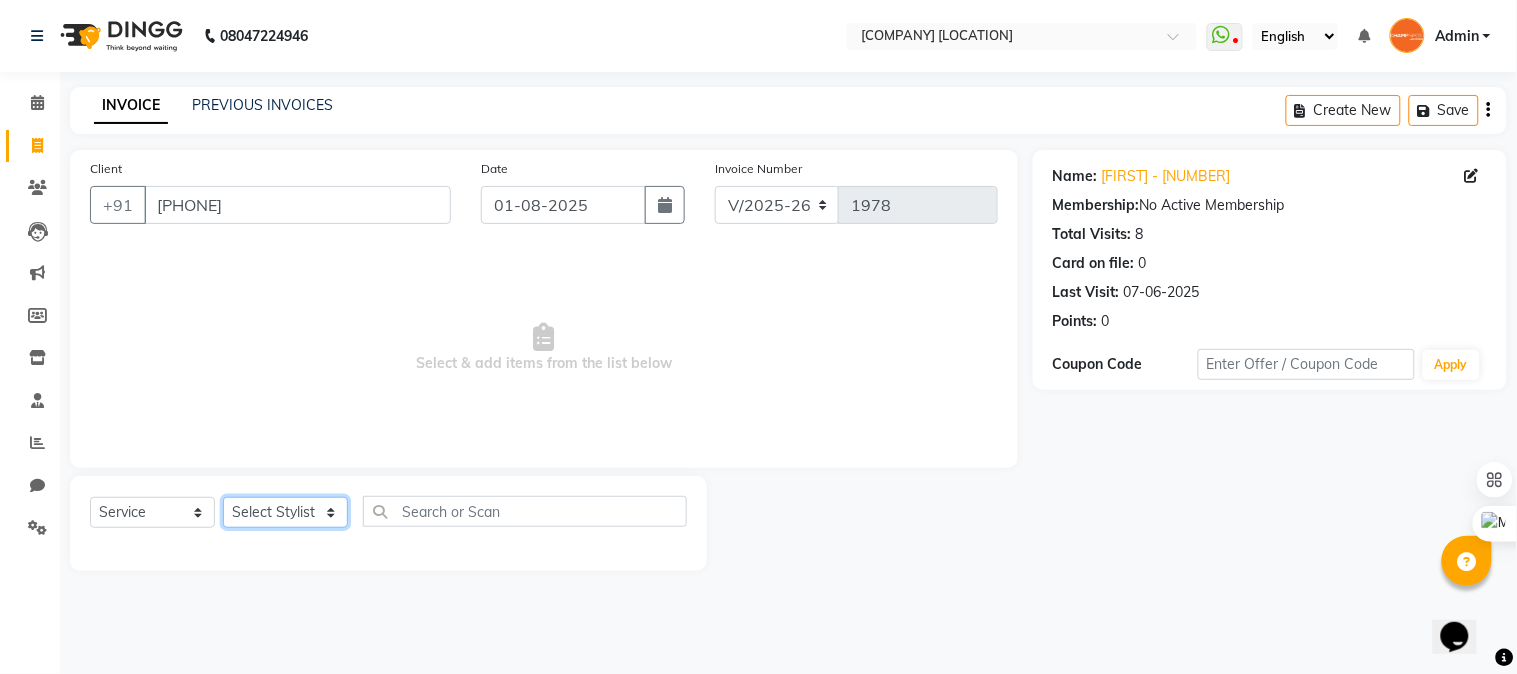 select on "69008" 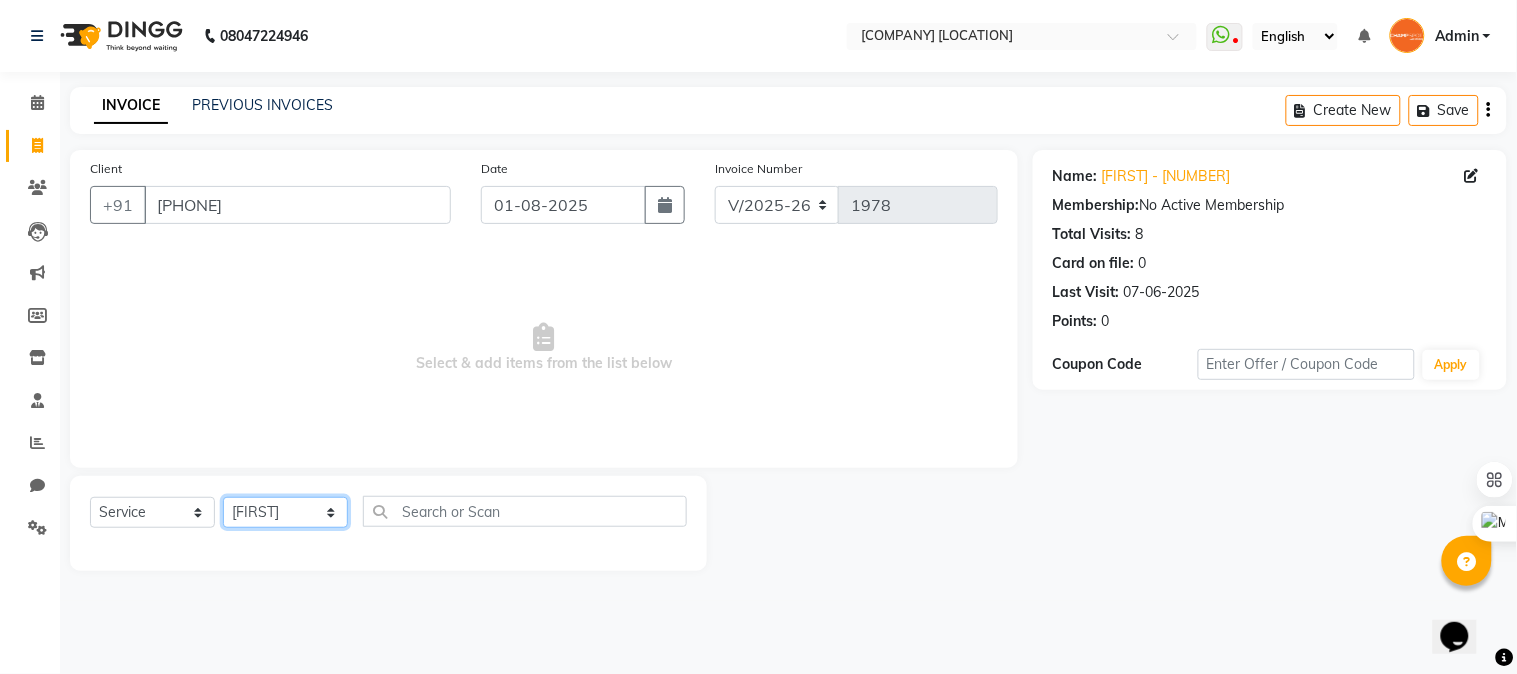 click on "Select Stylist Admin [NAME] [NAME] [NAME] [NAME] [NAME] [NAME]" 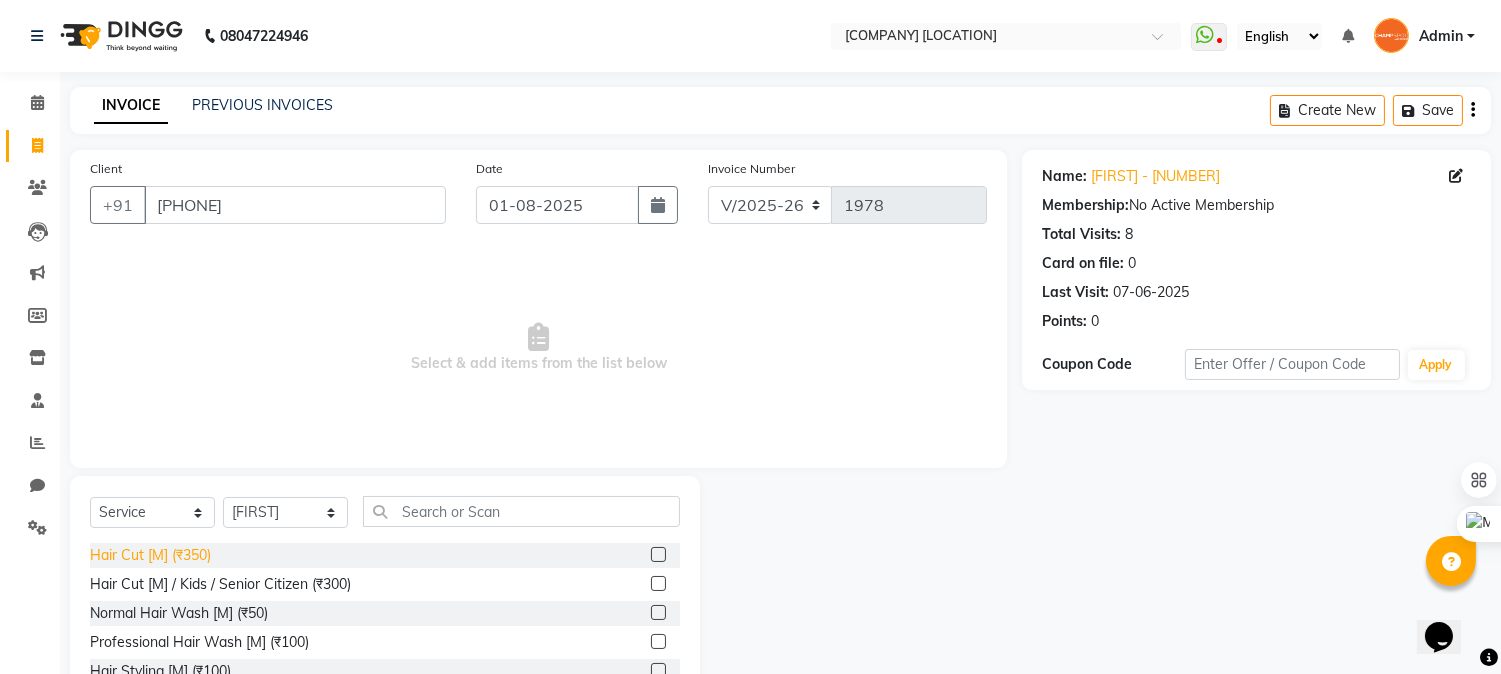 click on "Hair Cut [M] (₹350)" 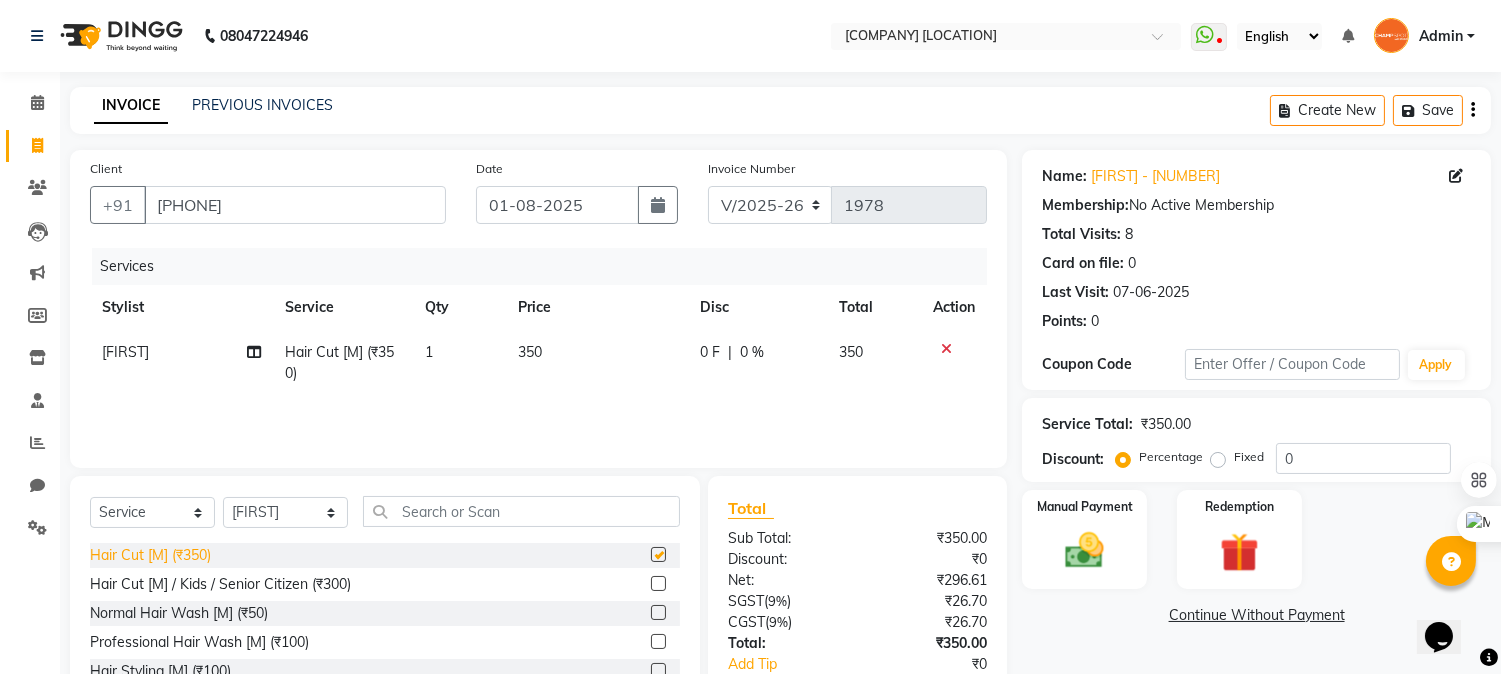 checkbox on "false" 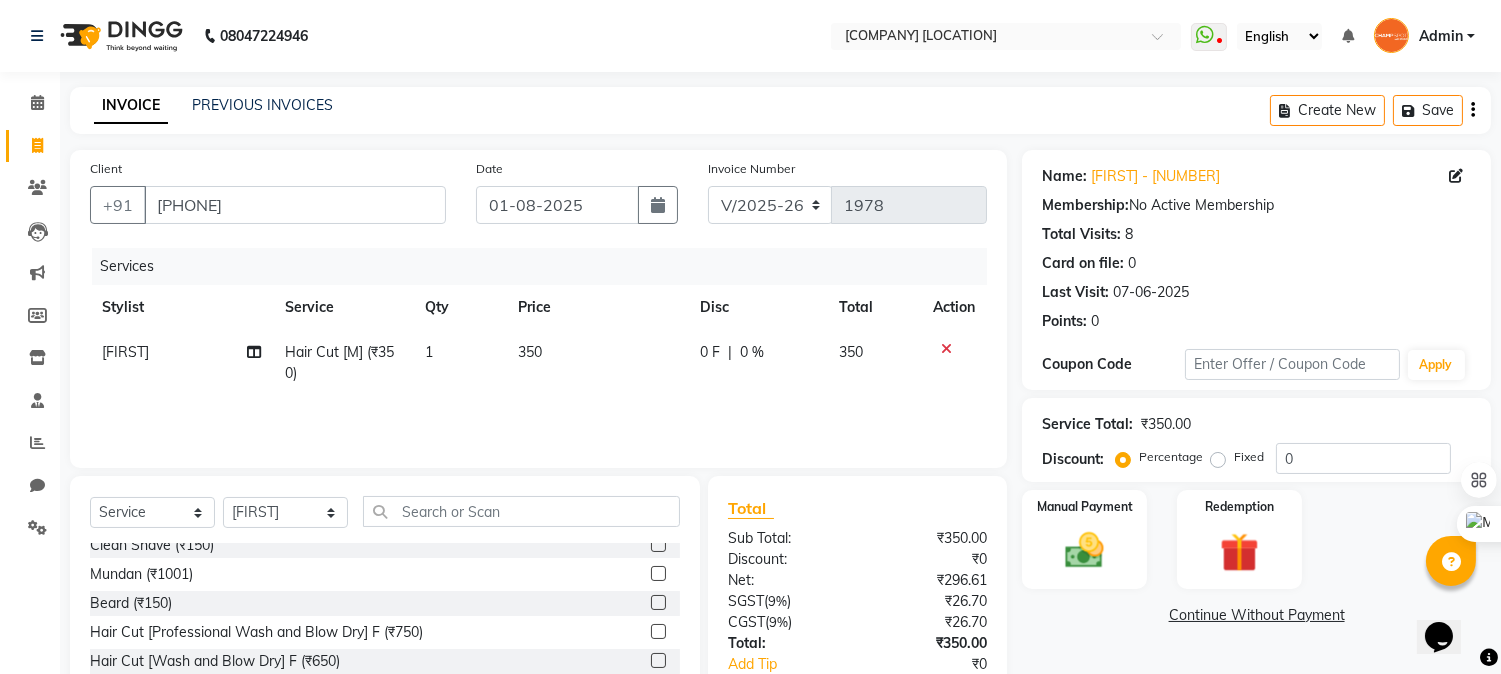 scroll, scrollTop: 222, scrollLeft: 0, axis: vertical 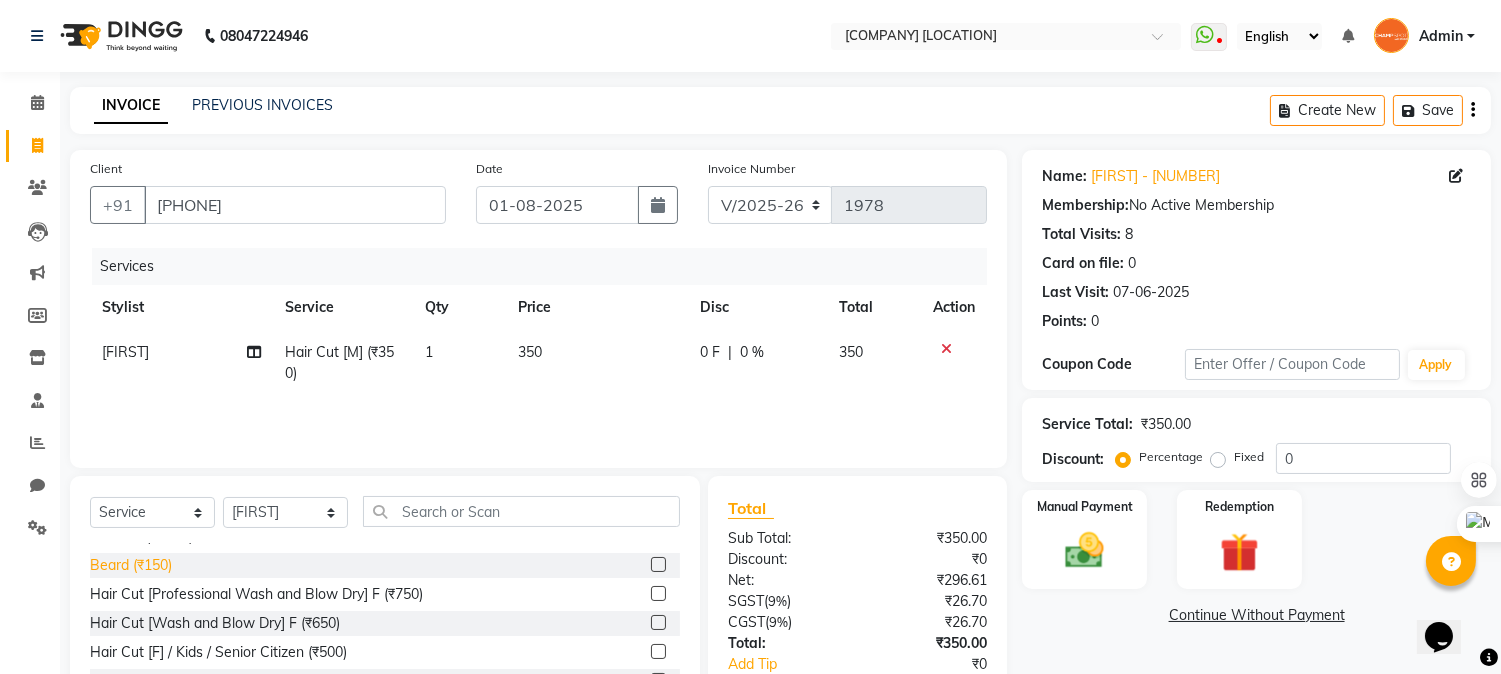 click on "Beard (₹150)" 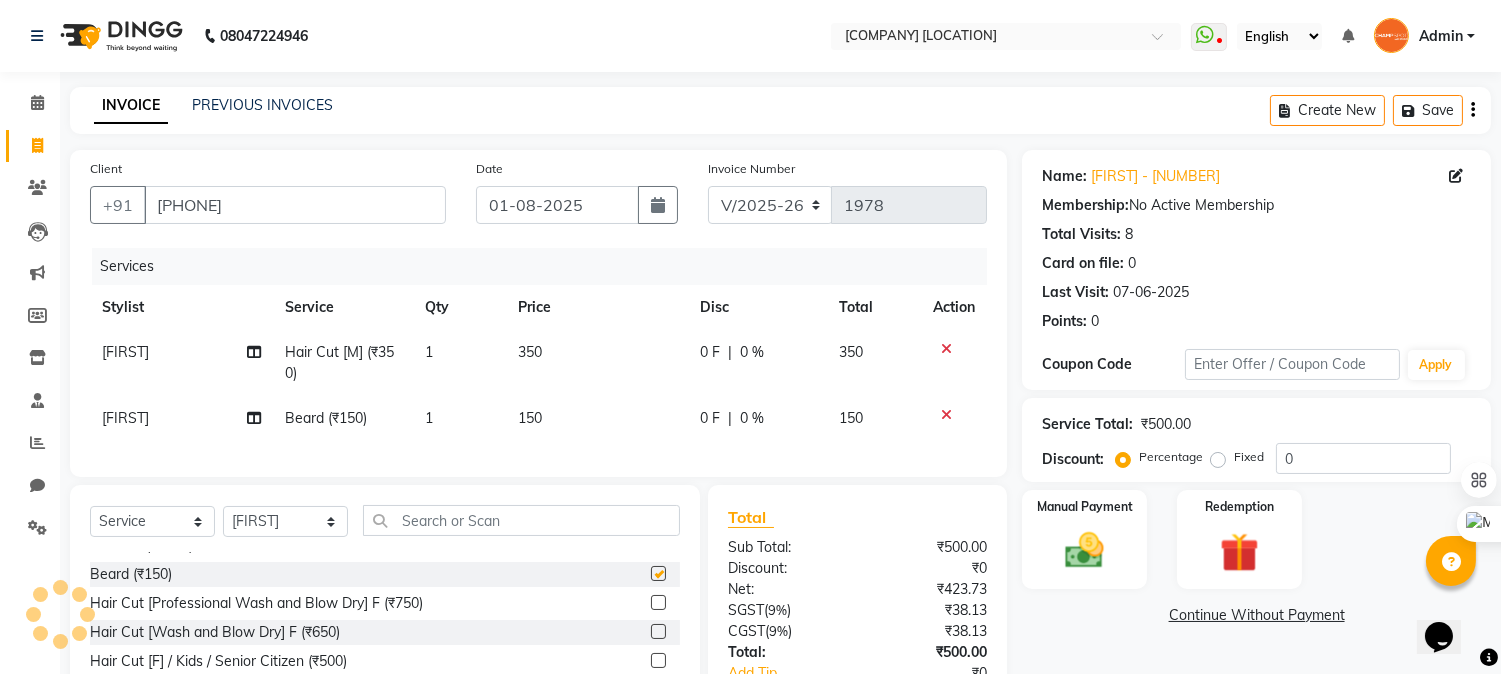 checkbox on "false" 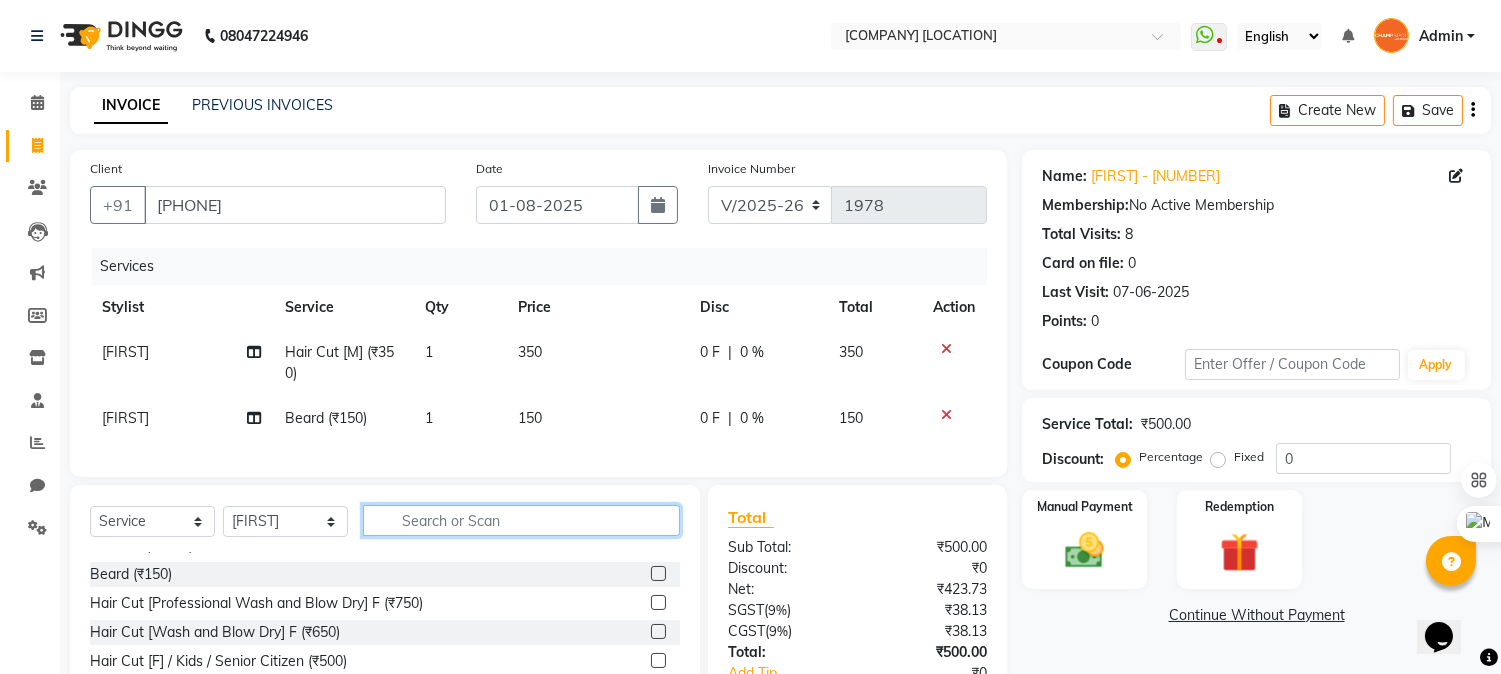 click 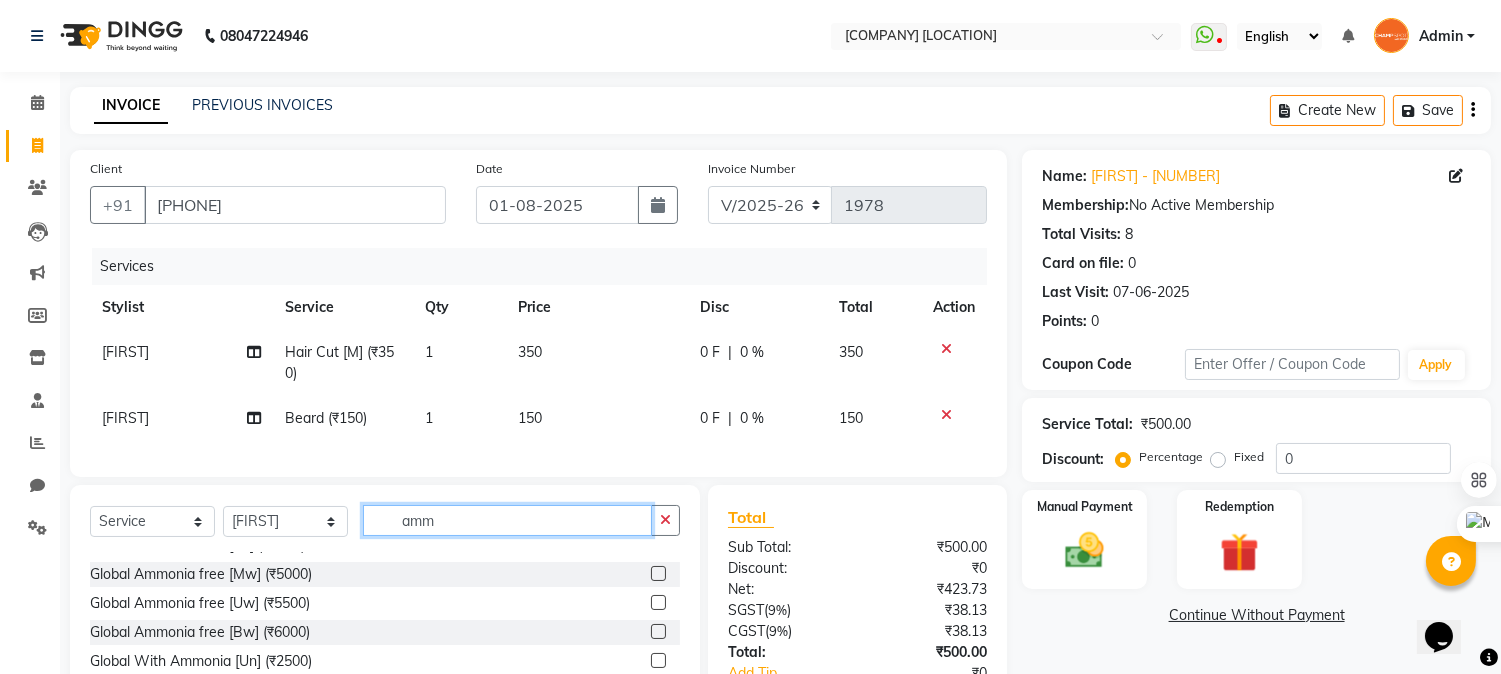 scroll, scrollTop: 193, scrollLeft: 0, axis: vertical 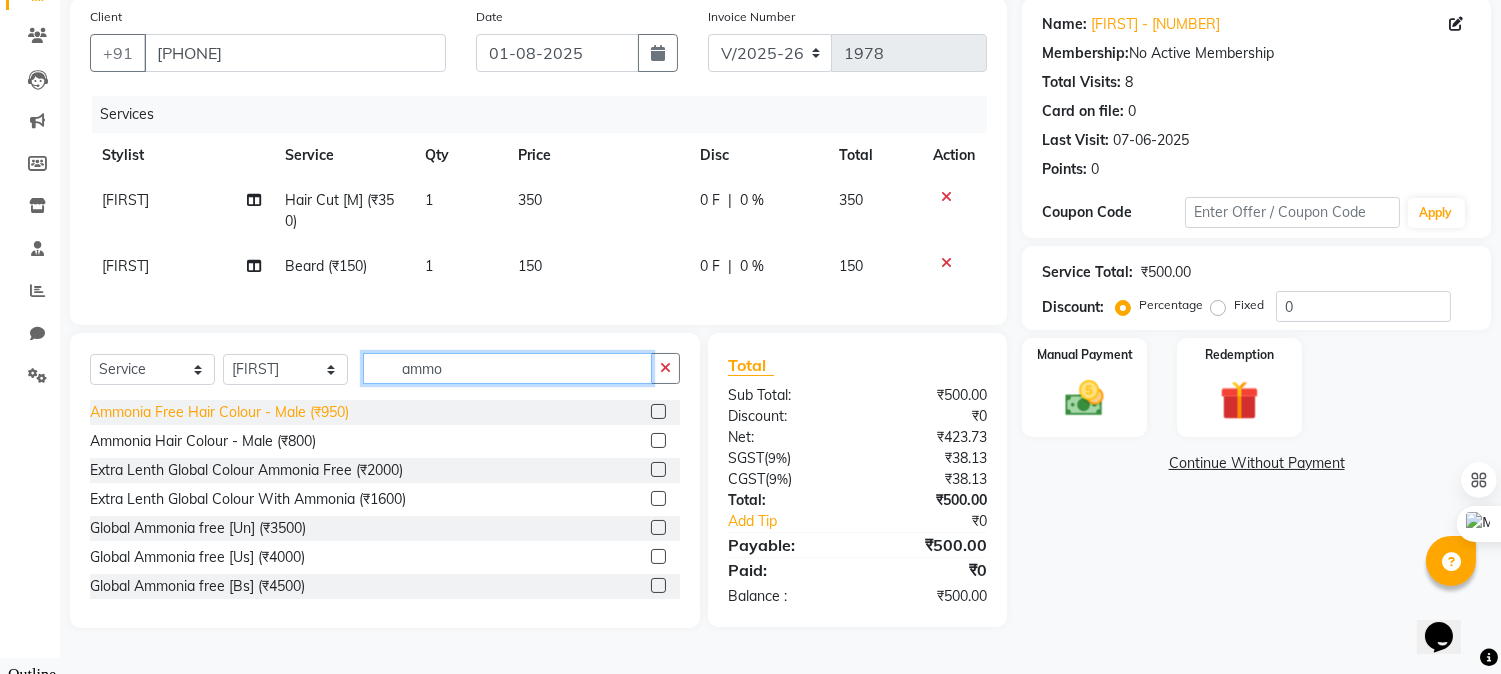 type on "ammo" 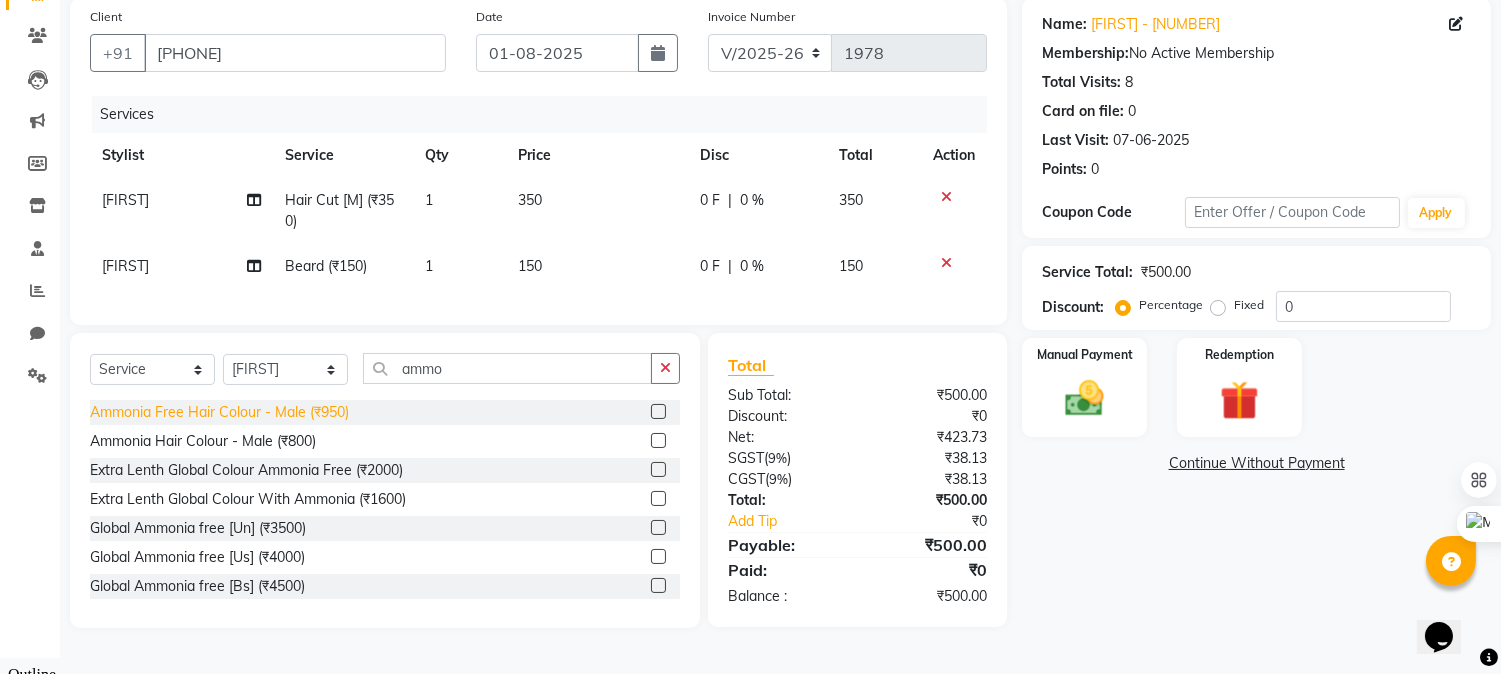 click on "Ammonia Free Hair Colour - Male (₹950)" 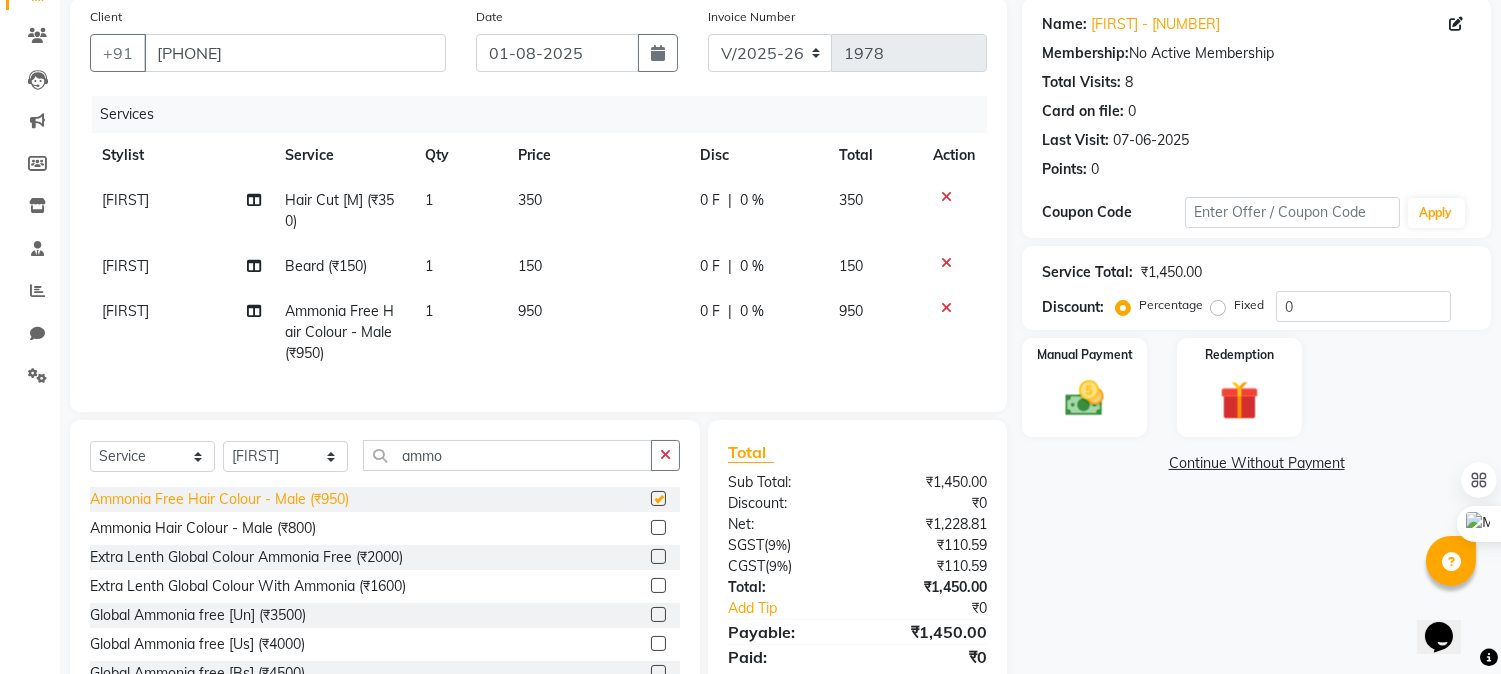 checkbox on "false" 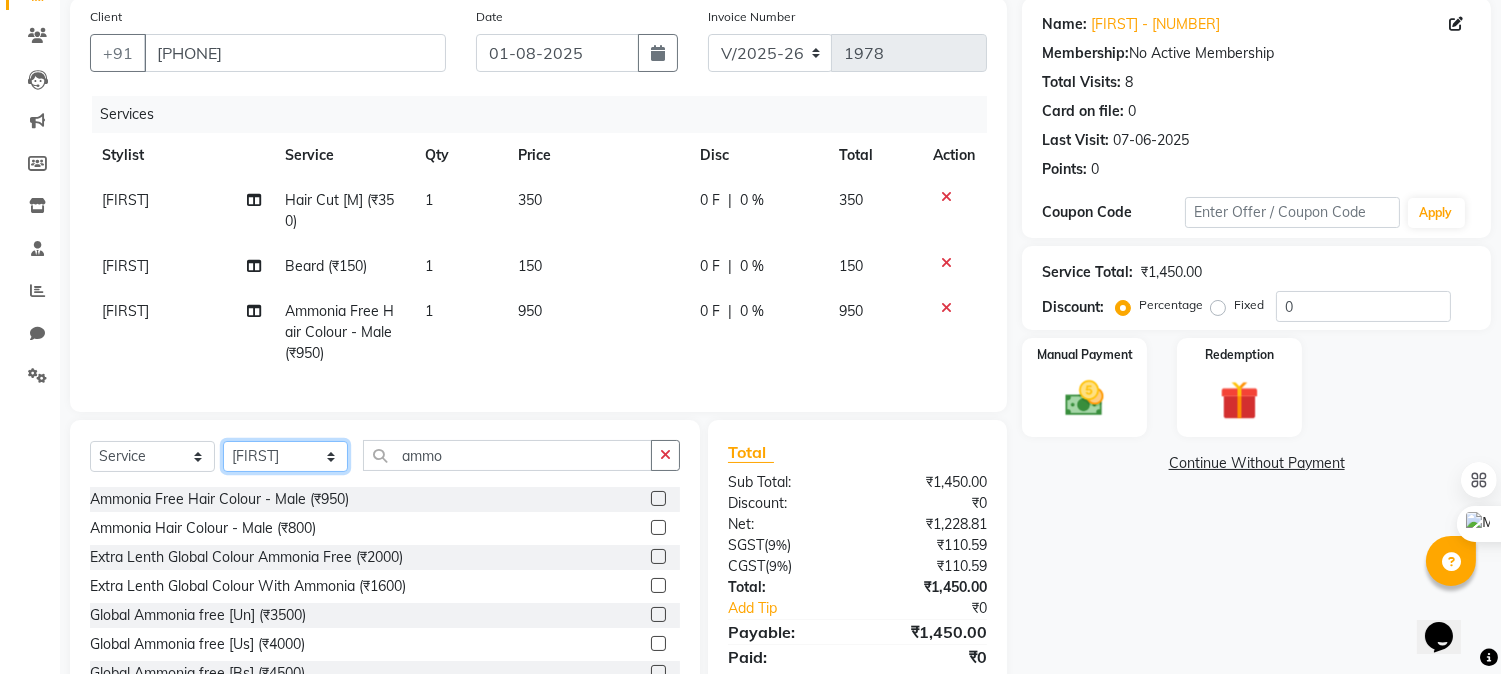 click on "Select Stylist Admin [NAME] [NAME] [NAME] [NAME] [NAME] [NAME]" 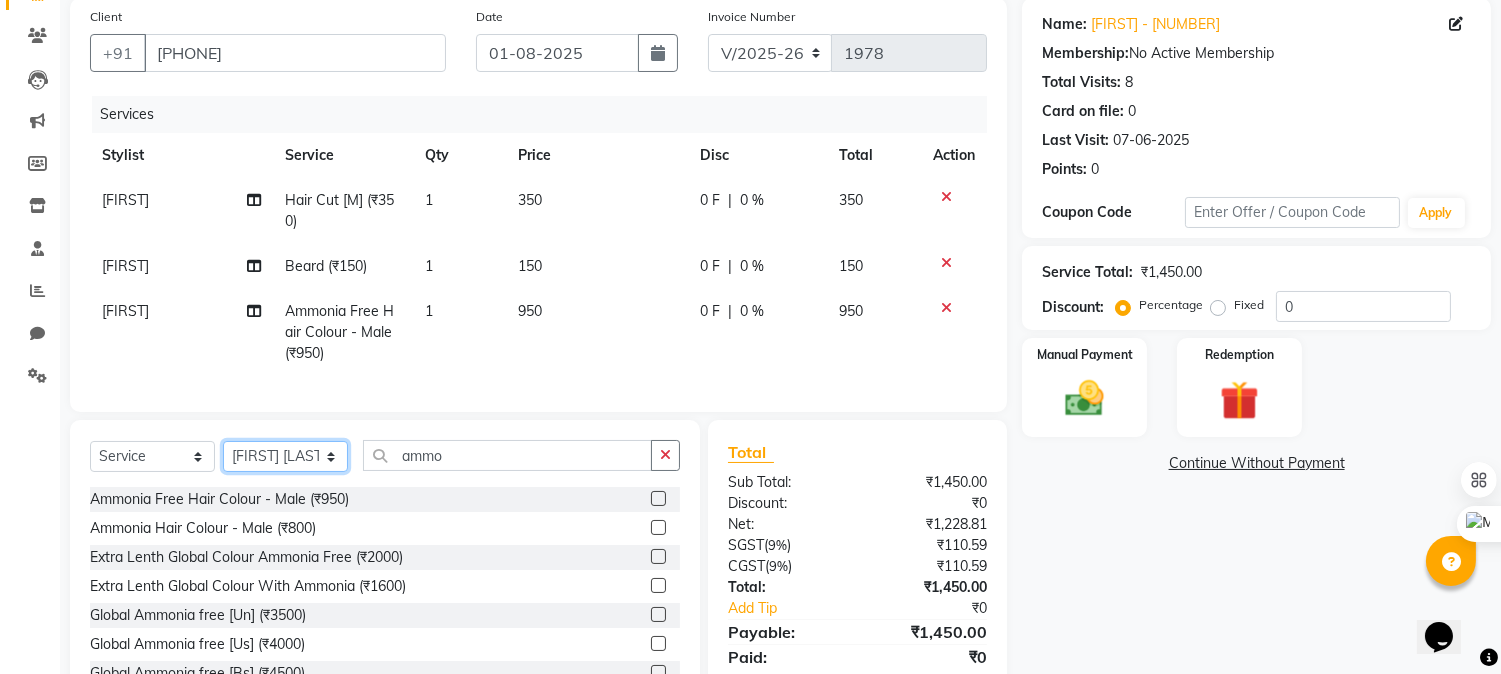 click on "Select Stylist Admin [NAME] [NAME] [NAME] [NAME] [NAME] [NAME]" 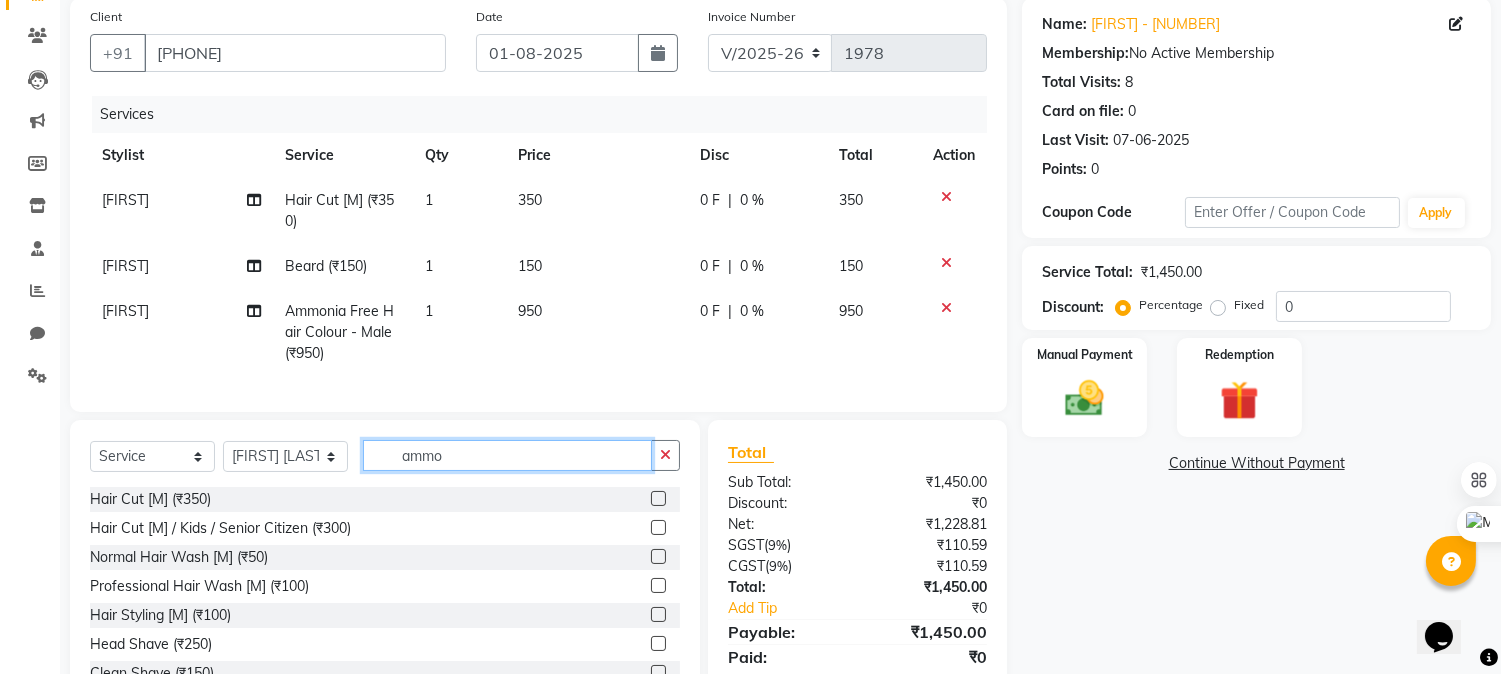 drag, startPoint x: 461, startPoint y: 467, endPoint x: 391, endPoint y: 462, distance: 70.178345 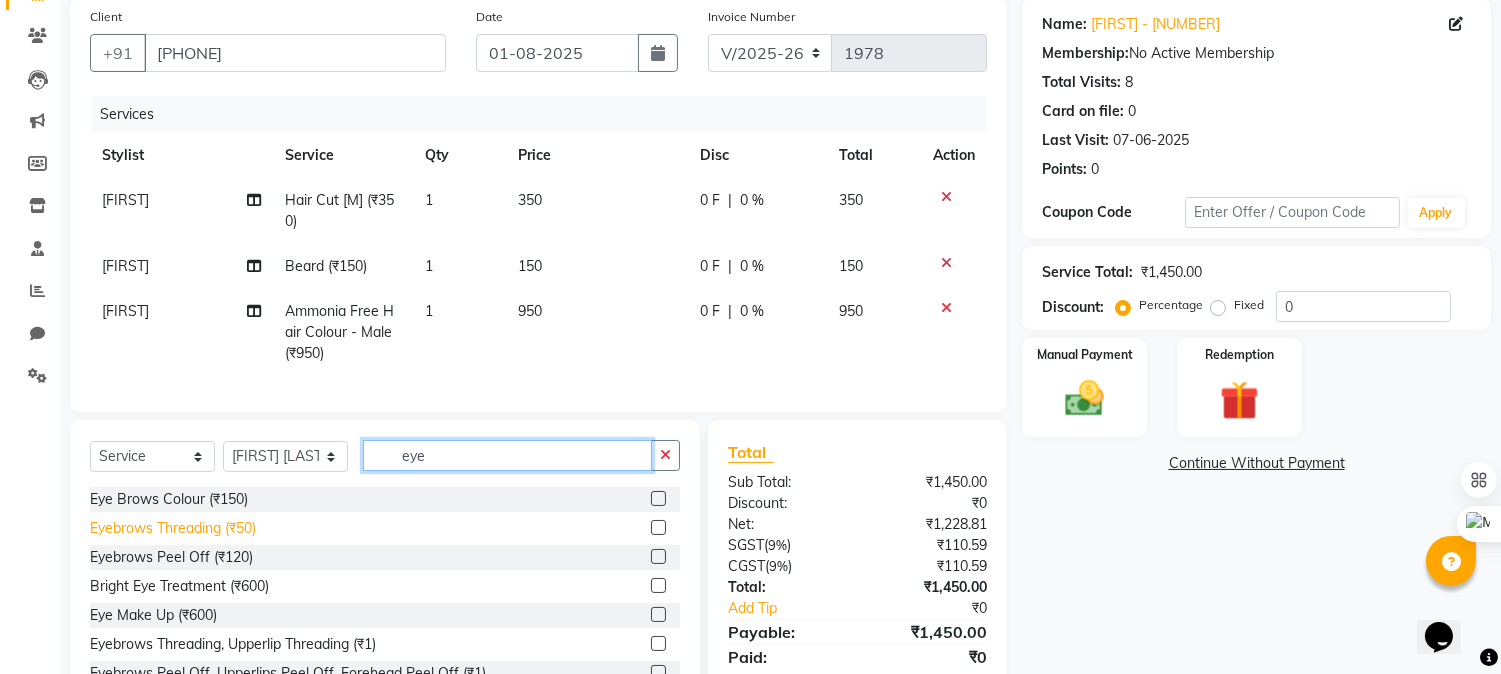 type on "eye" 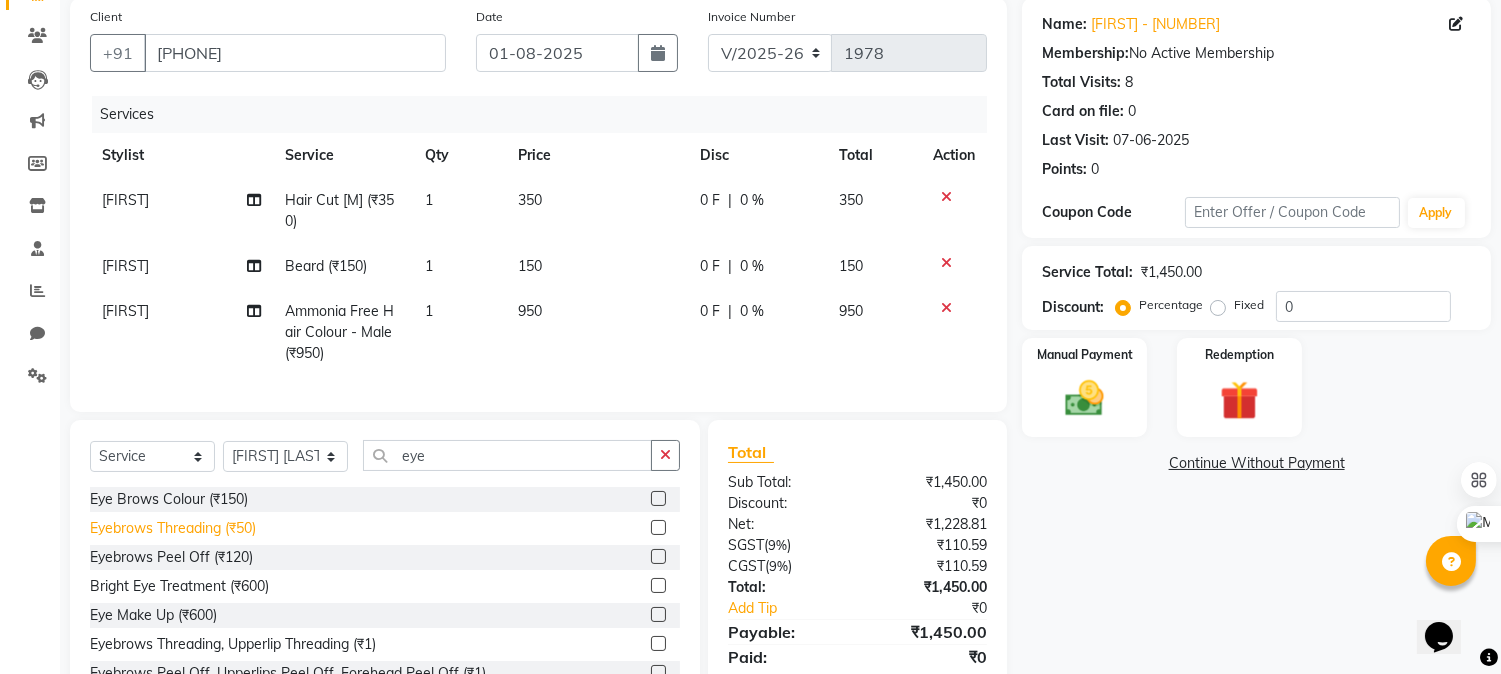 click on "Eyebrows Threading (₹50)" 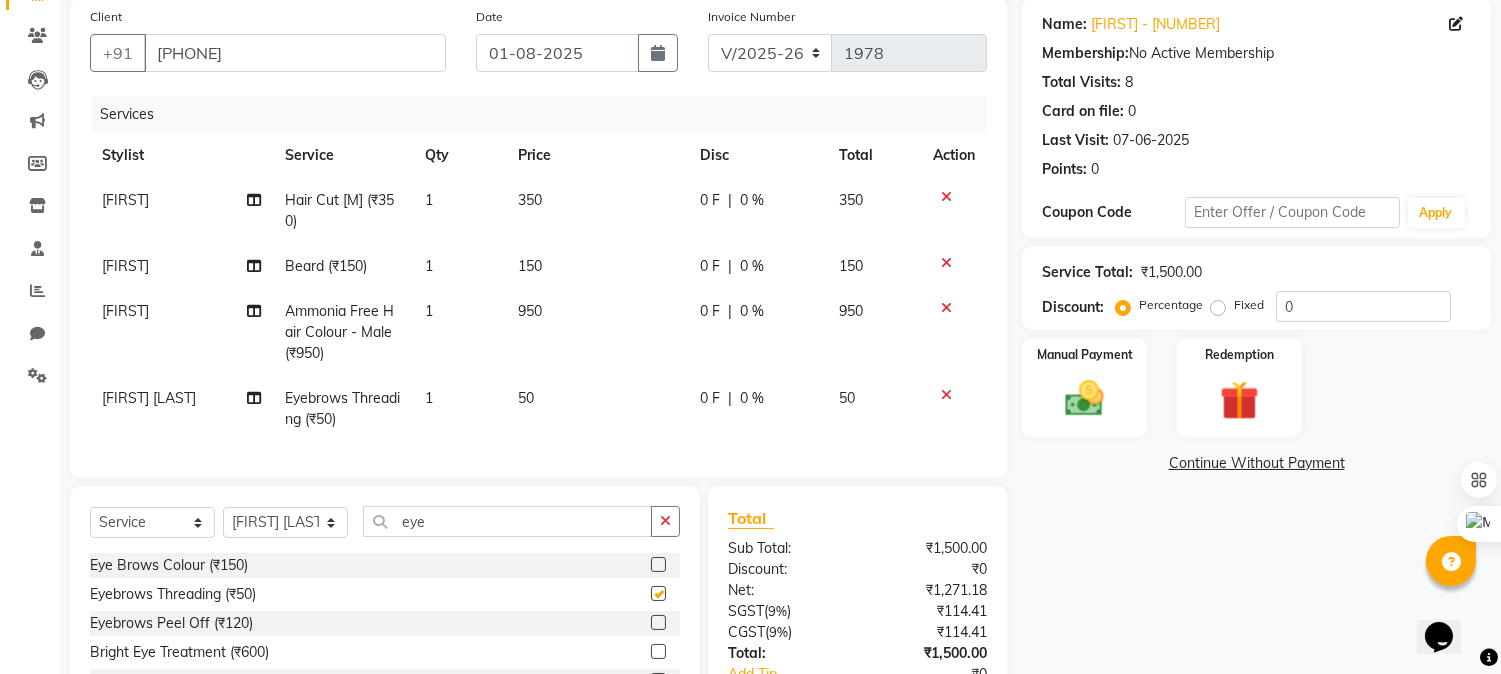 checkbox on "false" 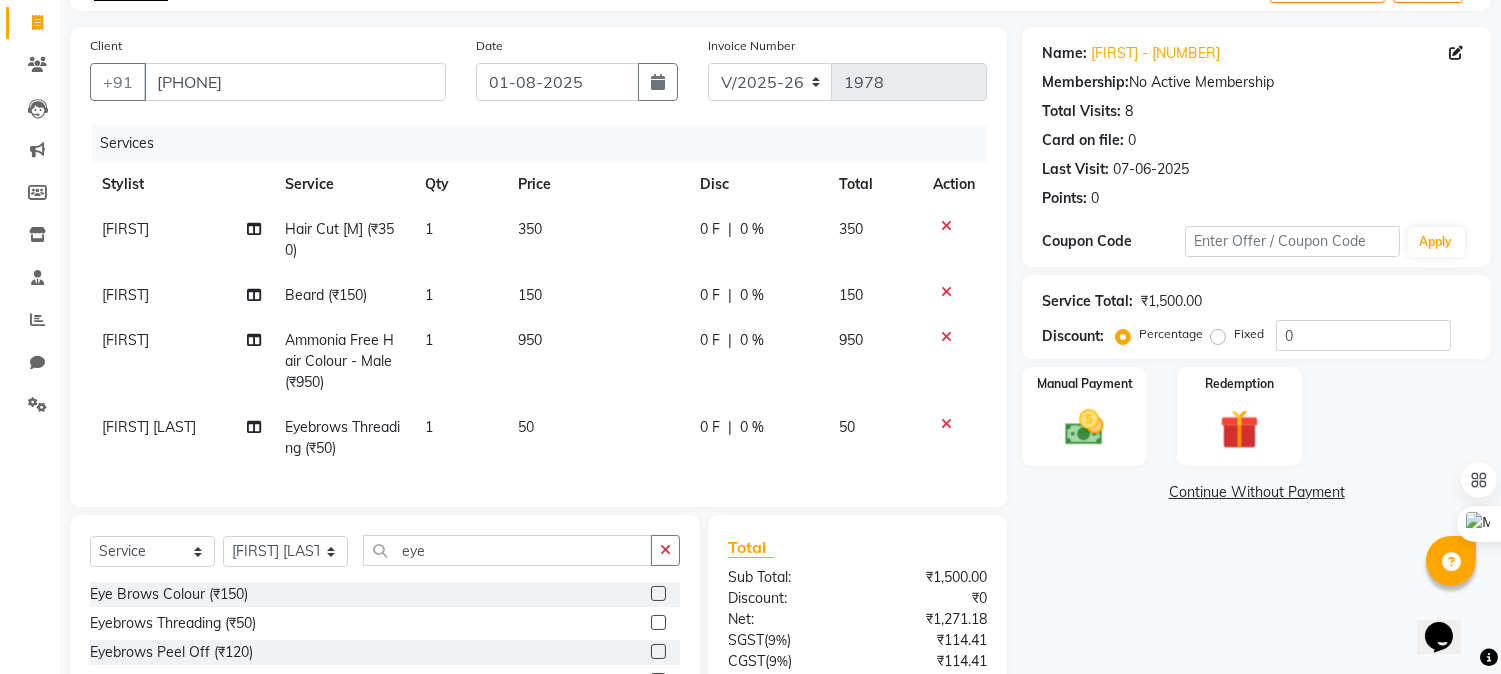 scroll, scrollTop: 305, scrollLeft: 0, axis: vertical 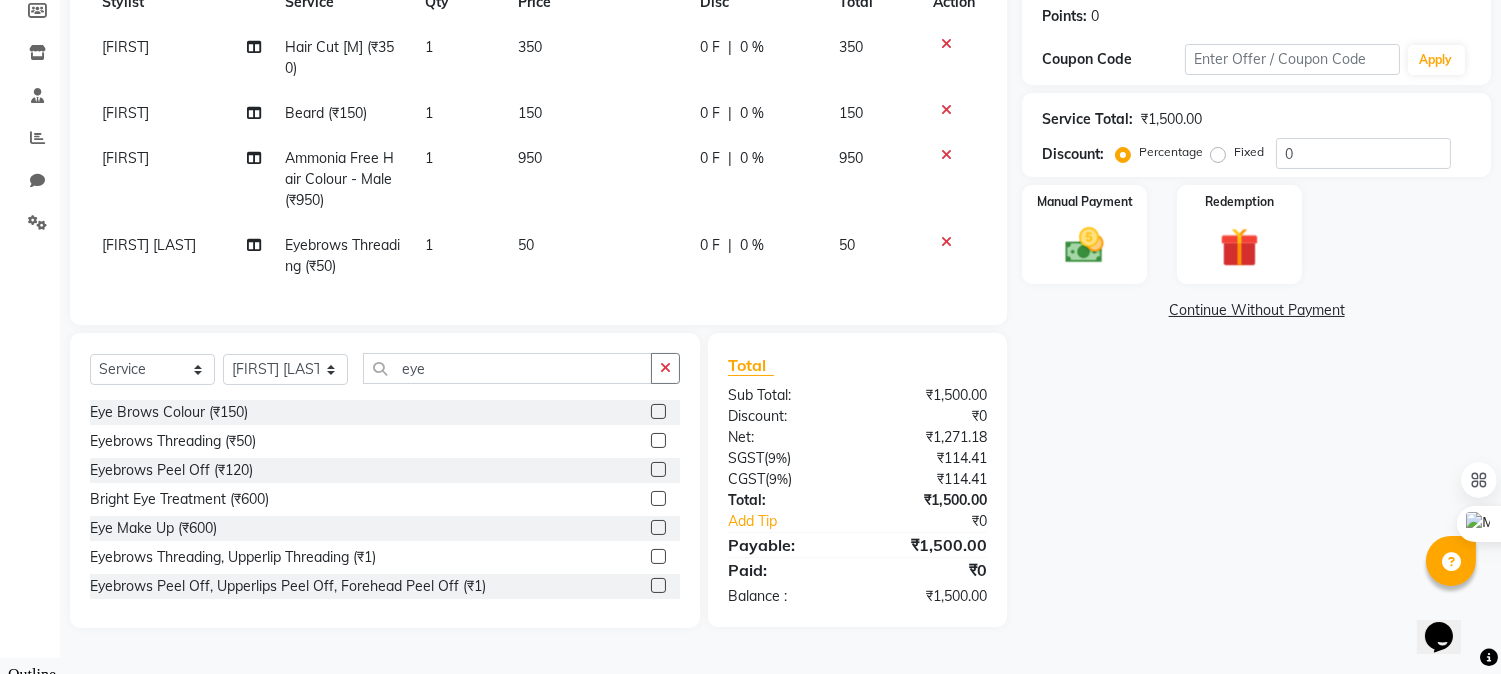 click on "₹1,500.00" 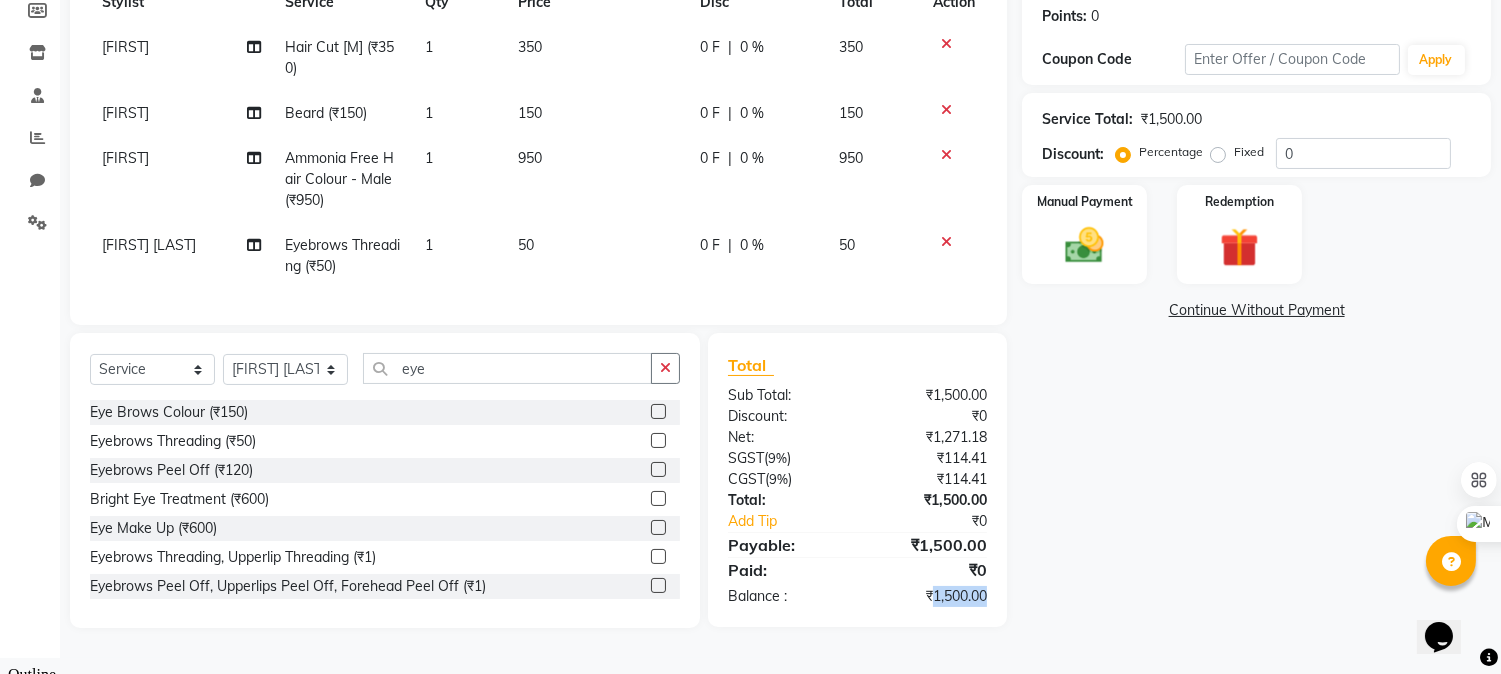 click on "₹1,500.00" 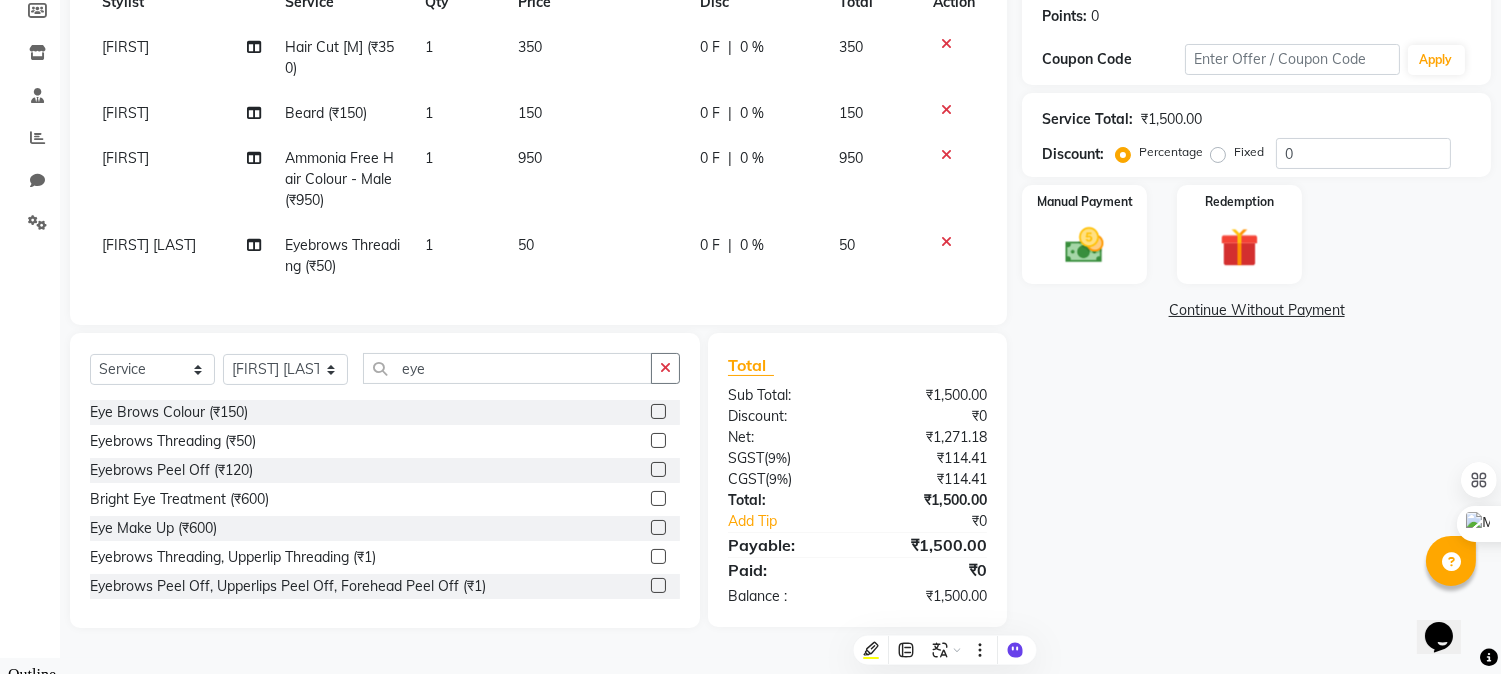 click on "Name: [FIRST] - [NUMBER] Membership: No Active Membership Total Visits: 8 Card on file: 0 Last Visit: 07-06-2025 Points: 0 Coupon Code Apply Service Total: ₹1,500.00 Discount: Percentage Fixed 0 Manual Payment Redemption Continue Without Payment" 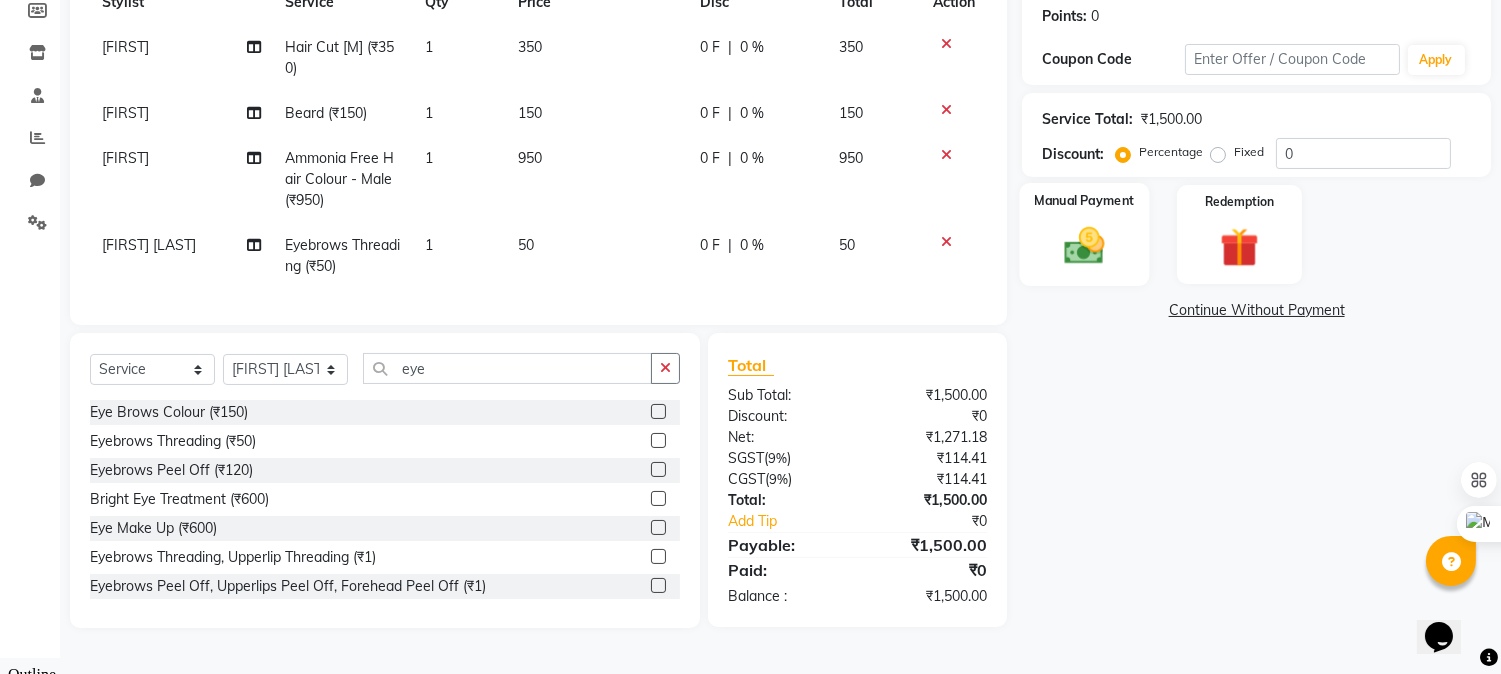 click 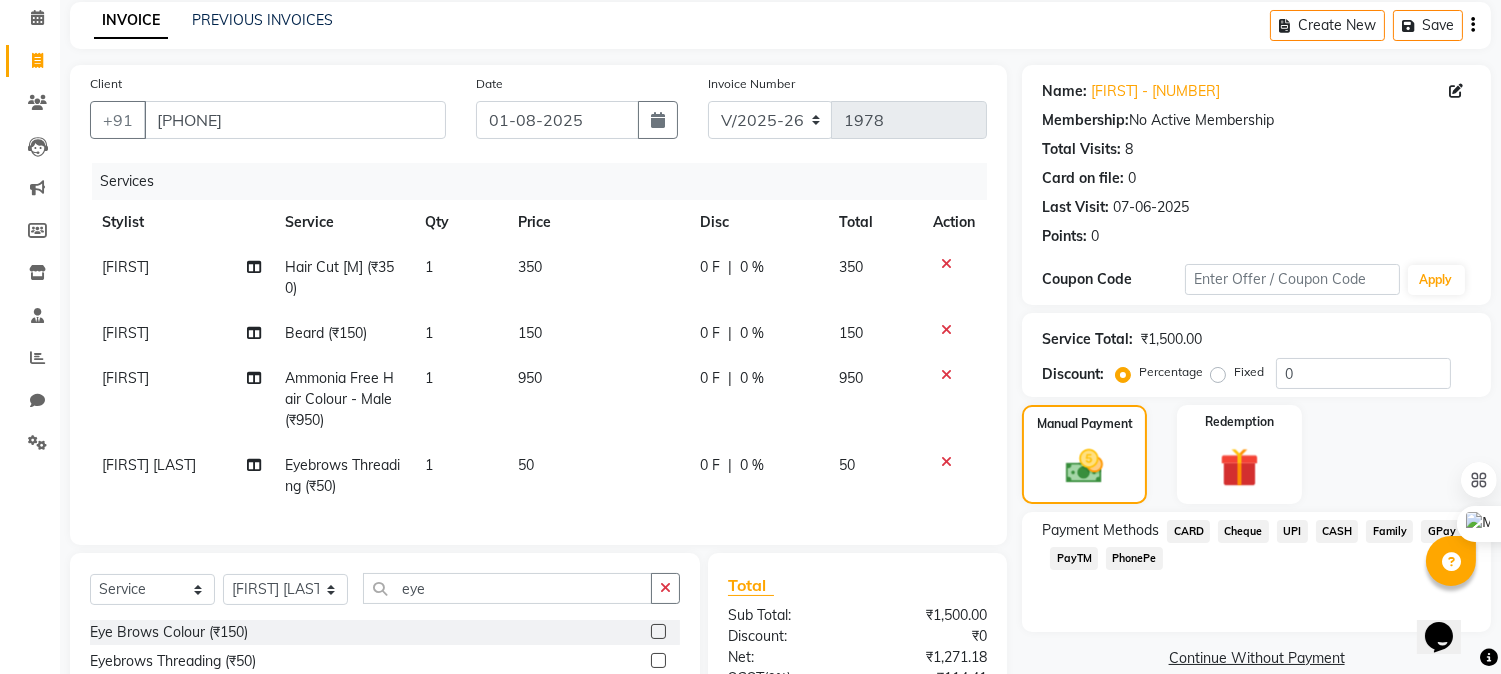 scroll, scrollTop: 83, scrollLeft: 0, axis: vertical 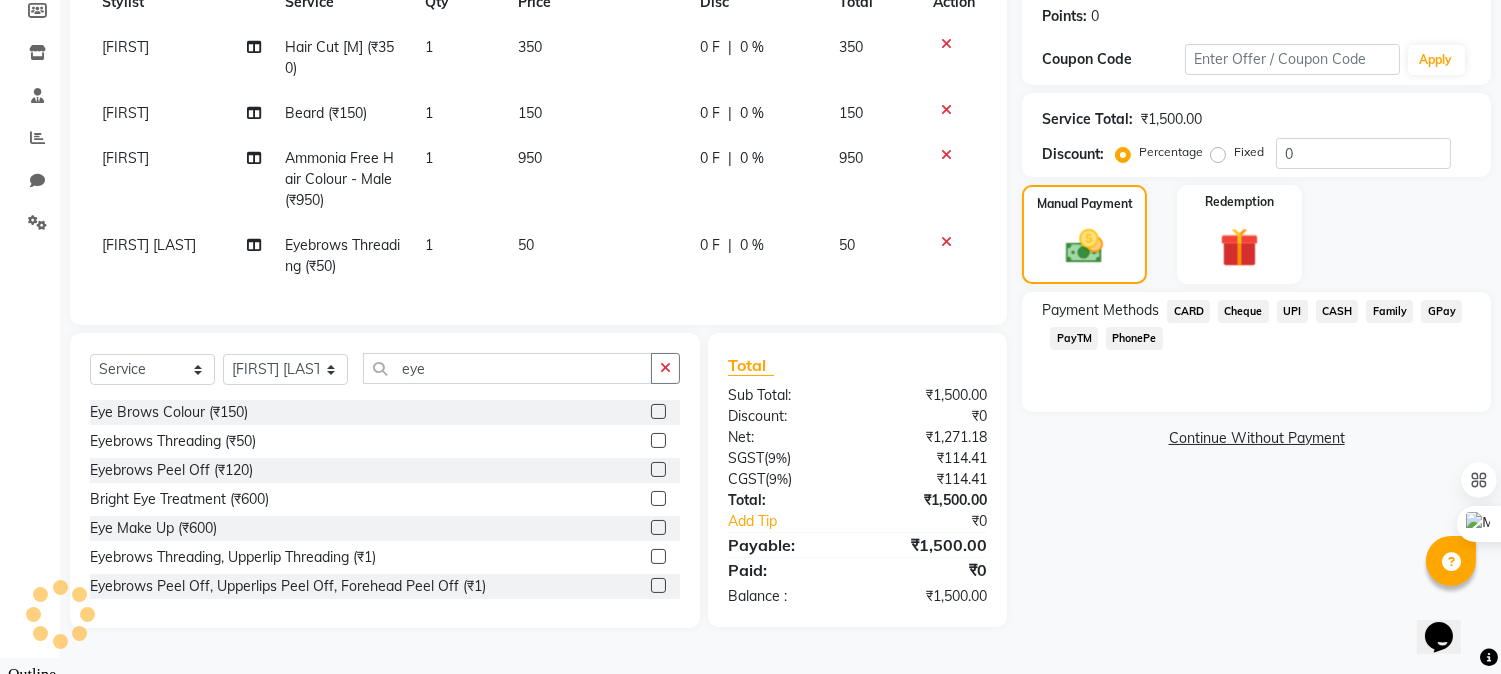 drag, startPoint x: 1350, startPoint y: 133, endPoint x: 1028, endPoint y: 141, distance: 322.09937 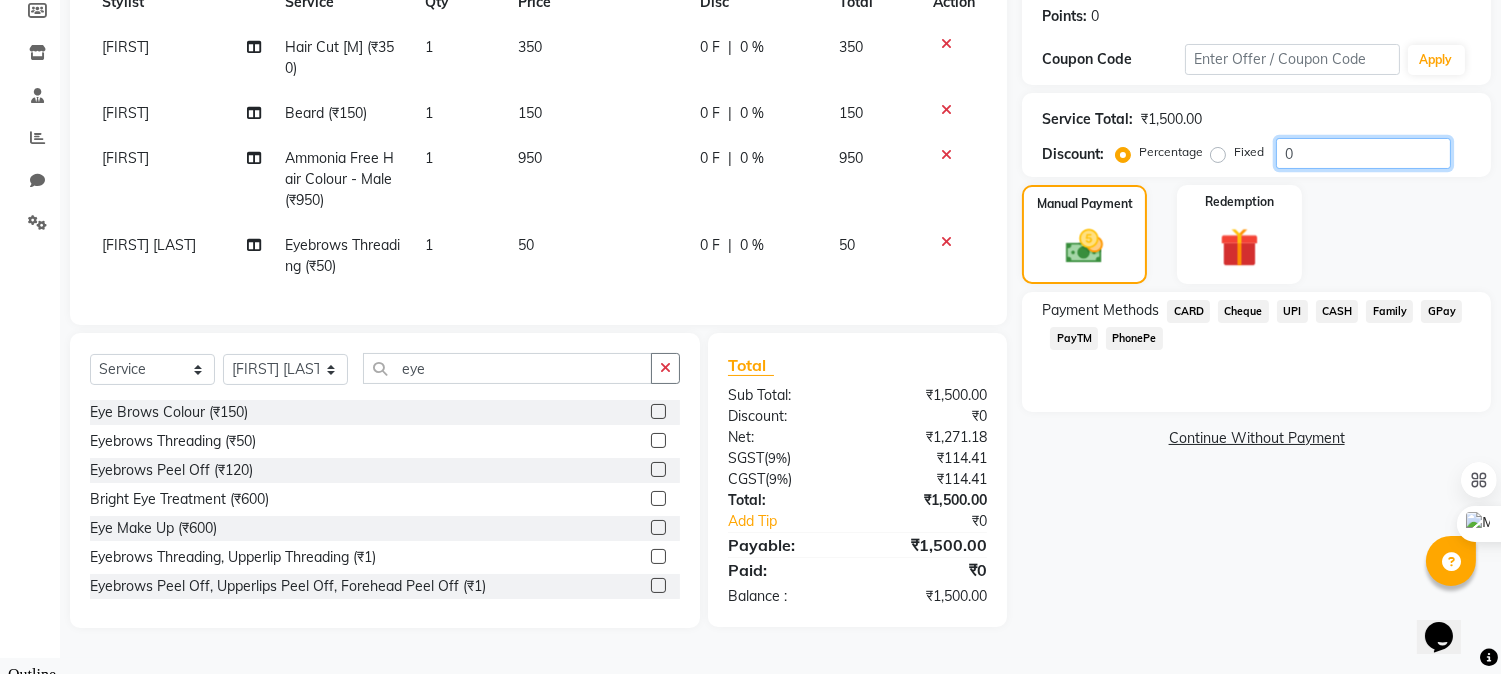 drag, startPoint x: 1326, startPoint y: 151, endPoint x: 1080, endPoint y: 142, distance: 246.16458 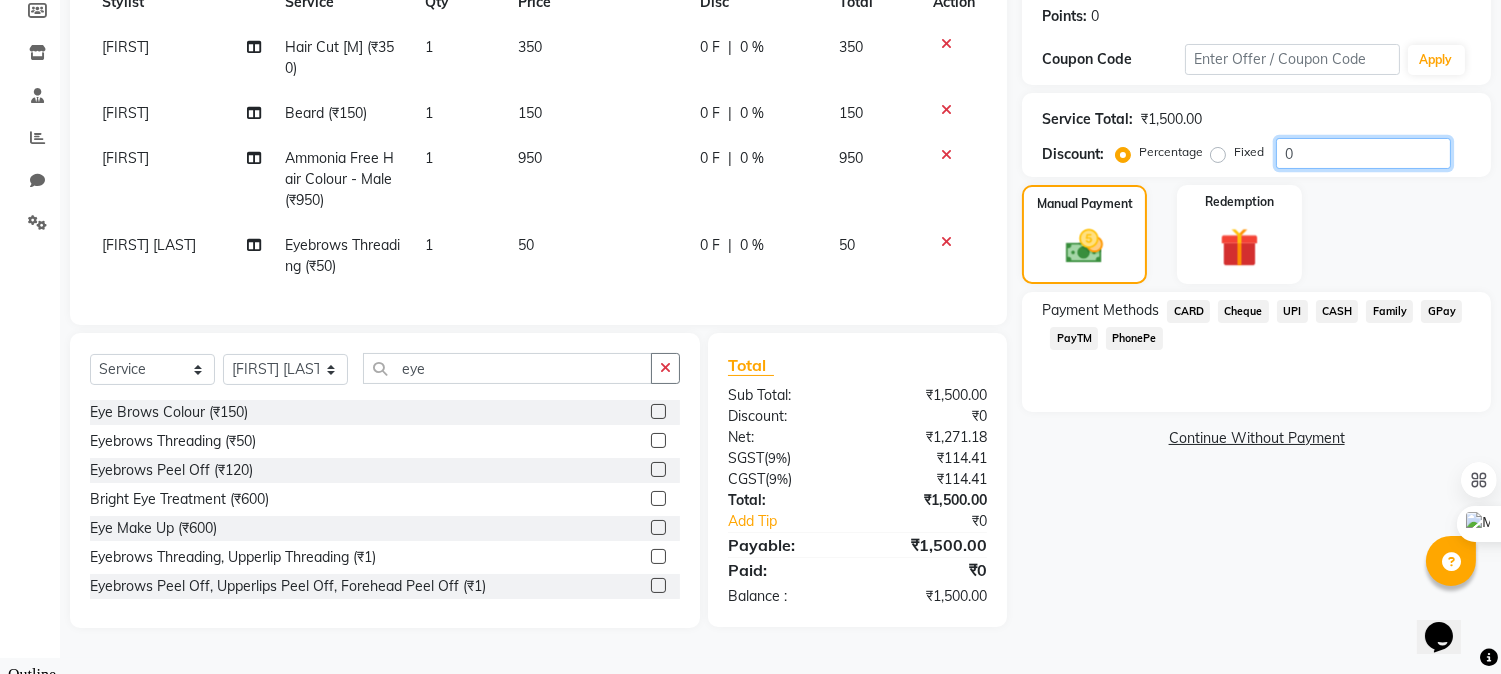 click on "Discount:  Percentage   Fixed  0" 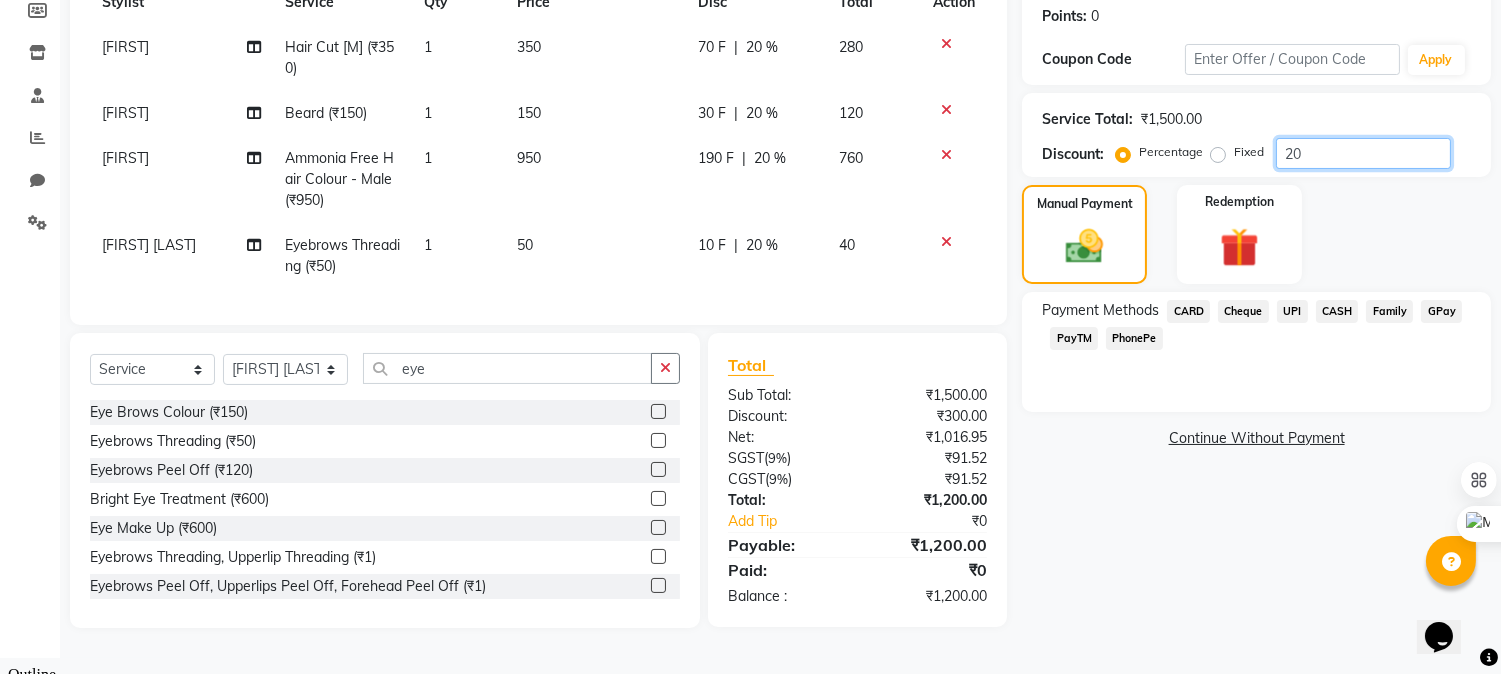 type on "20" 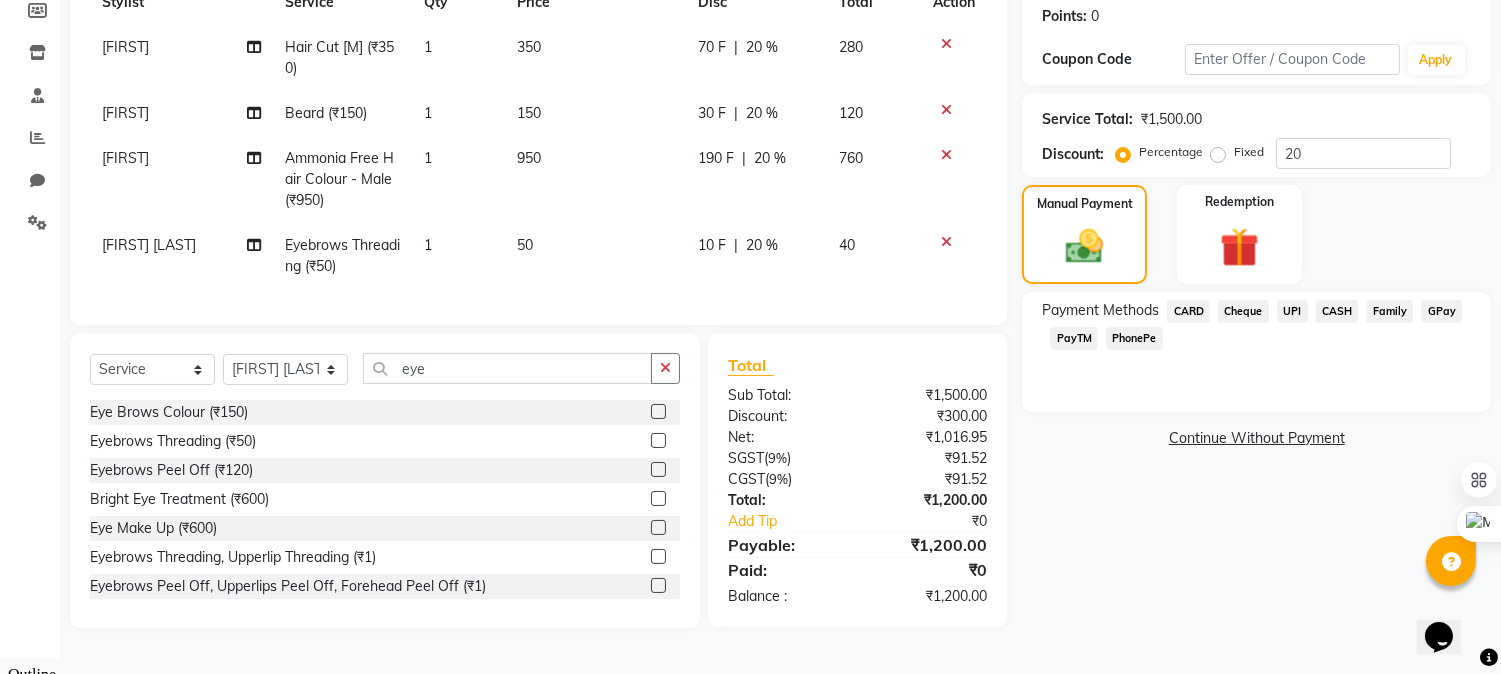 click on "Name: [NAME] - 0178 Membership:  No Active Membership  Total Visits:  8 Card on file:  0 Last Visit:   07-06-2025 Points:   0  Coupon Code Apply Service Total:  ₹1,500.00  Discount:  Percentage   Fixed  20 Manual Payment Redemption Payment Methods  CARD   Cheque   UPI   CASH   Family   GPay   PayTM   PhonePe   Continue Without Payment" 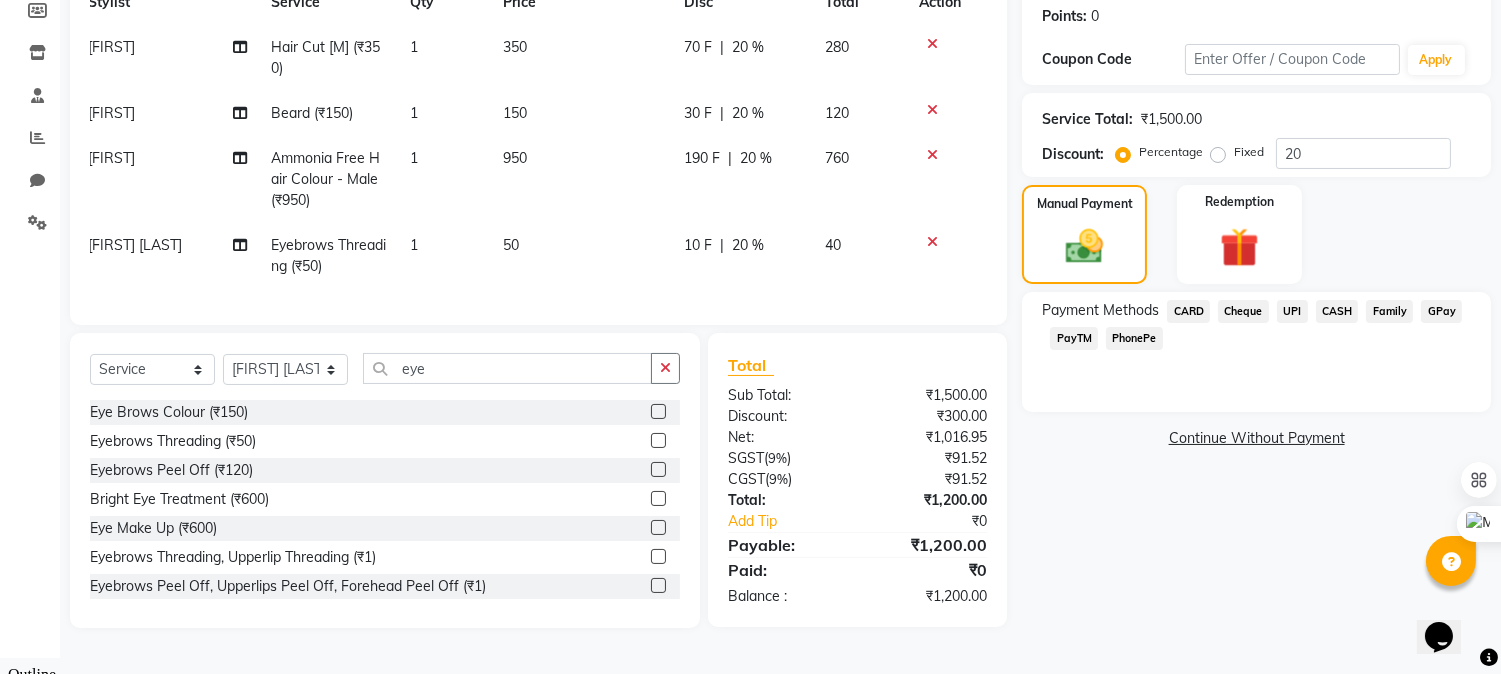 scroll, scrollTop: 0, scrollLeft: 0, axis: both 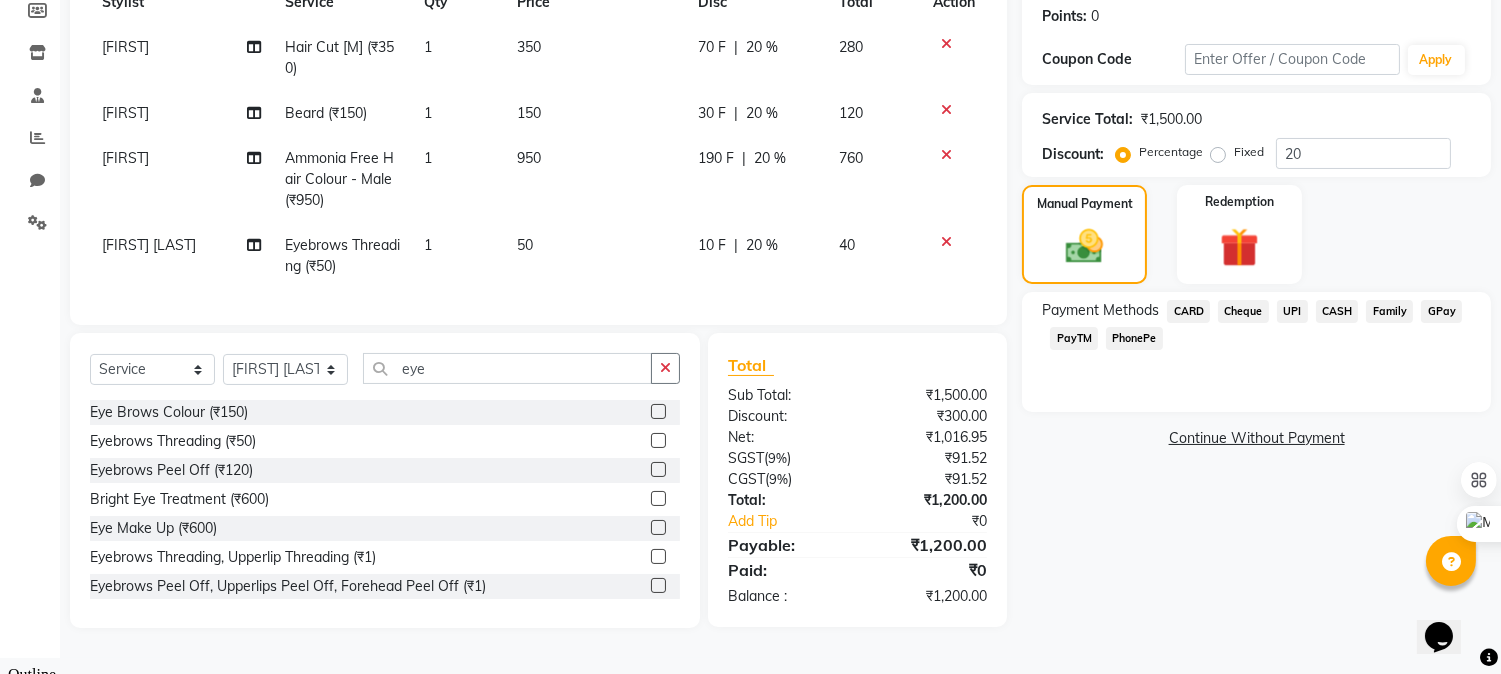 click on "UPI" 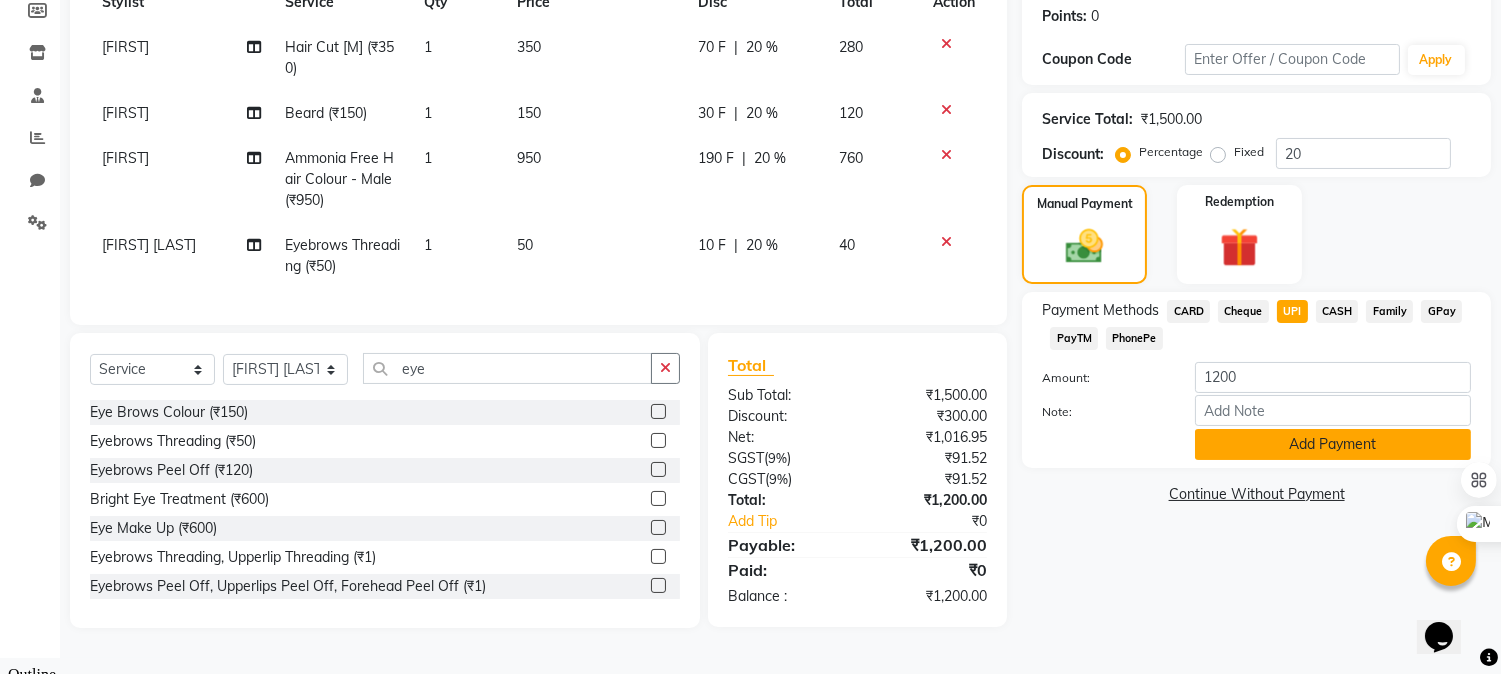 click on "Add Payment" 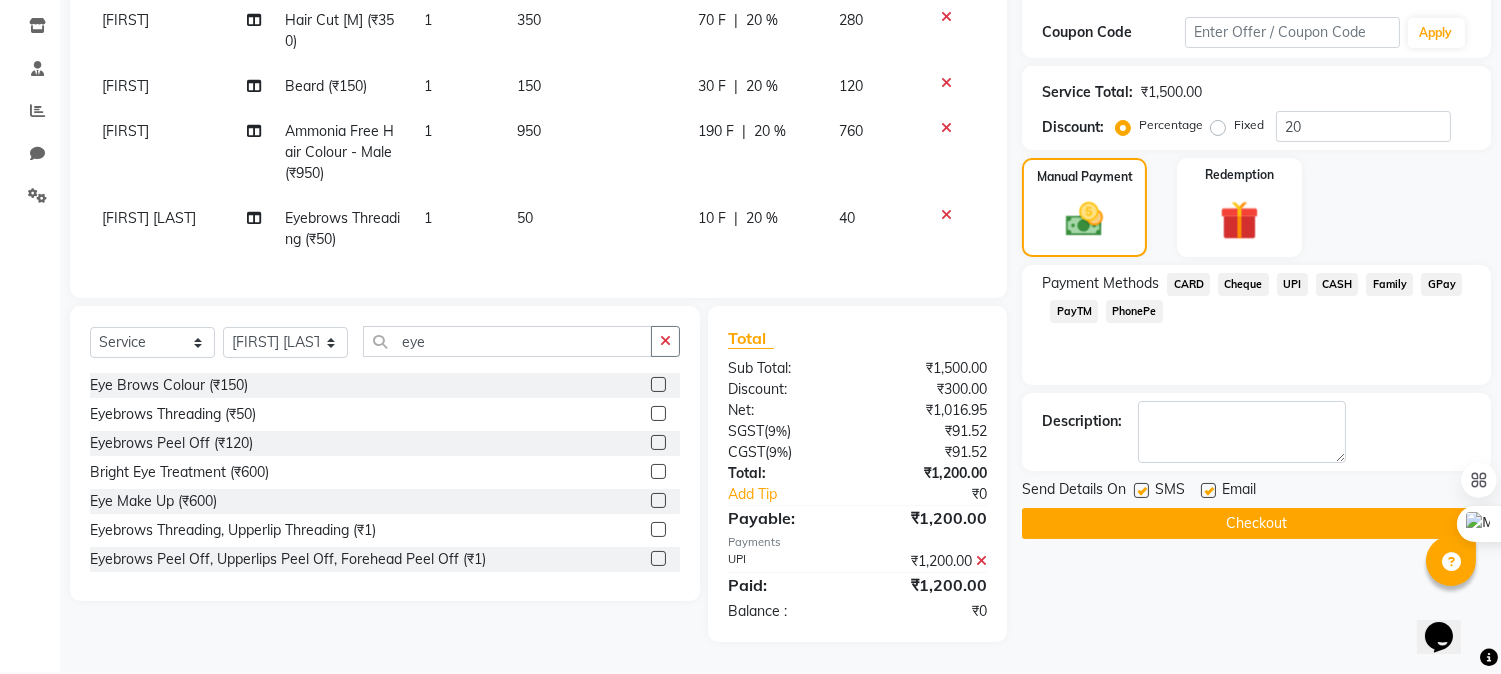 scroll, scrollTop: 346, scrollLeft: 0, axis: vertical 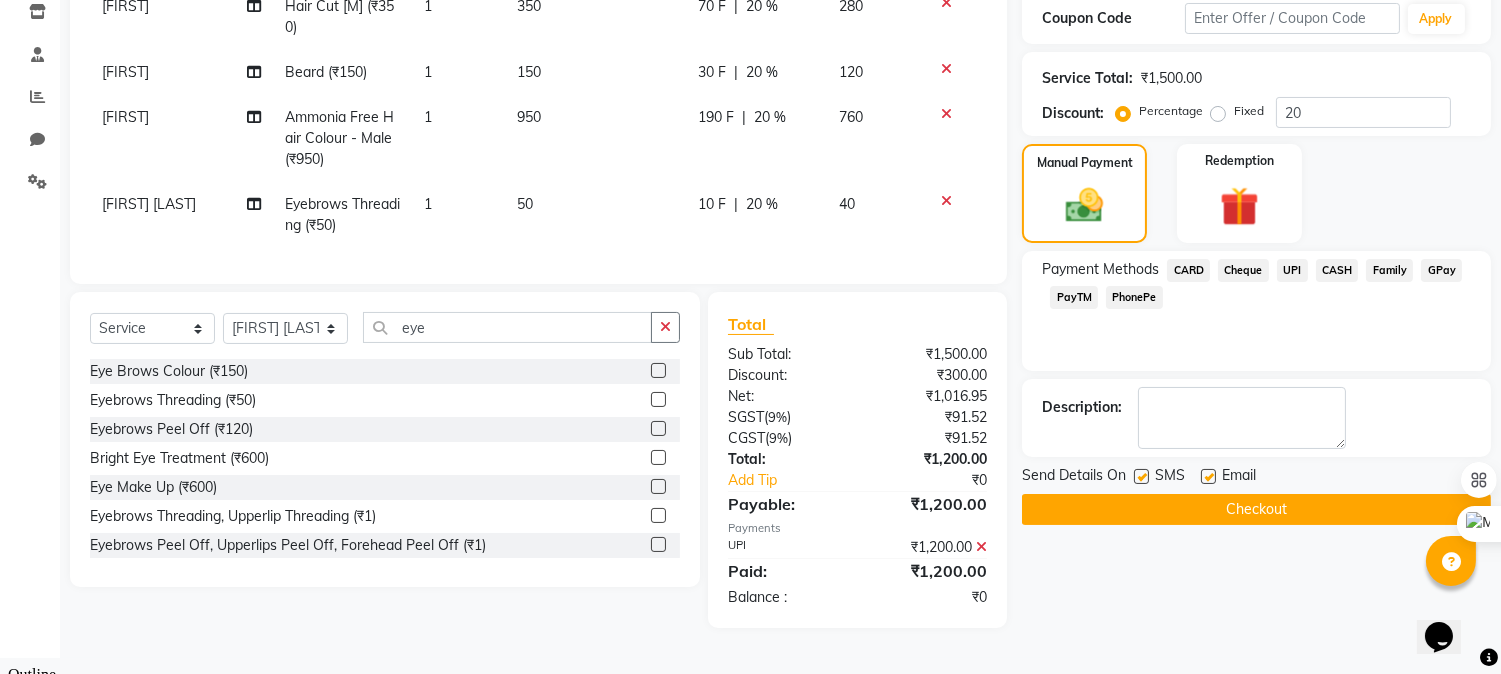 click on "Checkout" 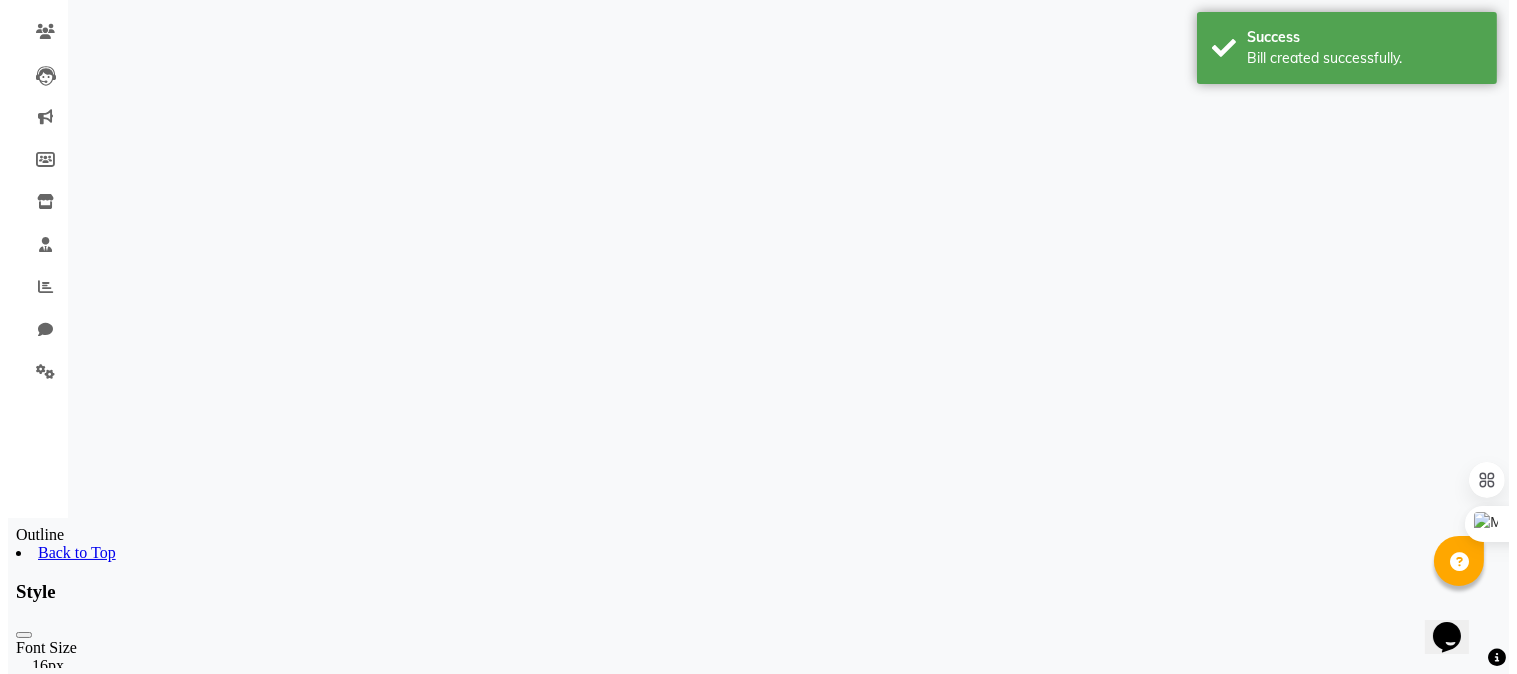 scroll, scrollTop: 0, scrollLeft: 0, axis: both 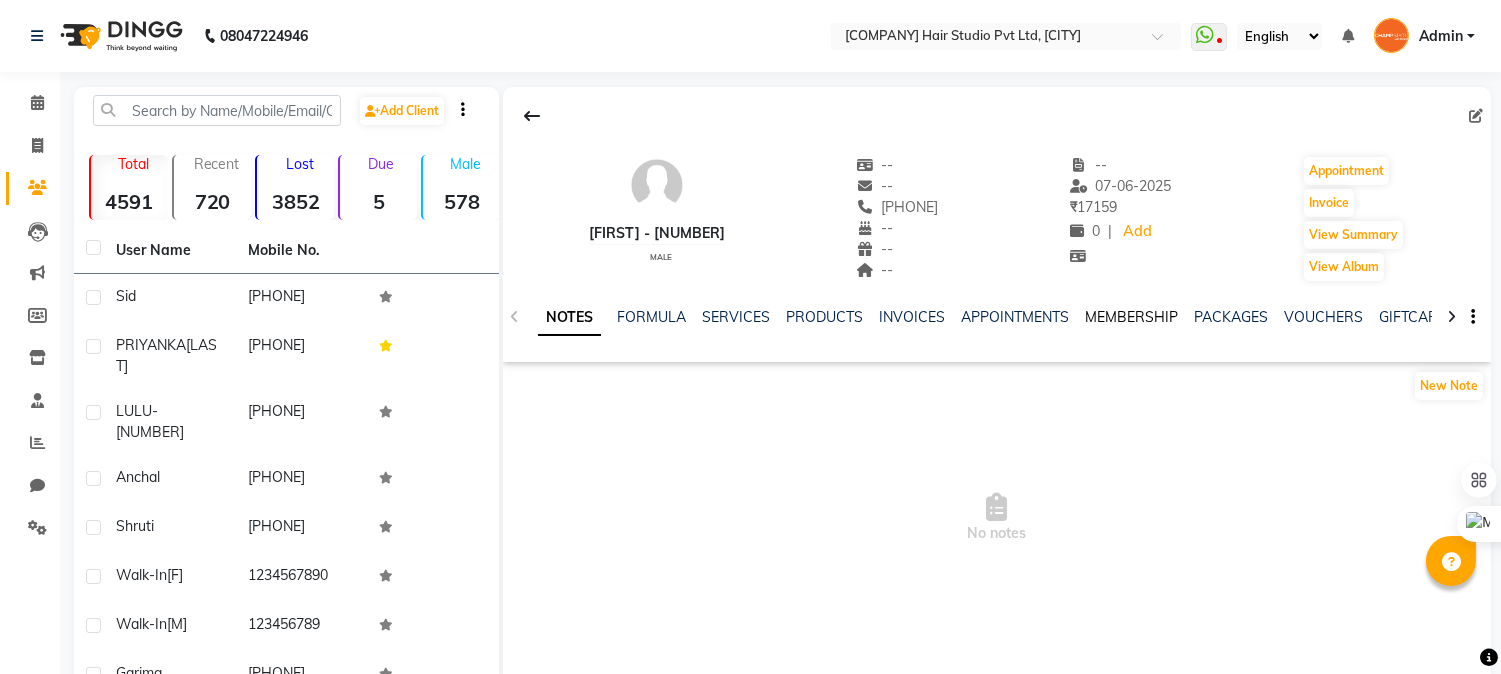 click on "MEMBERSHIP" 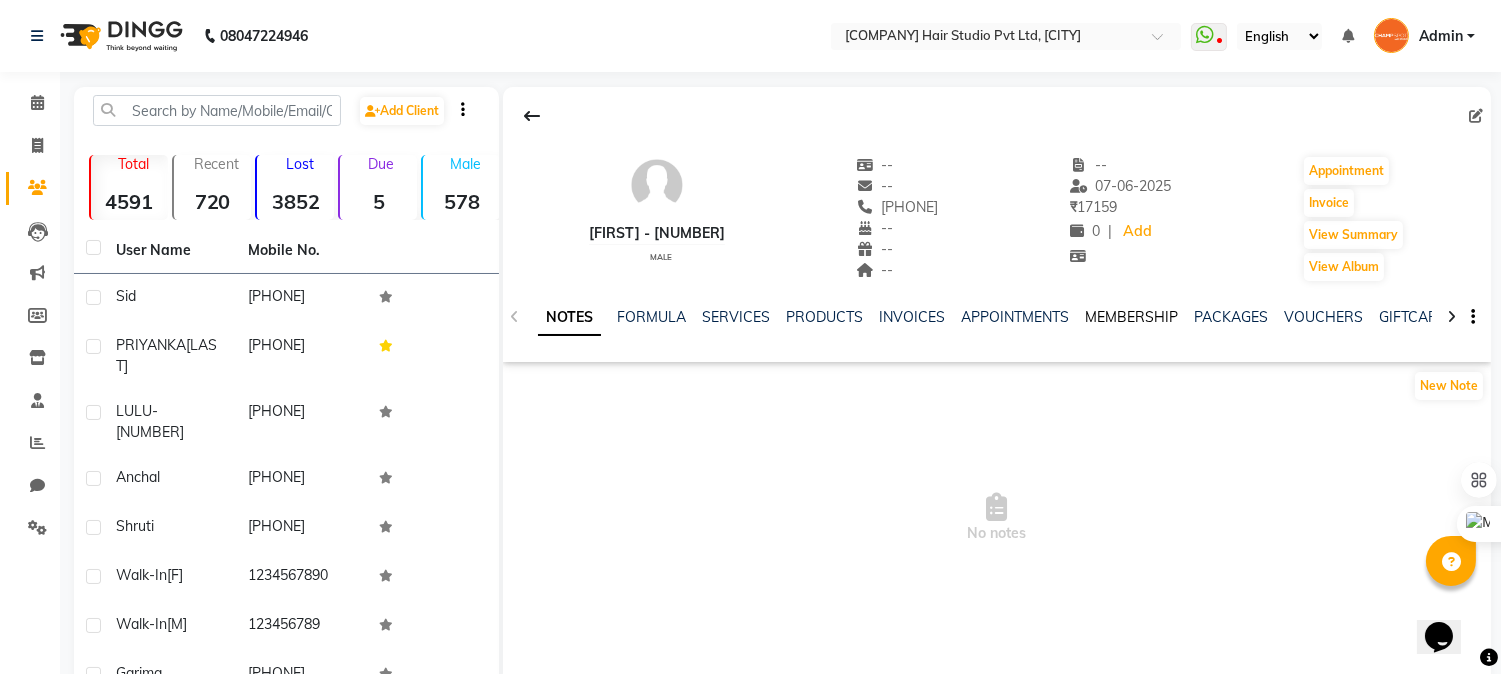 scroll, scrollTop: 0, scrollLeft: 0, axis: both 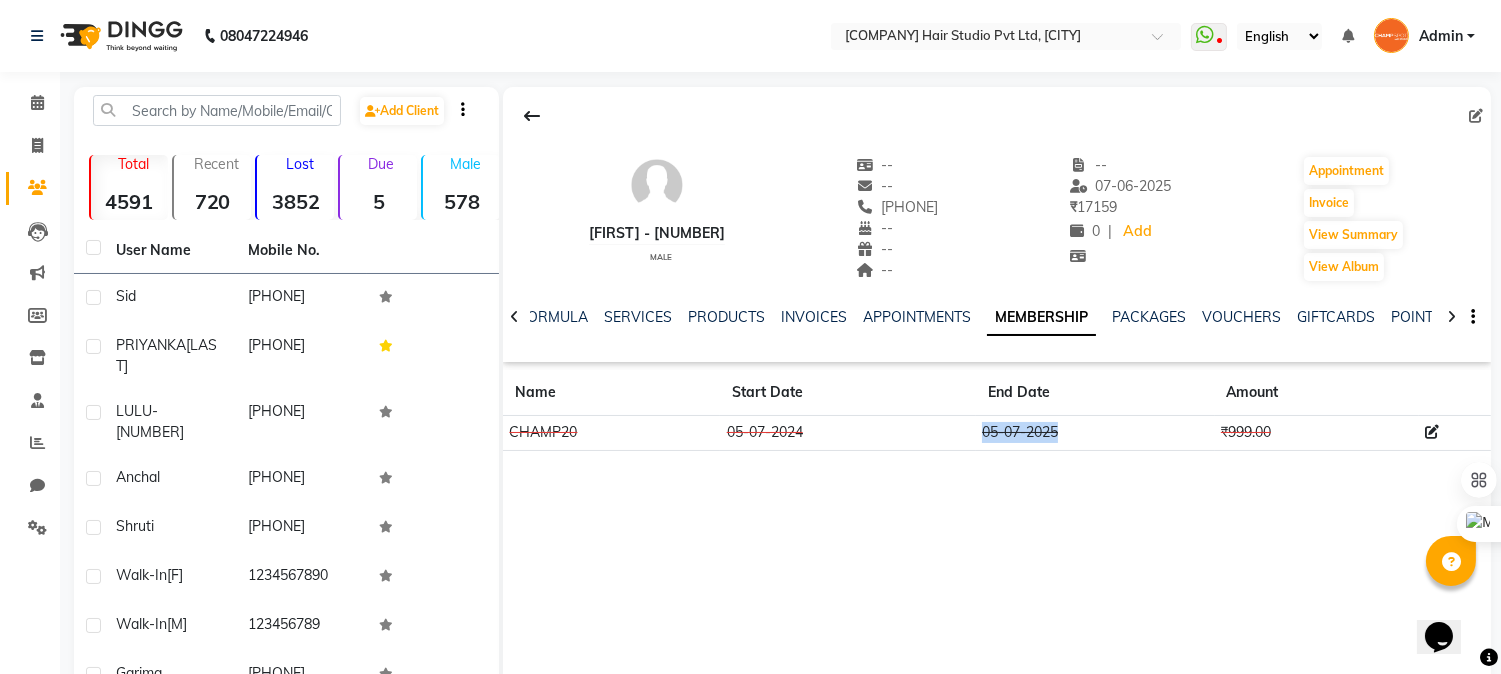 drag, startPoint x: 992, startPoint y: 431, endPoint x: 1055, endPoint y: 431, distance: 63 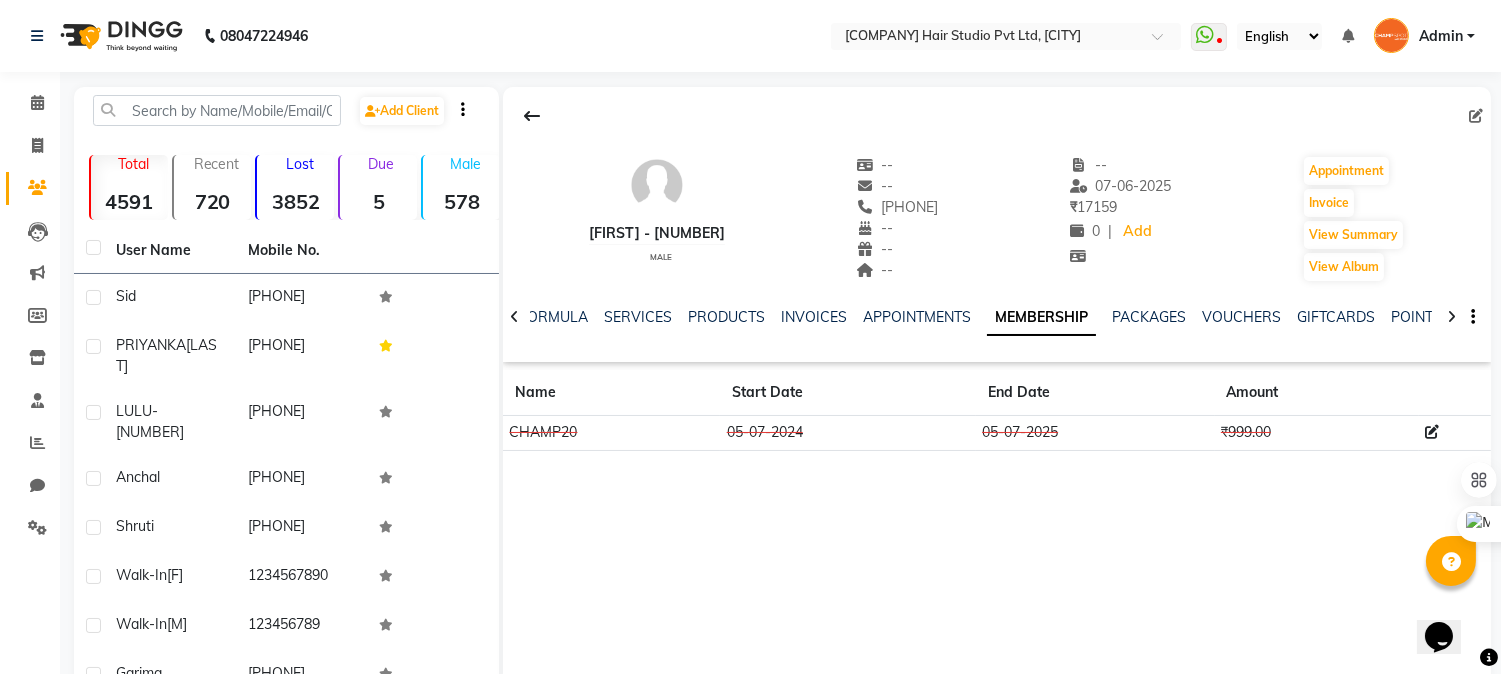 click on "ANURAG - 0178   male  --   --   9757340178  --  --  --  -- 07-06-2025 ₹    17159 0 |  Add   Appointment   Invoice  View Summary  View Album  NOTES FORMULA SERVICES PRODUCTS INVOICES APPOINTMENTS MEMBERSHIP PACKAGES VOUCHERS GIFTCARDS POINTS FORMS FAMILY CARDS WALLET Name Start Date End Date Amount CHAMP20 05-07-2024 05-07-2025  ₹999.00" 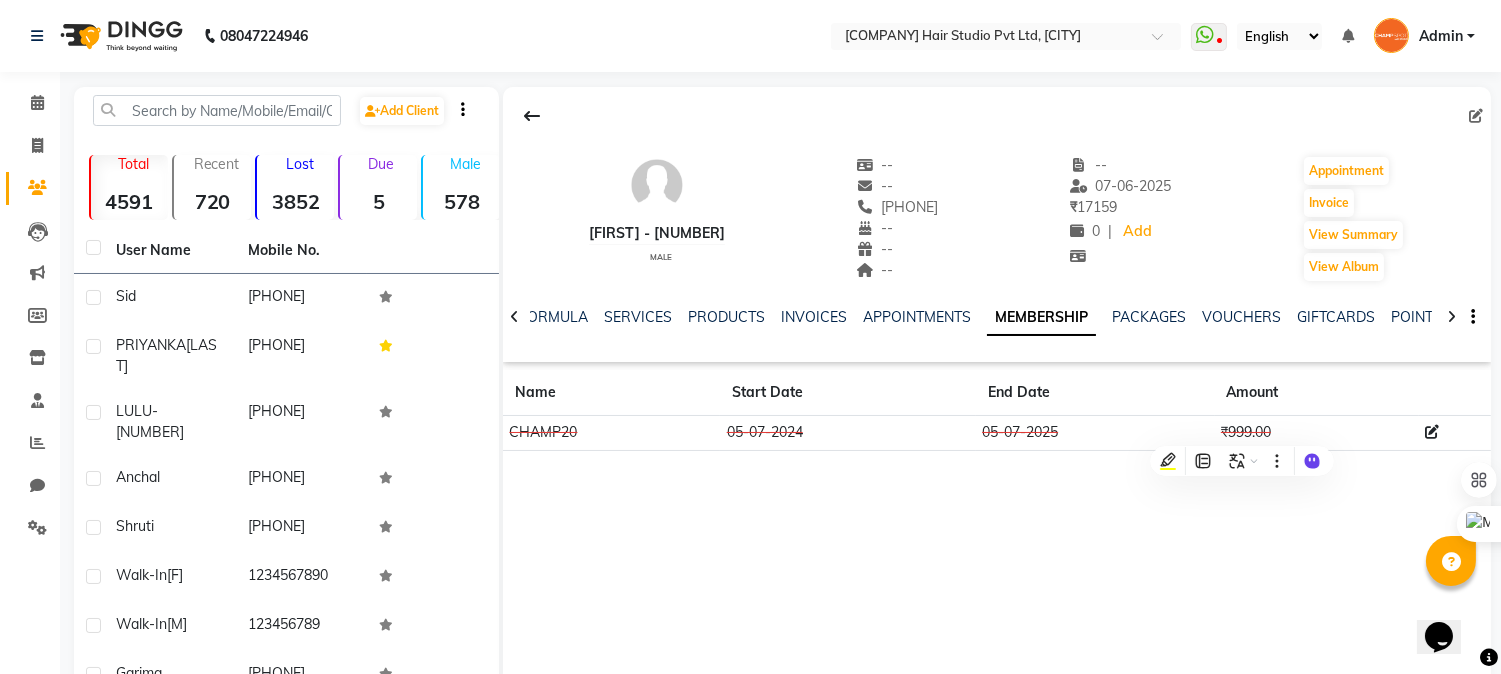 click on "ANURAG - 0178   male  --   --   9757340178  --  --  --  -- 07-06-2025 ₹    17159 0 |  Add   Appointment   Invoice  View Summary  View Album  NOTES FORMULA SERVICES PRODUCTS INVOICES APPOINTMENTS MEMBERSHIP PACKAGES VOUCHERS GIFTCARDS POINTS FORMS FAMILY CARDS WALLET Name Start Date End Date Amount CHAMP20 05-07-2024 05-07-2025  ₹999.00" 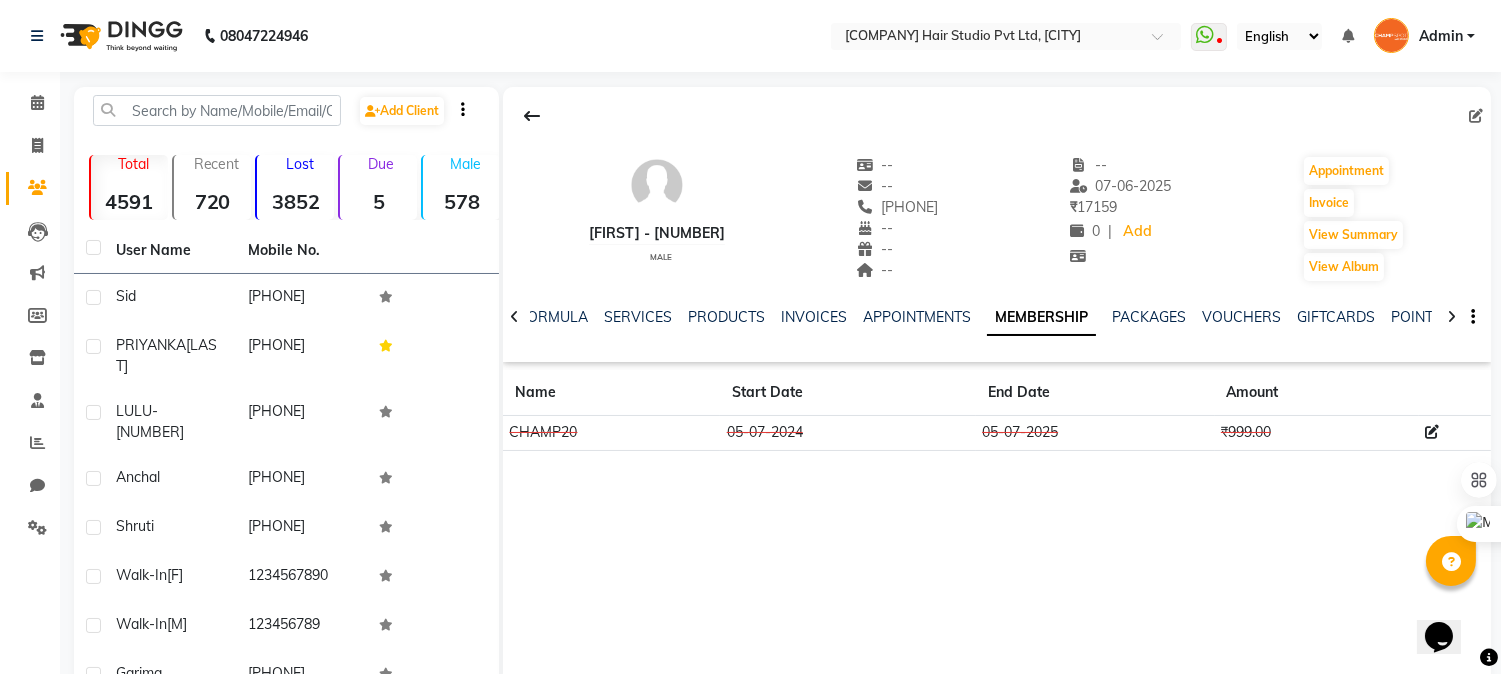click on "ANURAG - 0178   male  --   --   9757340178  --  --  --  -- 07-06-2025 ₹    17159 0 |  Add   Appointment   Invoice  View Summary  View Album  NOTES FORMULA SERVICES PRODUCTS INVOICES APPOINTMENTS MEMBERSHIP PACKAGES VOUCHERS GIFTCARDS POINTS FORMS FAMILY CARDS WALLET Name Start Date End Date Amount CHAMP20 05-07-2024 05-07-2025  ₹999.00" 